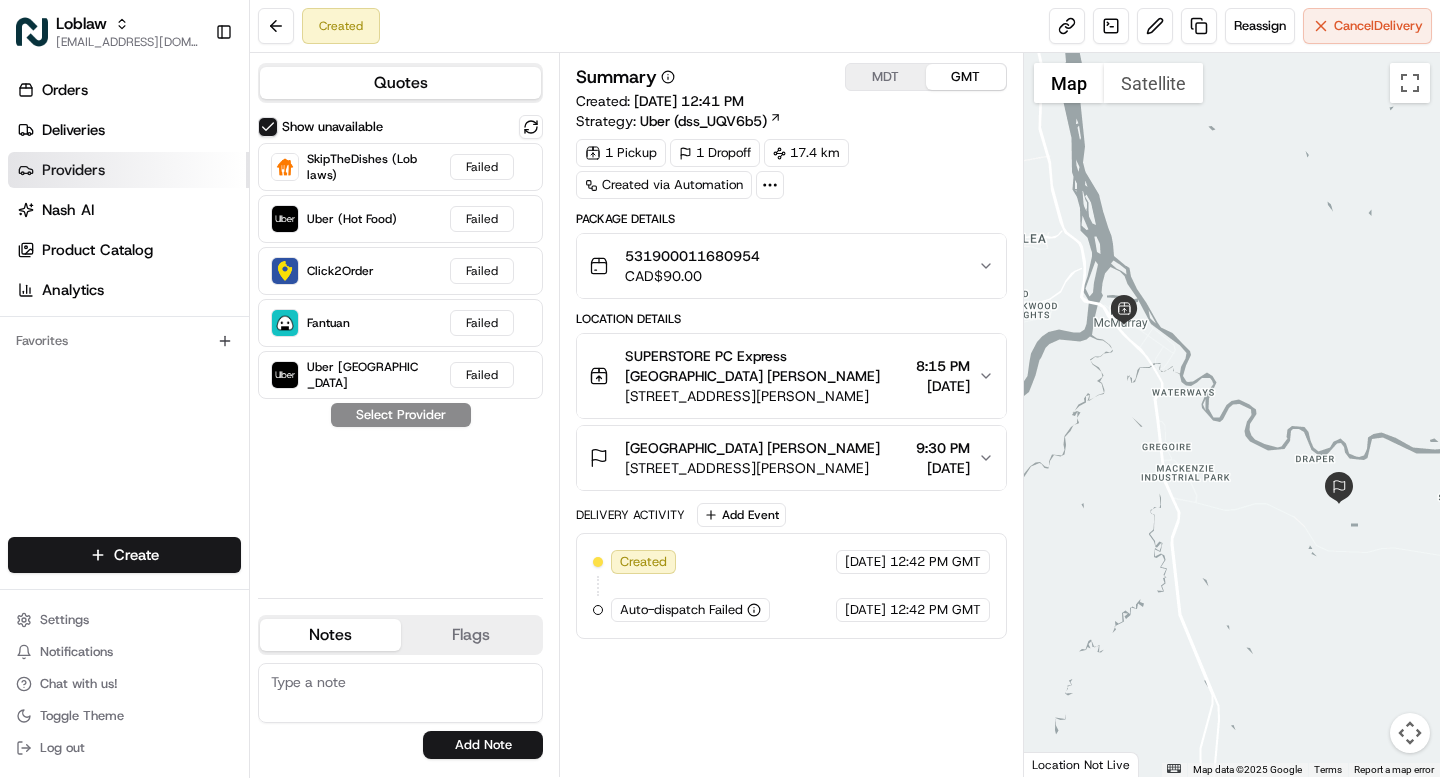 scroll, scrollTop: 0, scrollLeft: 0, axis: both 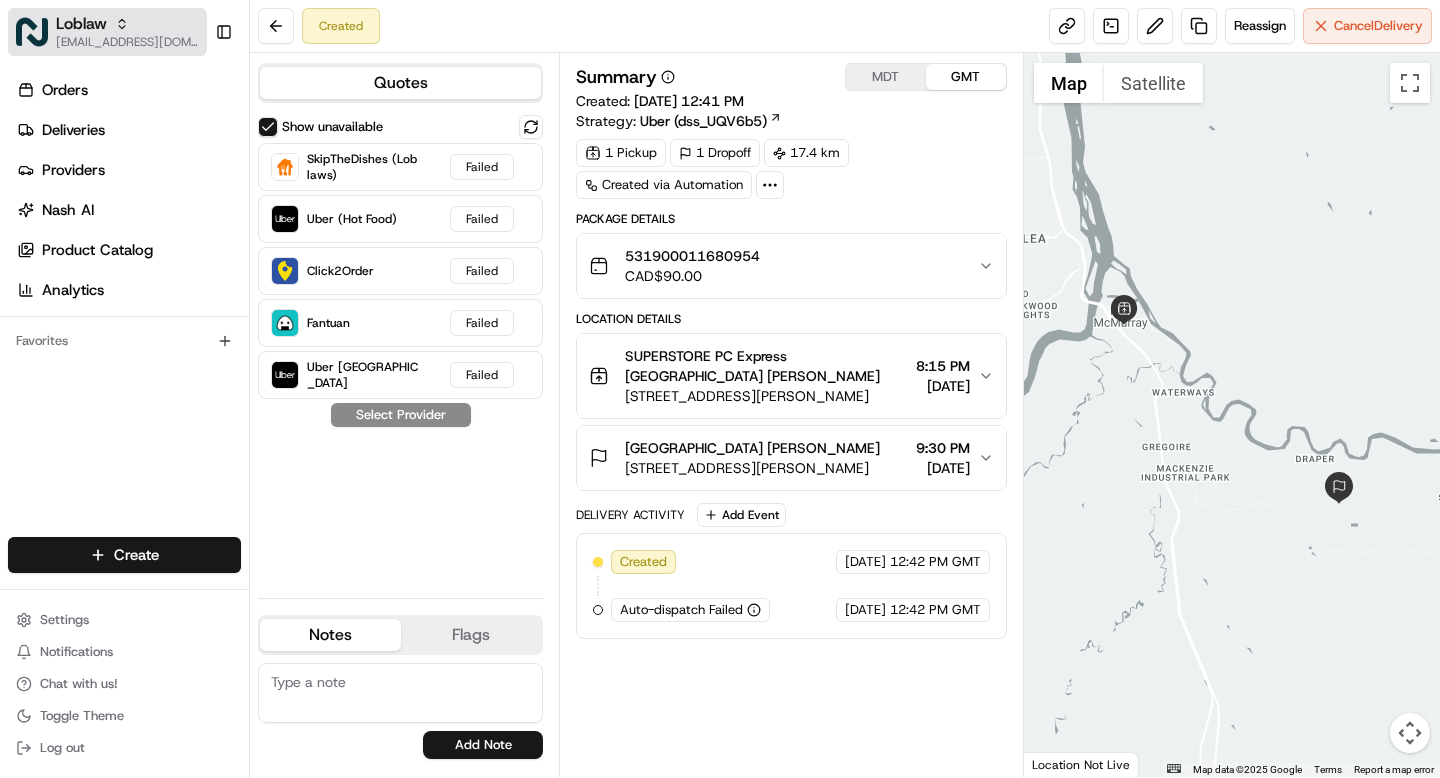 click on "[EMAIL_ADDRESS][DOMAIN_NAME]" at bounding box center [127, 42] 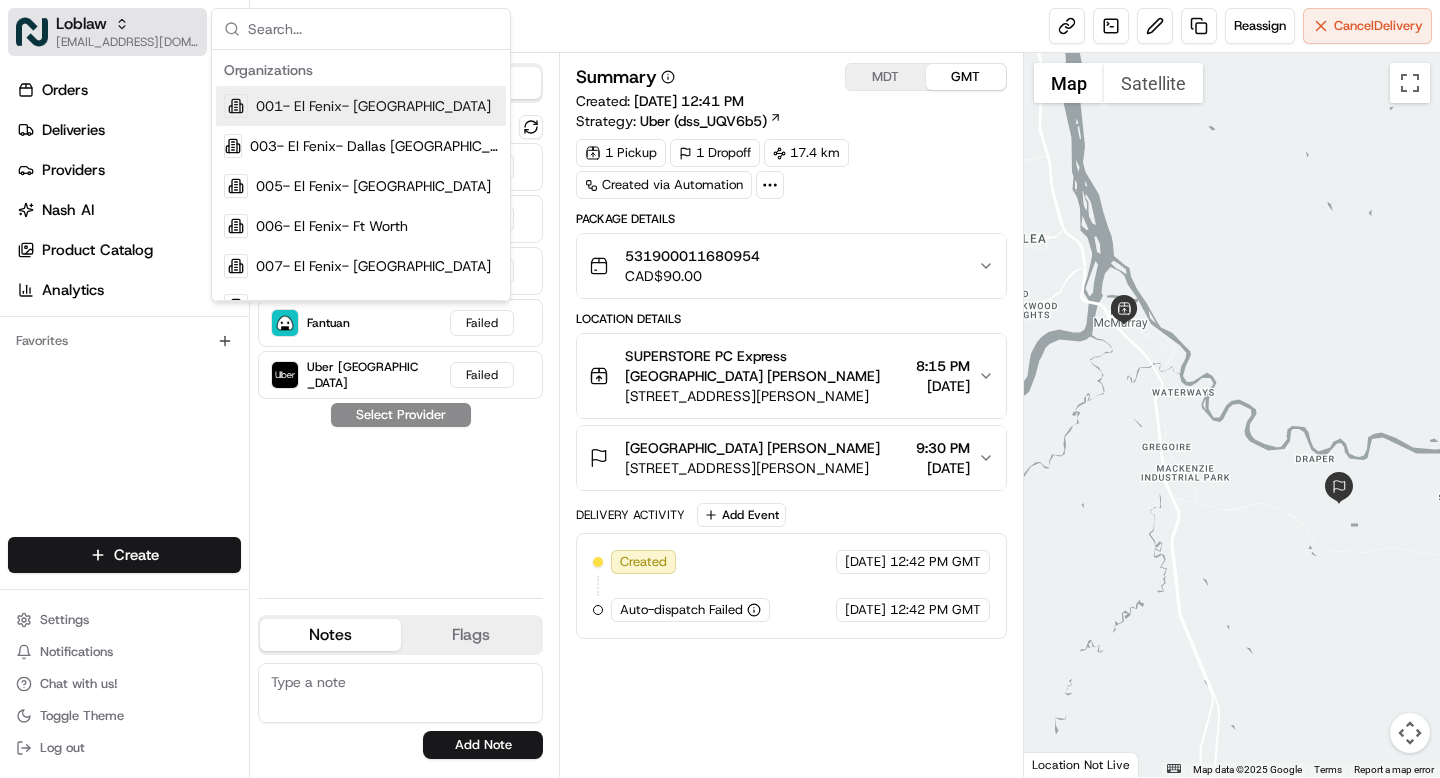click on "[EMAIL_ADDRESS][DOMAIN_NAME]" at bounding box center [127, 42] 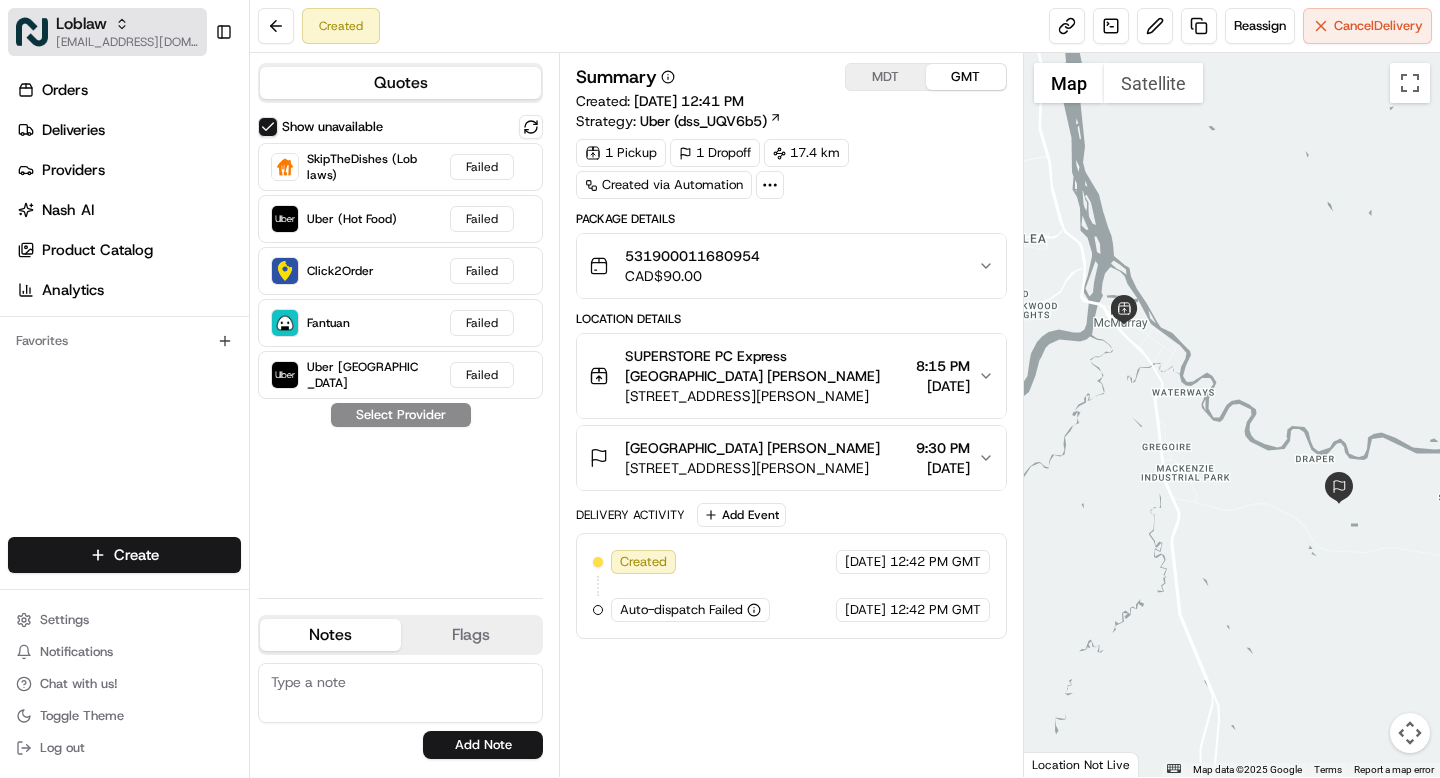 click on "[EMAIL_ADDRESS][DOMAIN_NAME]" at bounding box center (127, 42) 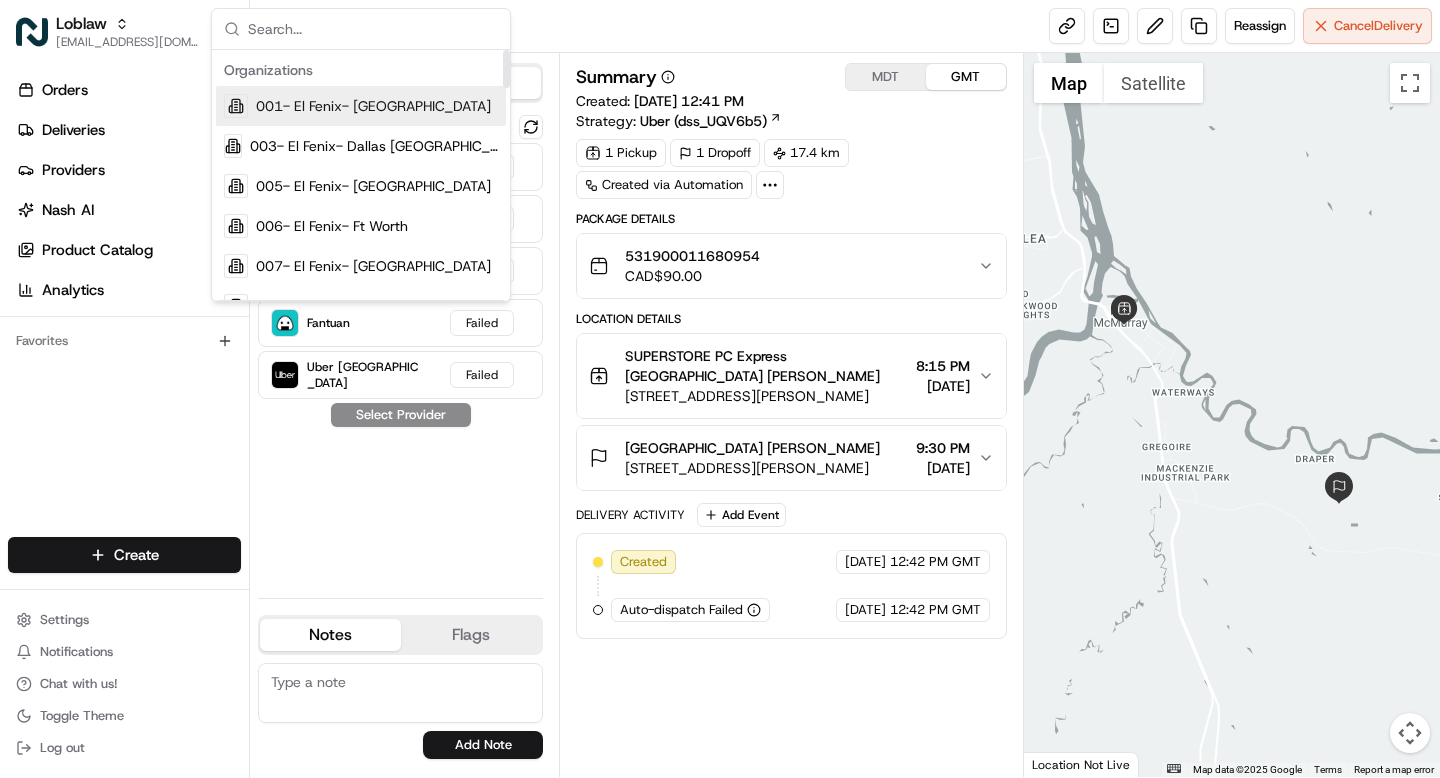 click at bounding box center [373, 29] 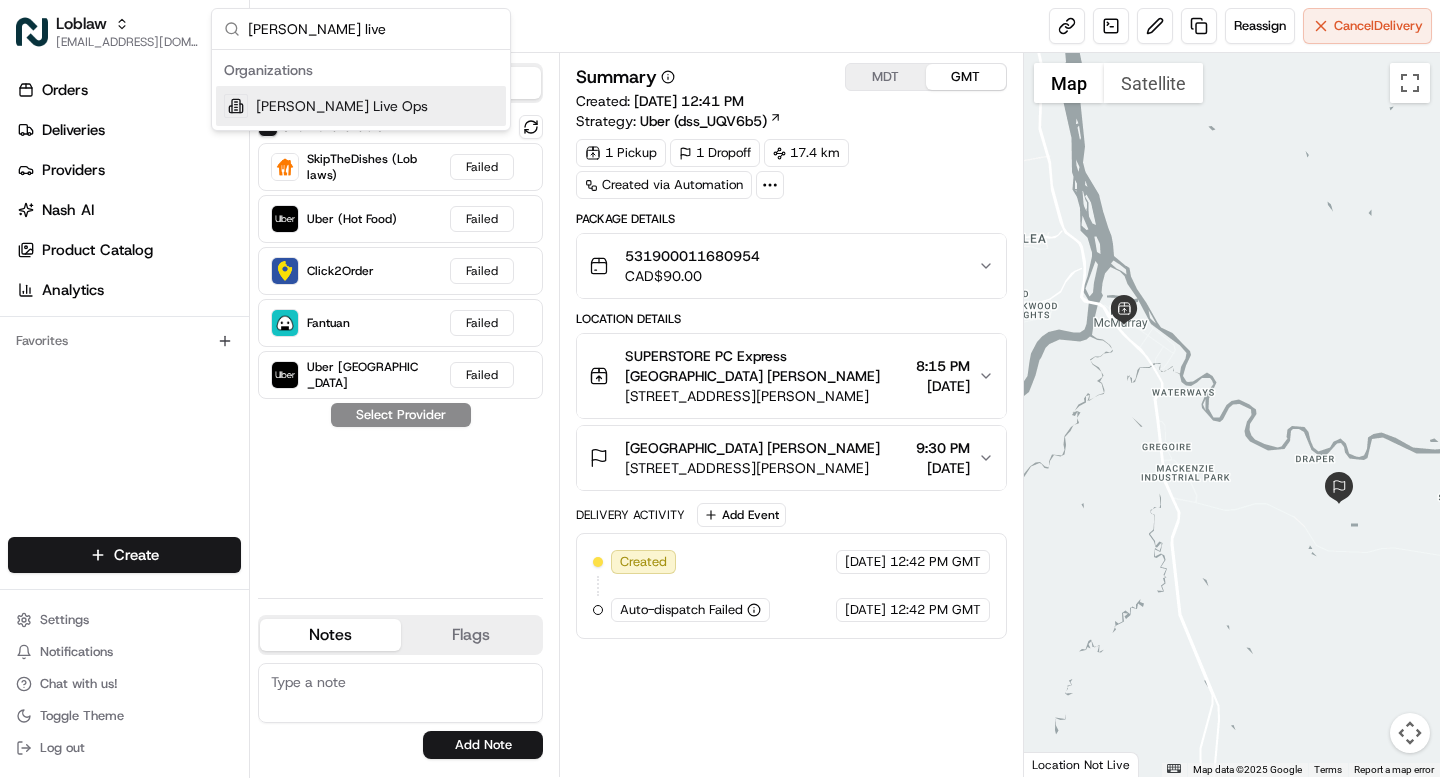 type on "[PERSON_NAME] live" 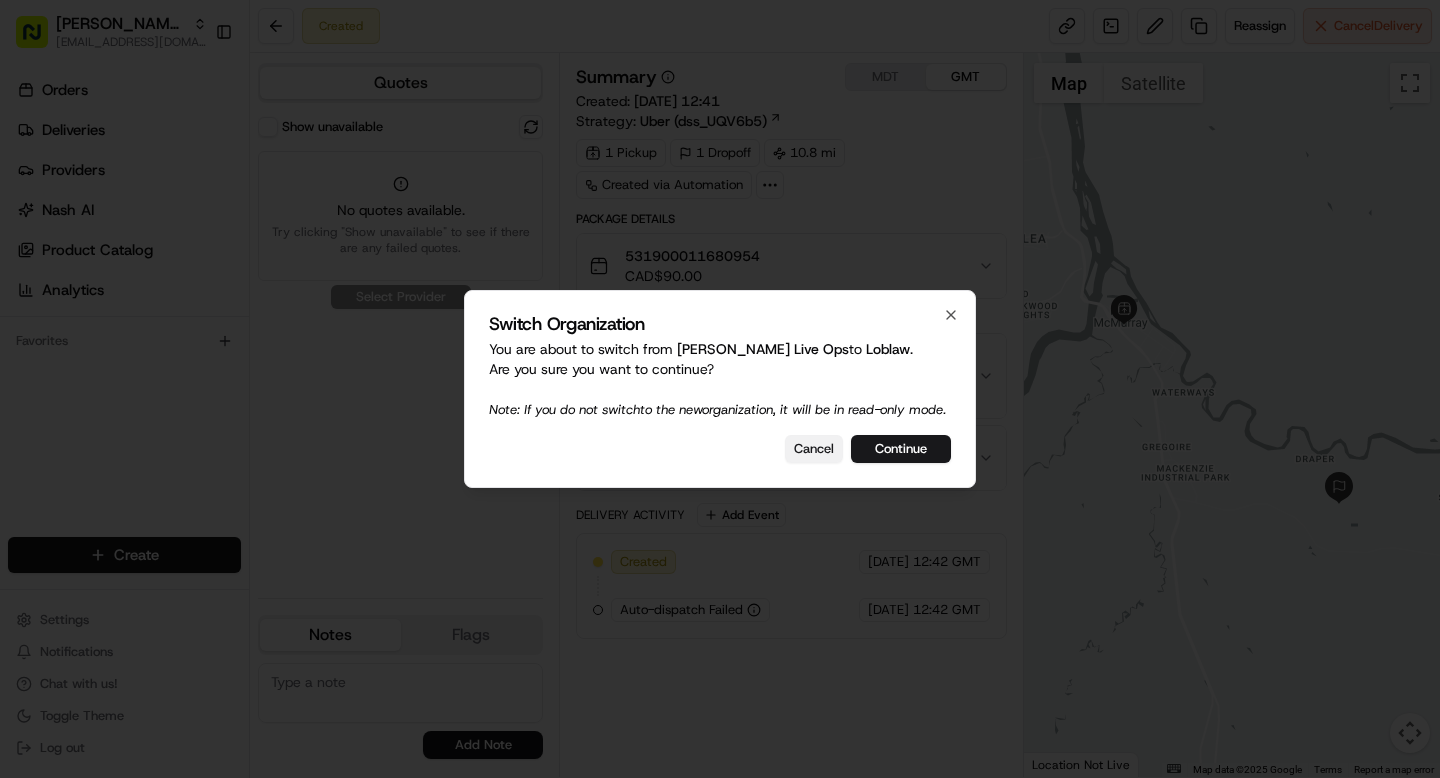 click on "Cancel" at bounding box center (814, 449) 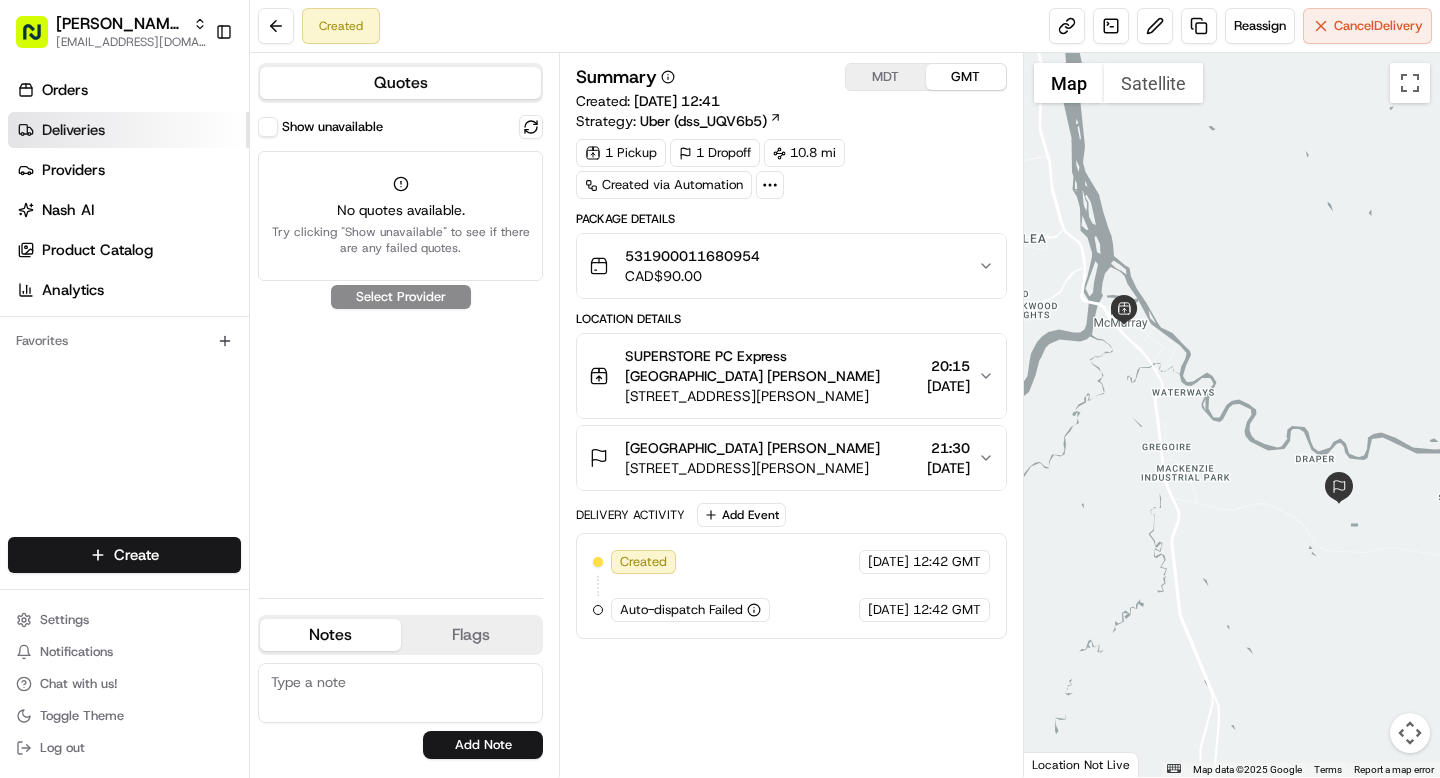 click on "Deliveries" at bounding box center [128, 130] 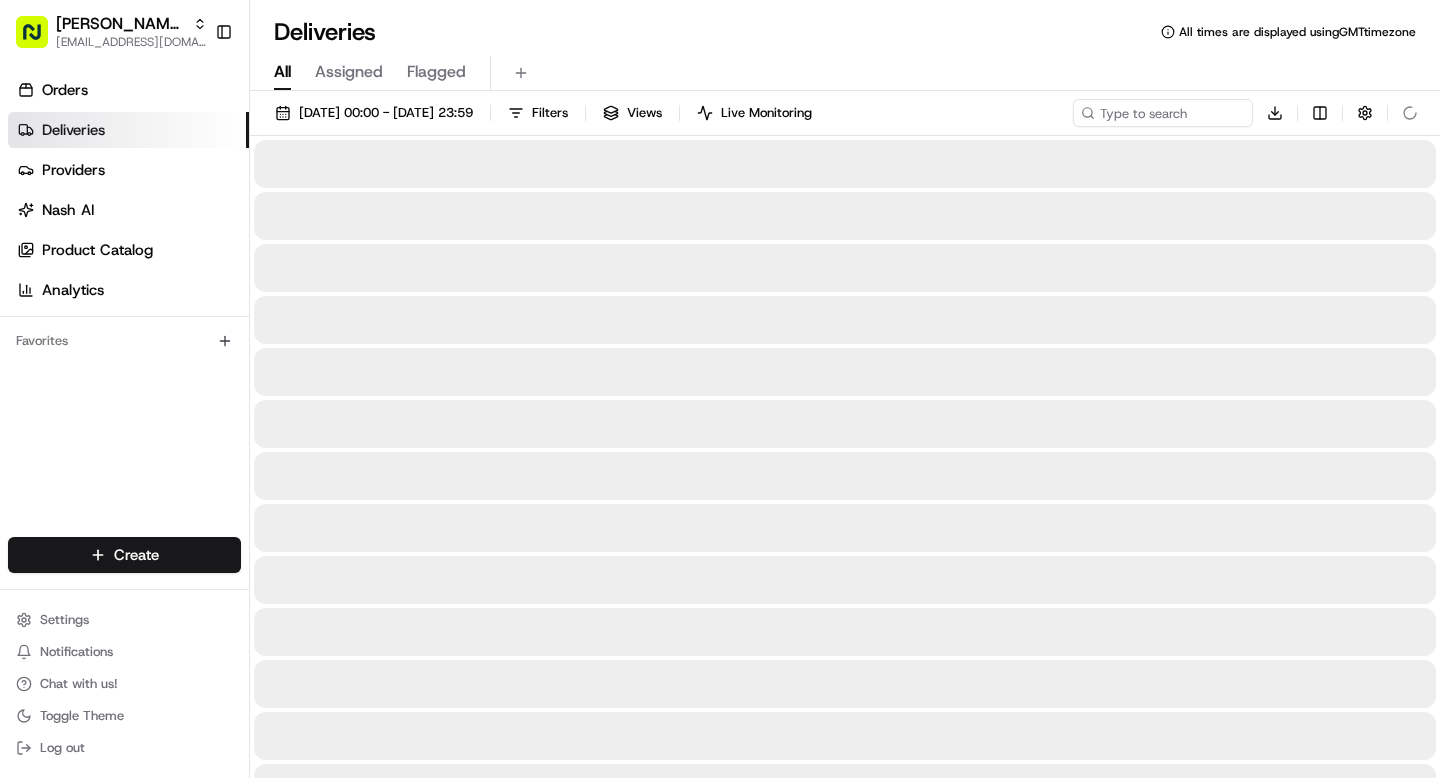 click on "[DATE] 00:00 - [DATE] 23:59 Filters Views Live Monitoring Download" at bounding box center (845, 117) 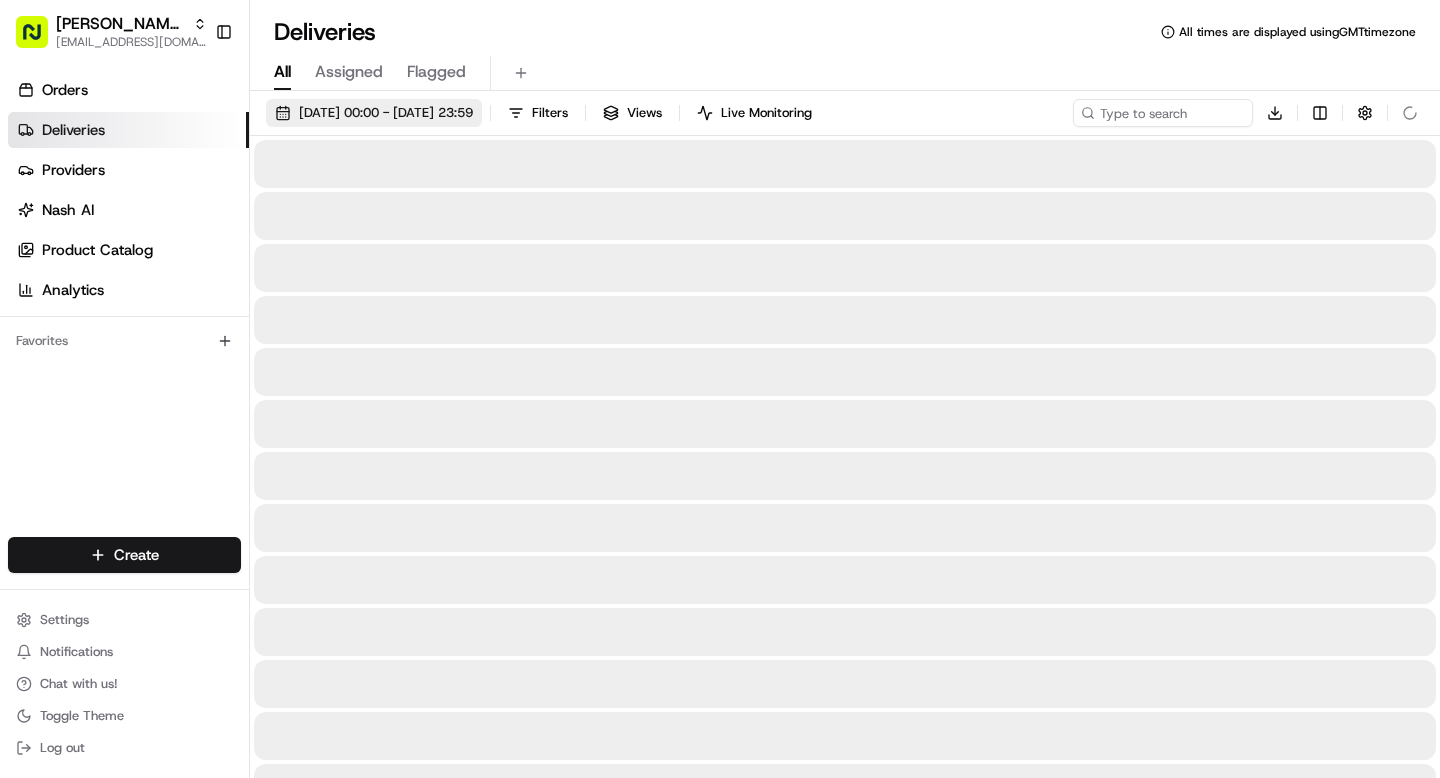 click on "[DATE] 00:00 - [DATE] 23:59" at bounding box center [386, 113] 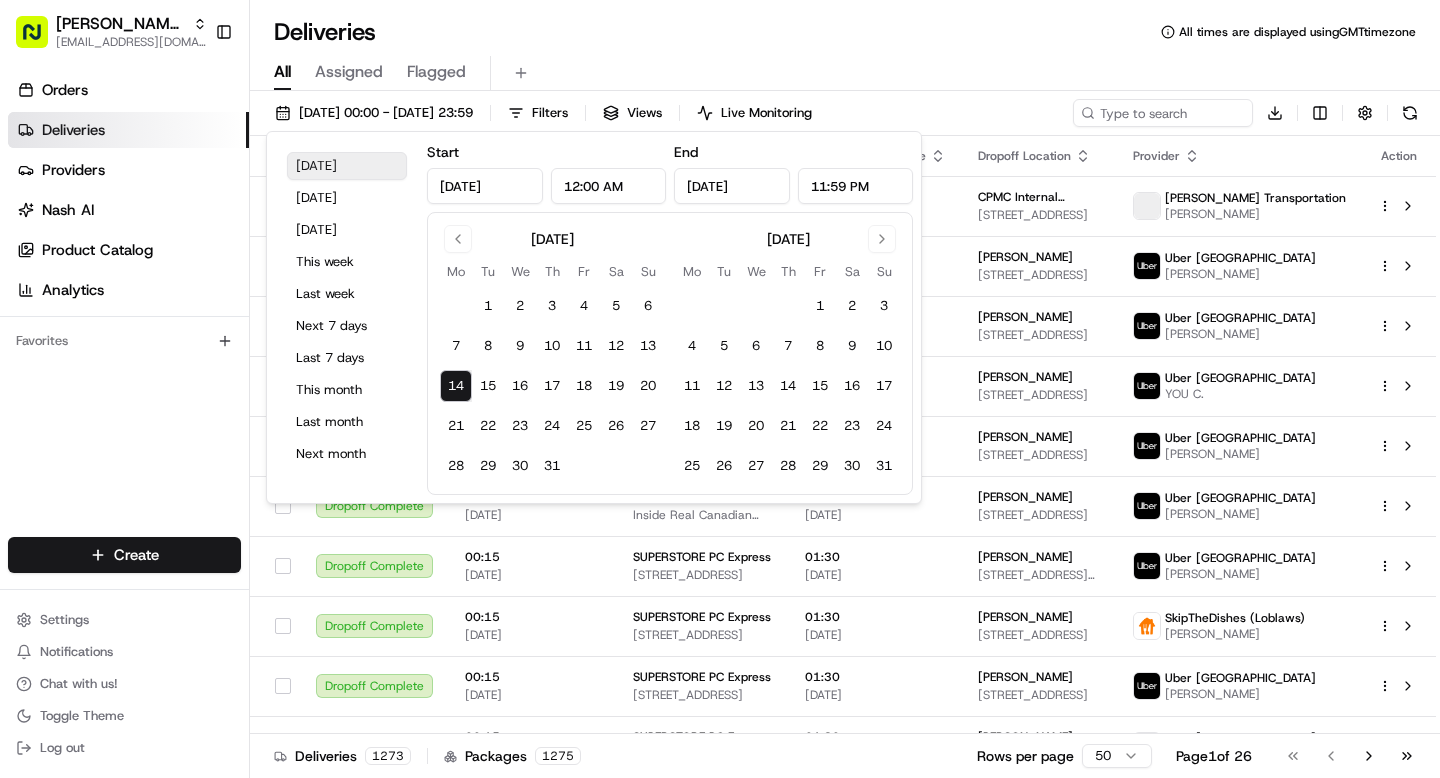 click on "[DATE]" at bounding box center (347, 166) 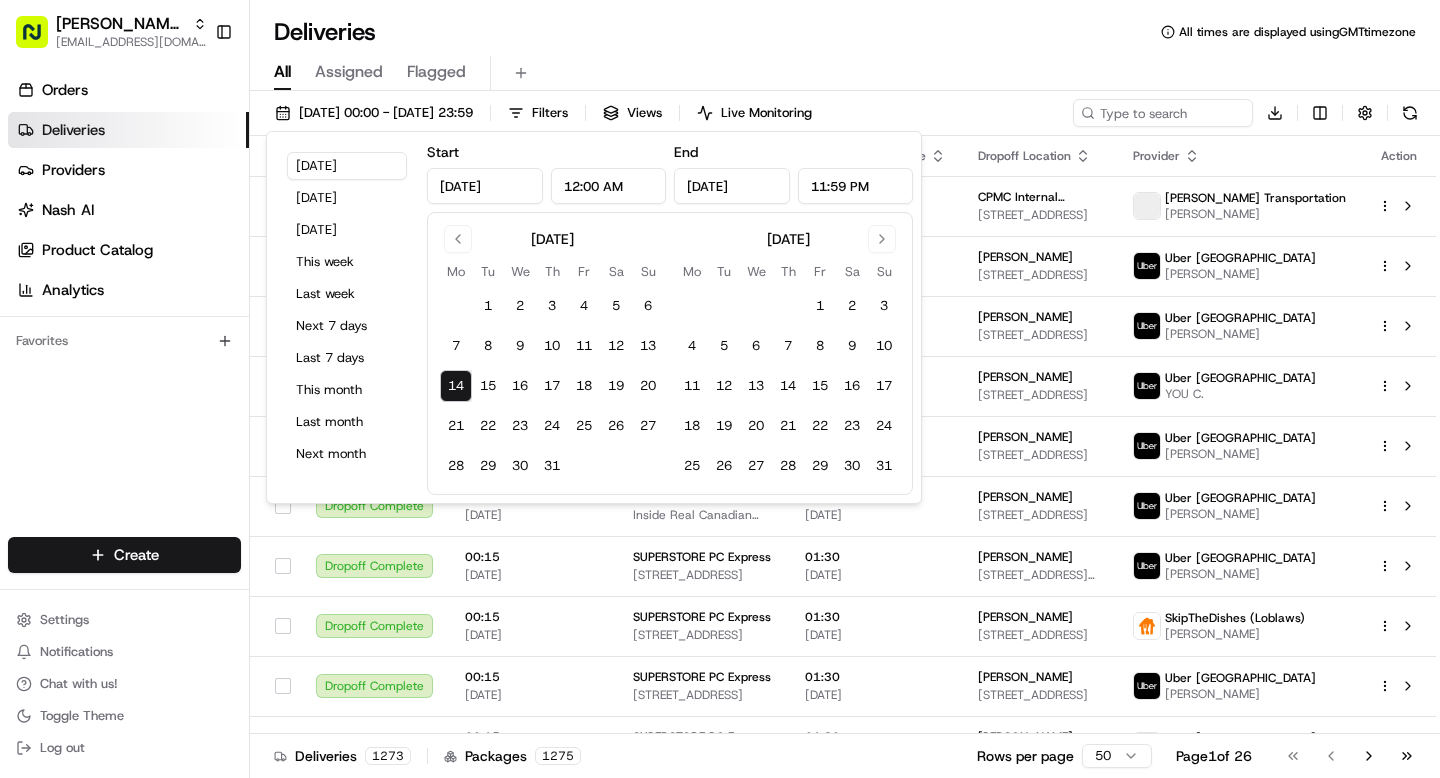 click on "All Assigned Flagged" at bounding box center (845, 69) 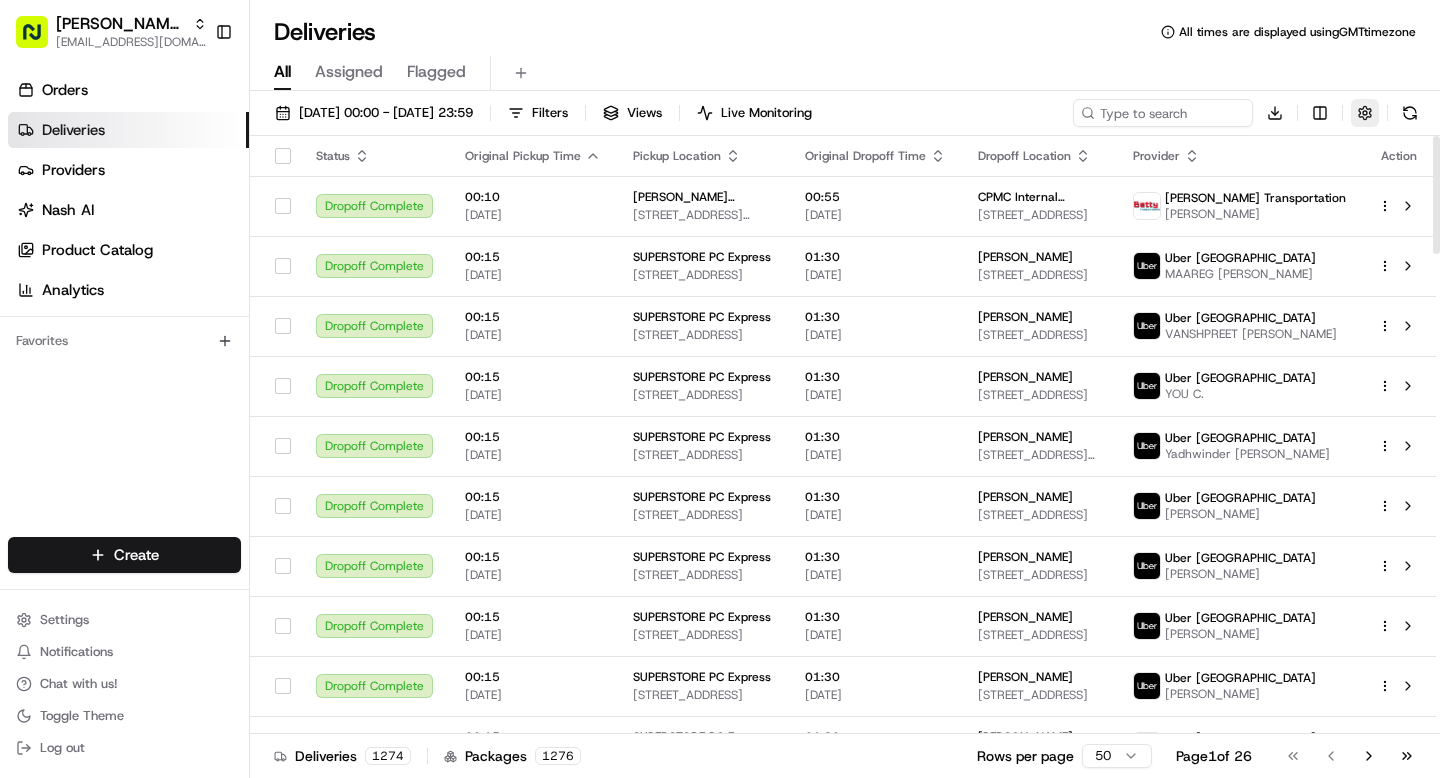 click at bounding box center (1365, 113) 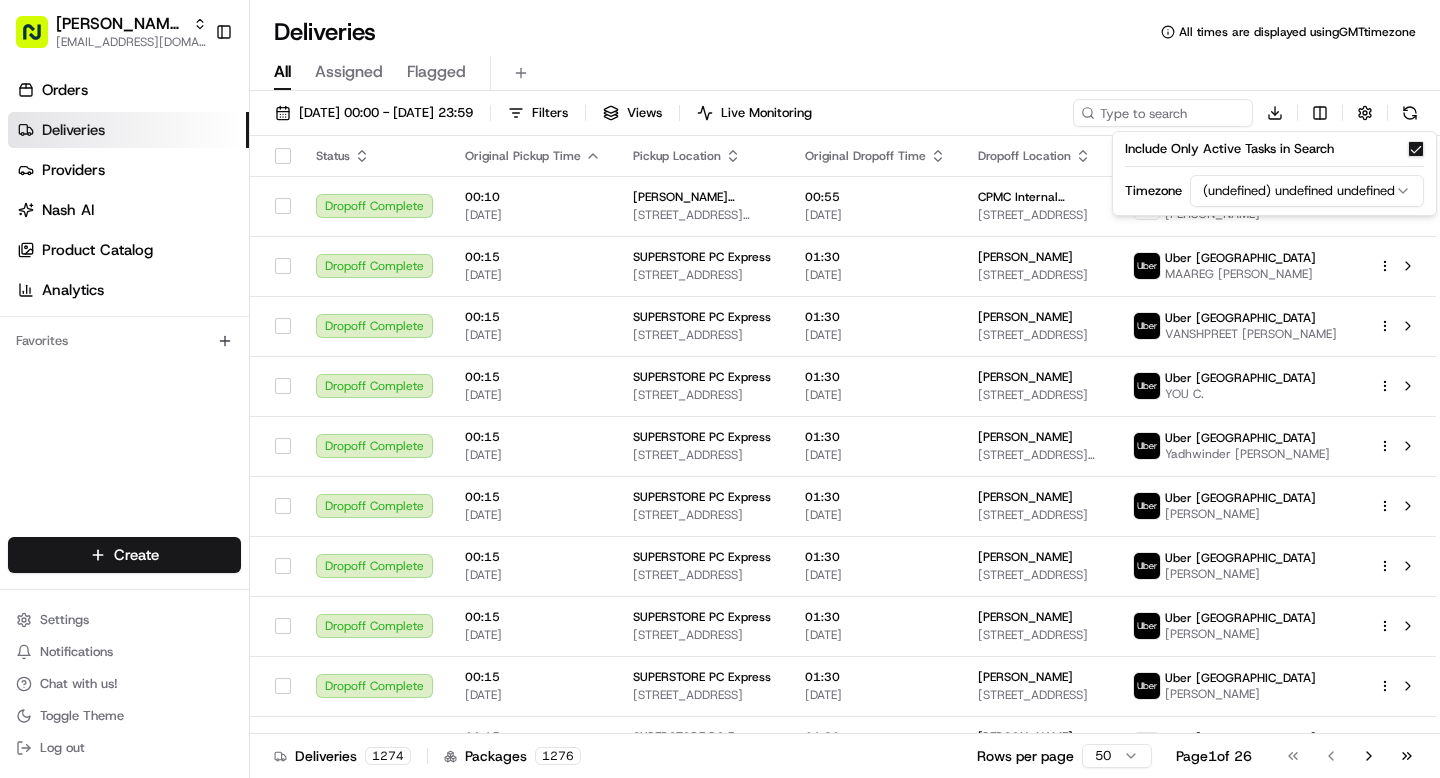 click on "[PERSON_NAME] Live Ops [EMAIL_ADDRESS][DOMAIN_NAME] Toggle Sidebar Orders Deliveries Providers [PERSON_NAME] Product Catalog Analytics Favorites Main Menu Members & Organization Organization Users Roles Preferences Customization Portal Tracking Orchestration Automations Dispatch Strategy Optimization Strategy Shipping Labels Manifest Locations Pickup Locations Dropoff Locations Billing Billing Refund Requests Integrations Notification Triggers Webhooks API Keys Request Logs Other Feature Flags Create Settings Notifications Chat with us! Toggle Theme Log out Deliveries All times are displayed using  GMT  timezone All Assigned Flagged [DATE] 00:00 - [DATE] 23:59 Filters Views Live Monitoring Download Status Original Pickup Time Pickup Location Original Dropoff Time Dropoff Location Provider Action Dropoff Complete 00:10 [DATE] [PERSON_NAME] Chicken - [GEOGRAPHIC_DATA] [STREET_ADDRESS][PERSON_NAME] 00:55 [DATE] CPMC Internal Medicine Residency [STREET_ADDRESS] [PERSON_NAME] 50" at bounding box center [720, 389] 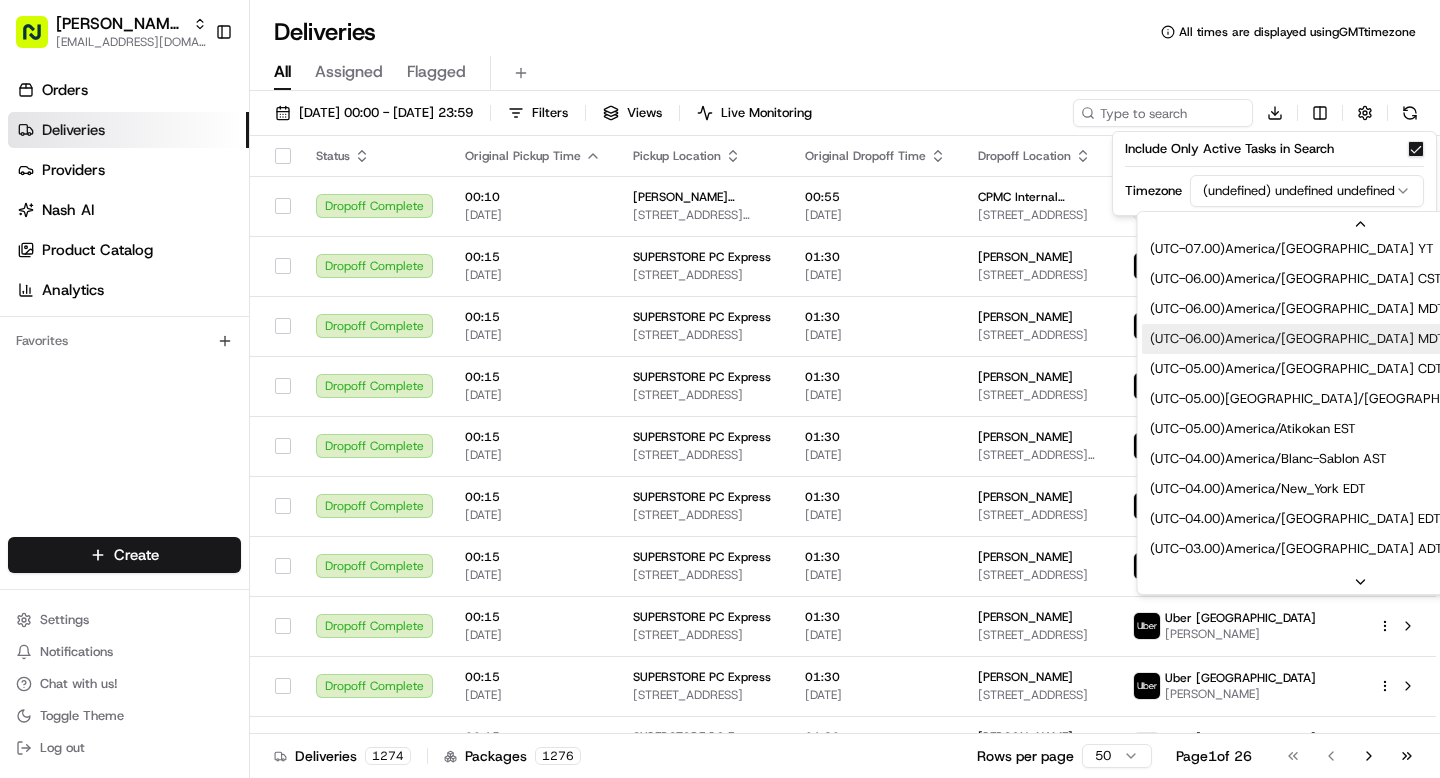 scroll, scrollTop: 193, scrollLeft: 0, axis: vertical 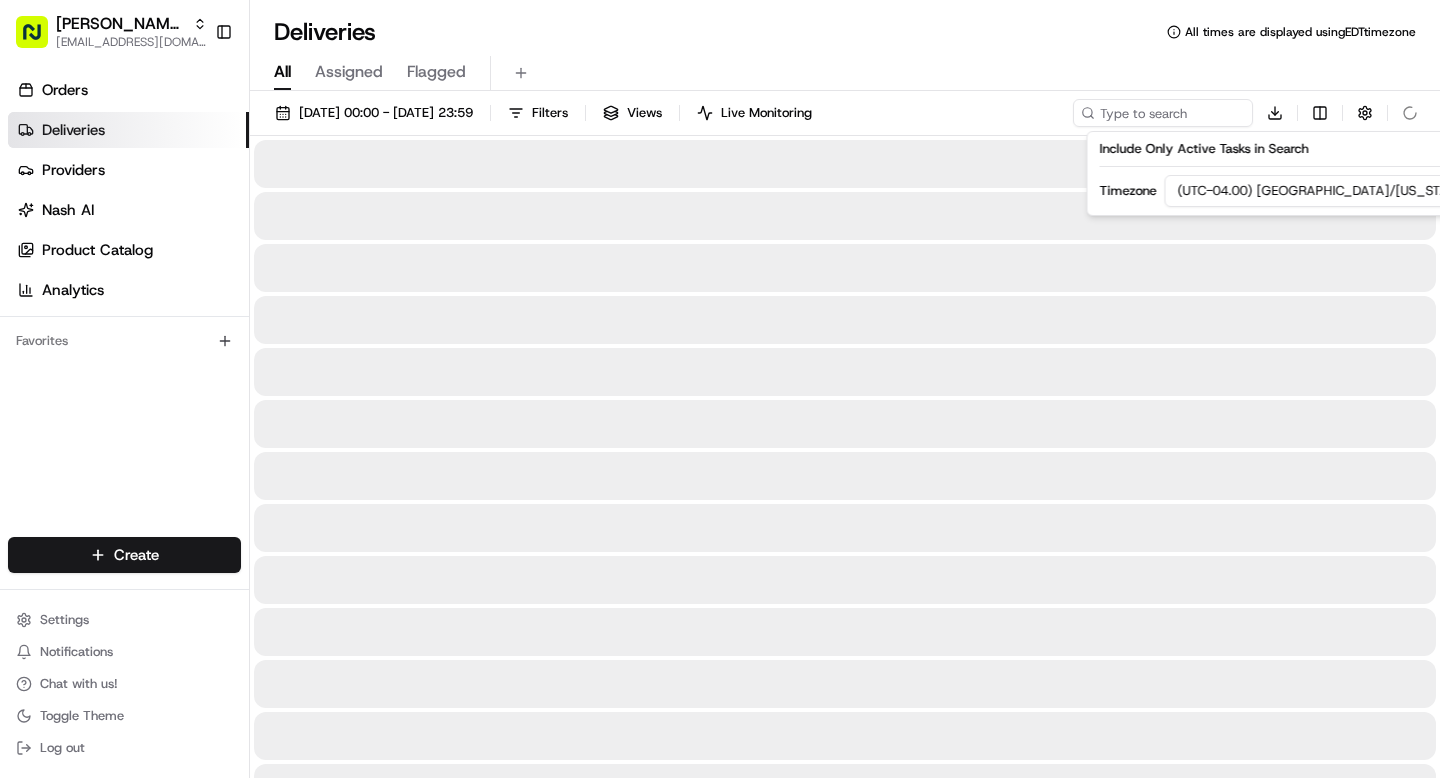 click on "All Assigned Flagged" at bounding box center [845, 73] 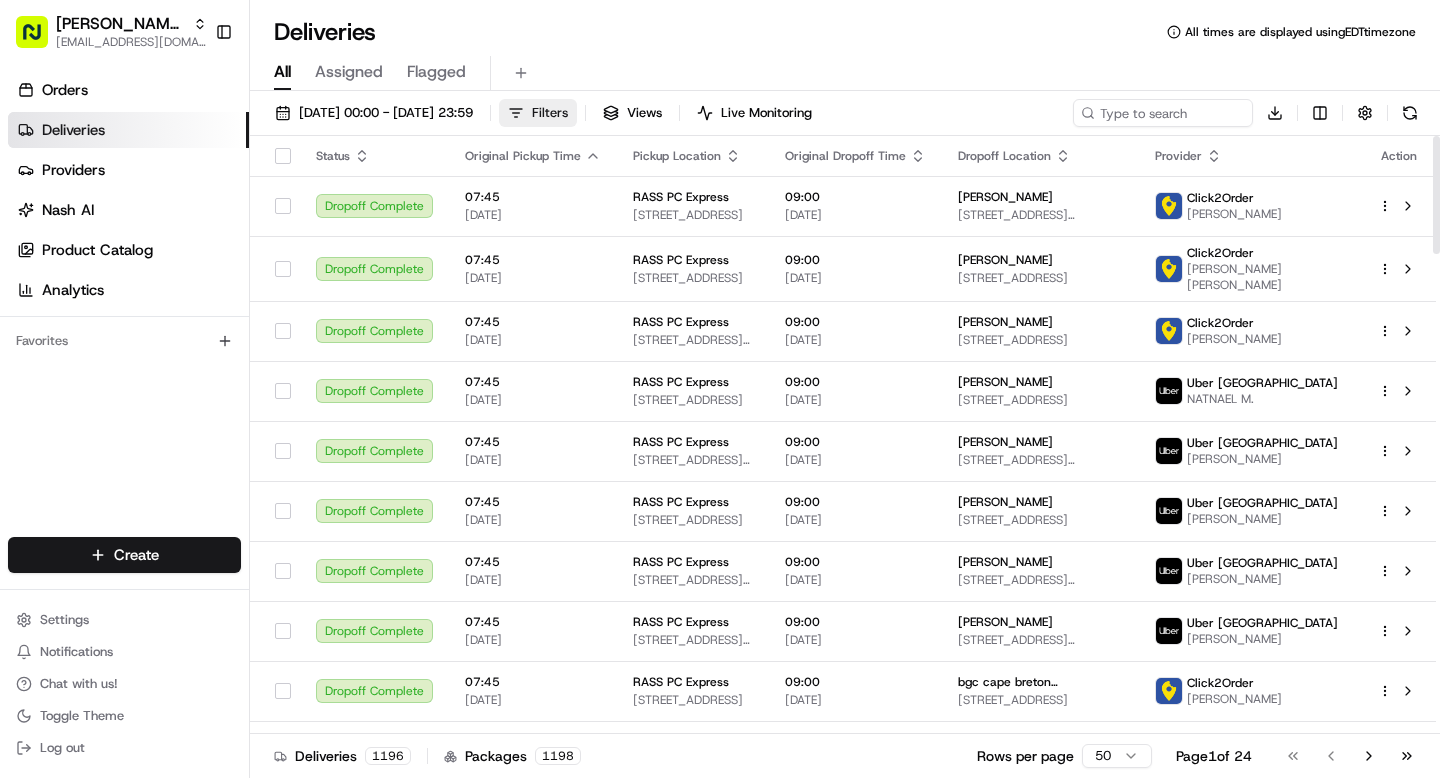 click on "Filters" at bounding box center (550, 113) 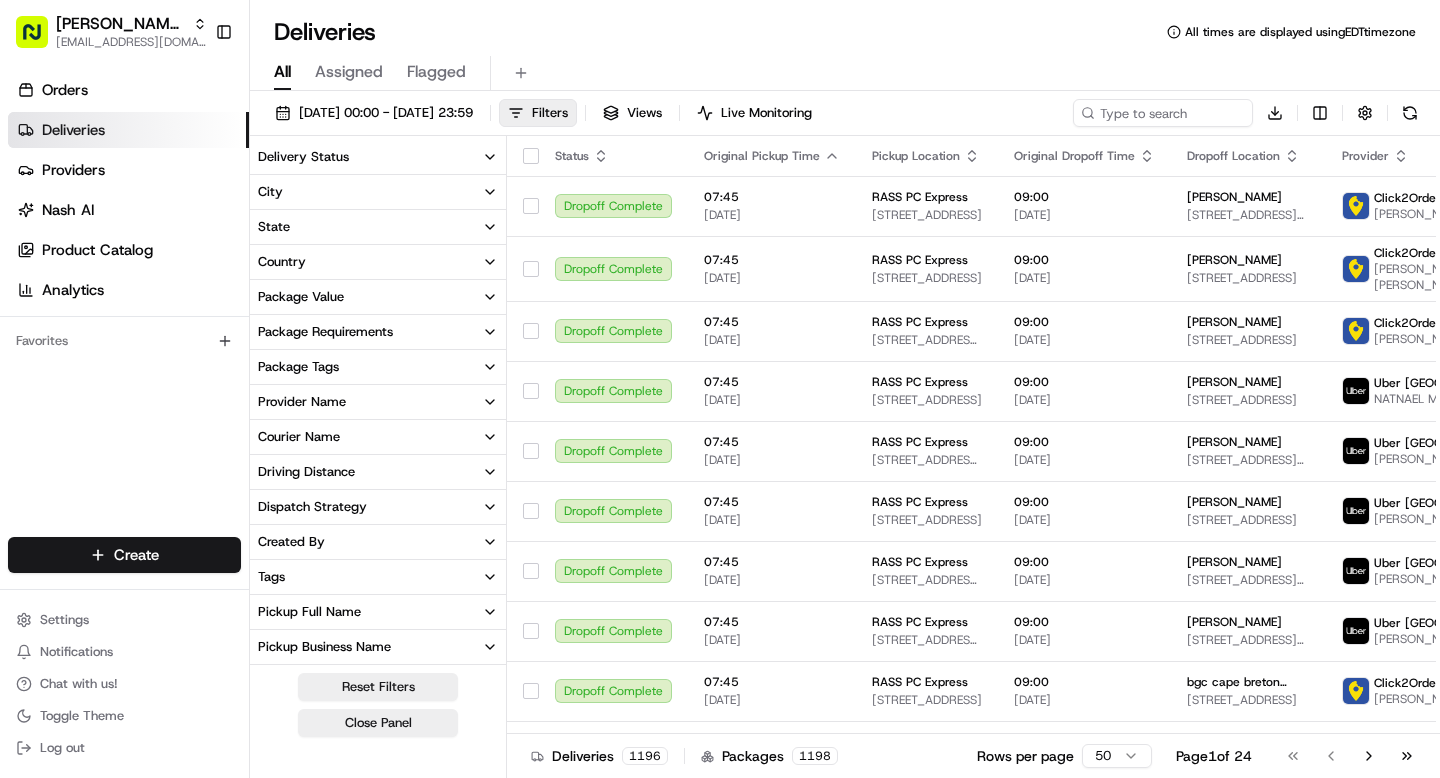 click on "Courier Name" at bounding box center [378, 437] 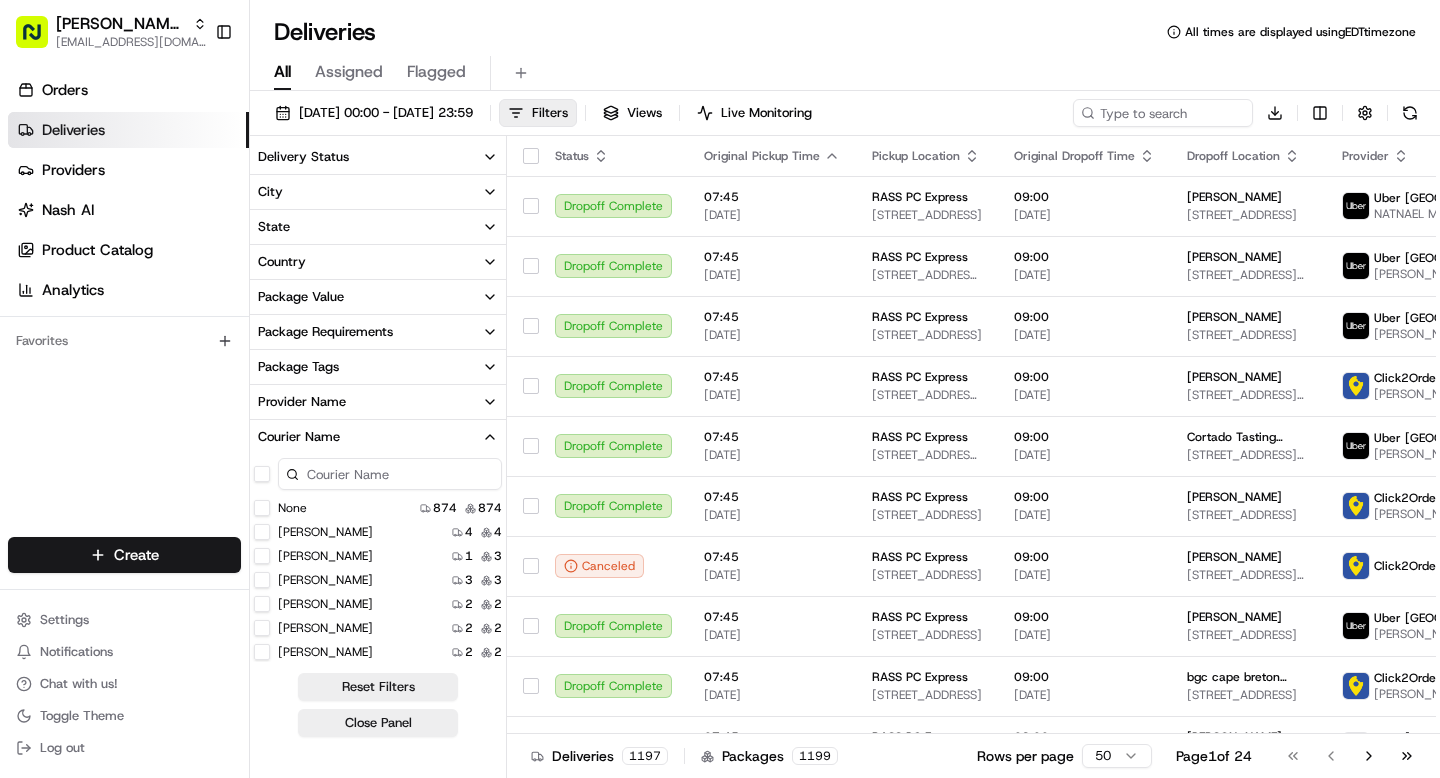 click on "[PERSON_NAME]" at bounding box center (262, 532) 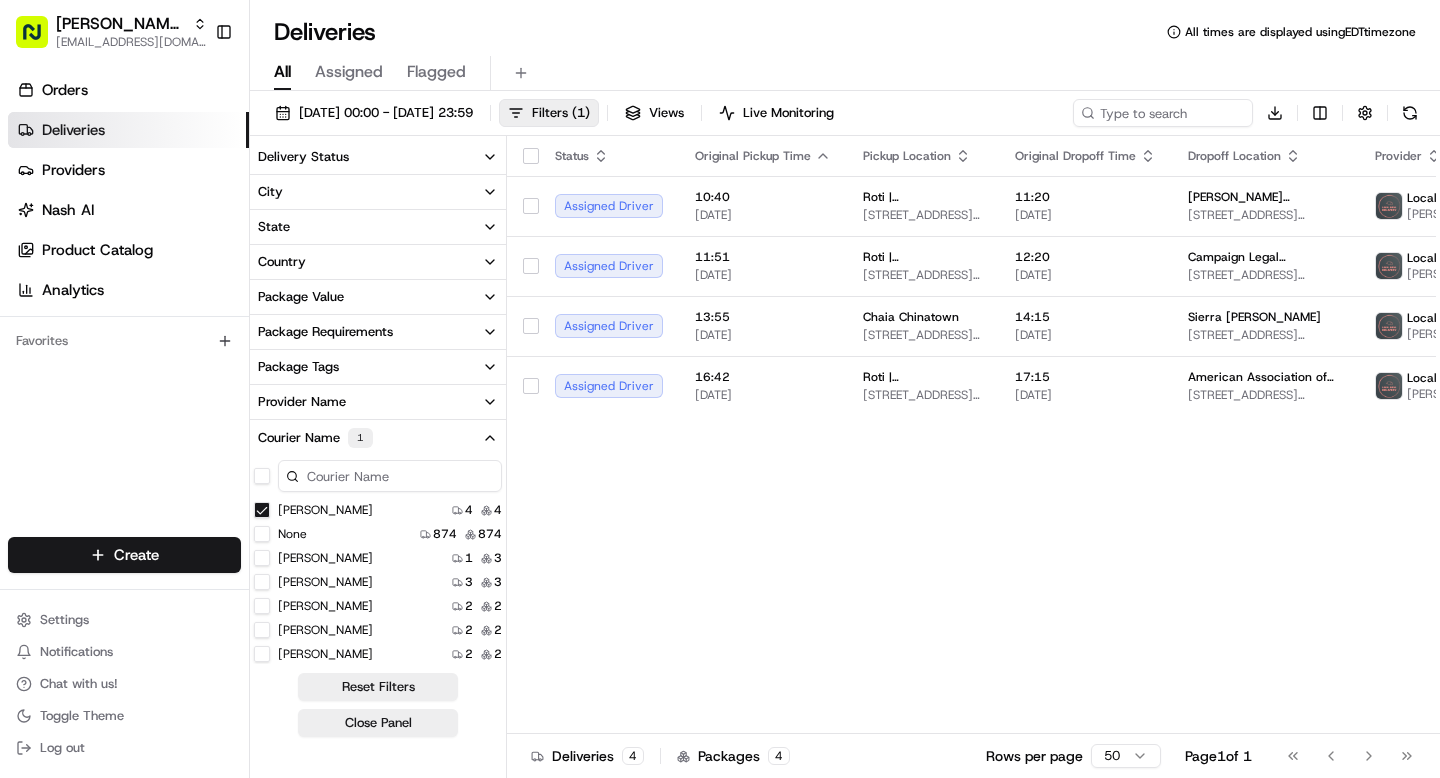 click on "[PERSON_NAME]" at bounding box center (262, 510) 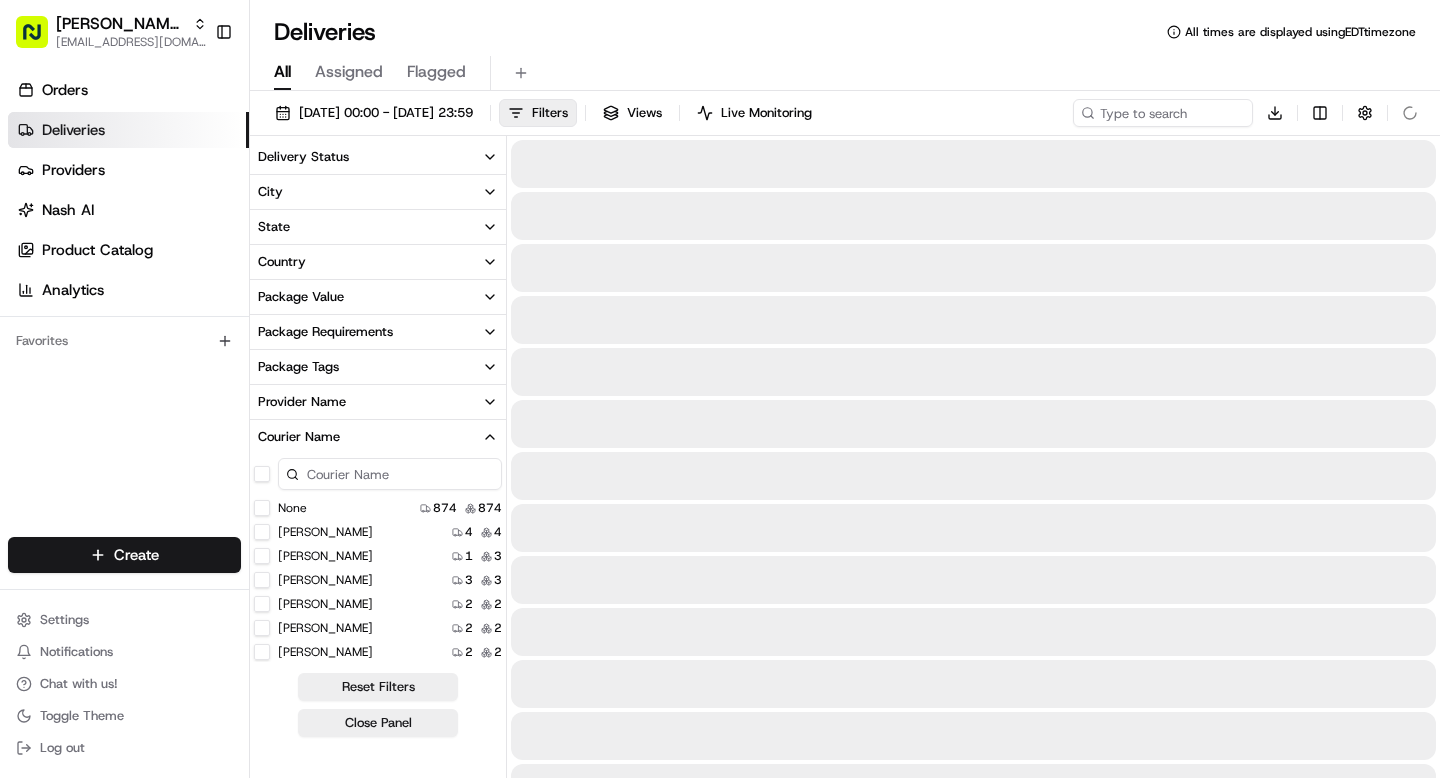 click on "[PERSON_NAME]" at bounding box center [262, 556] 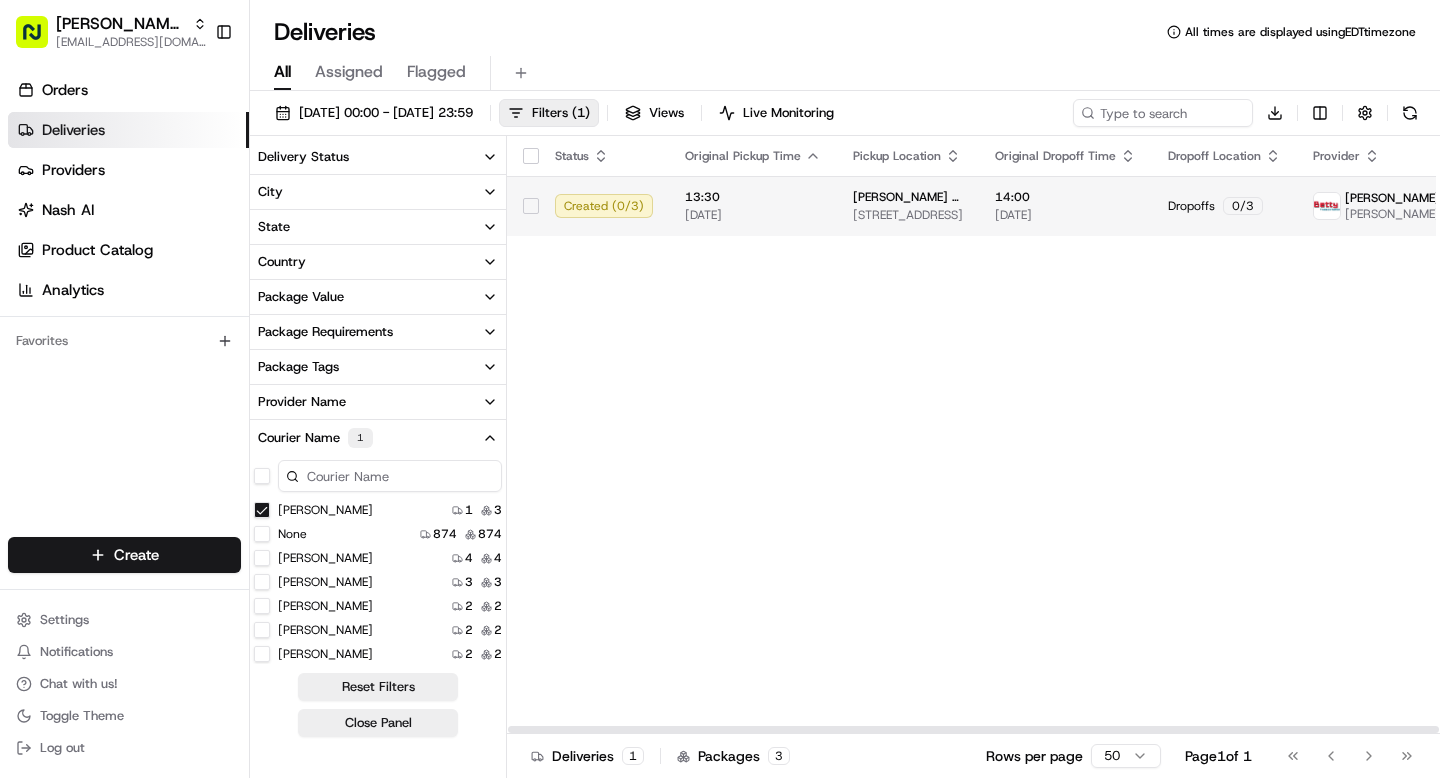 click on "[DATE]" at bounding box center [1065, 215] 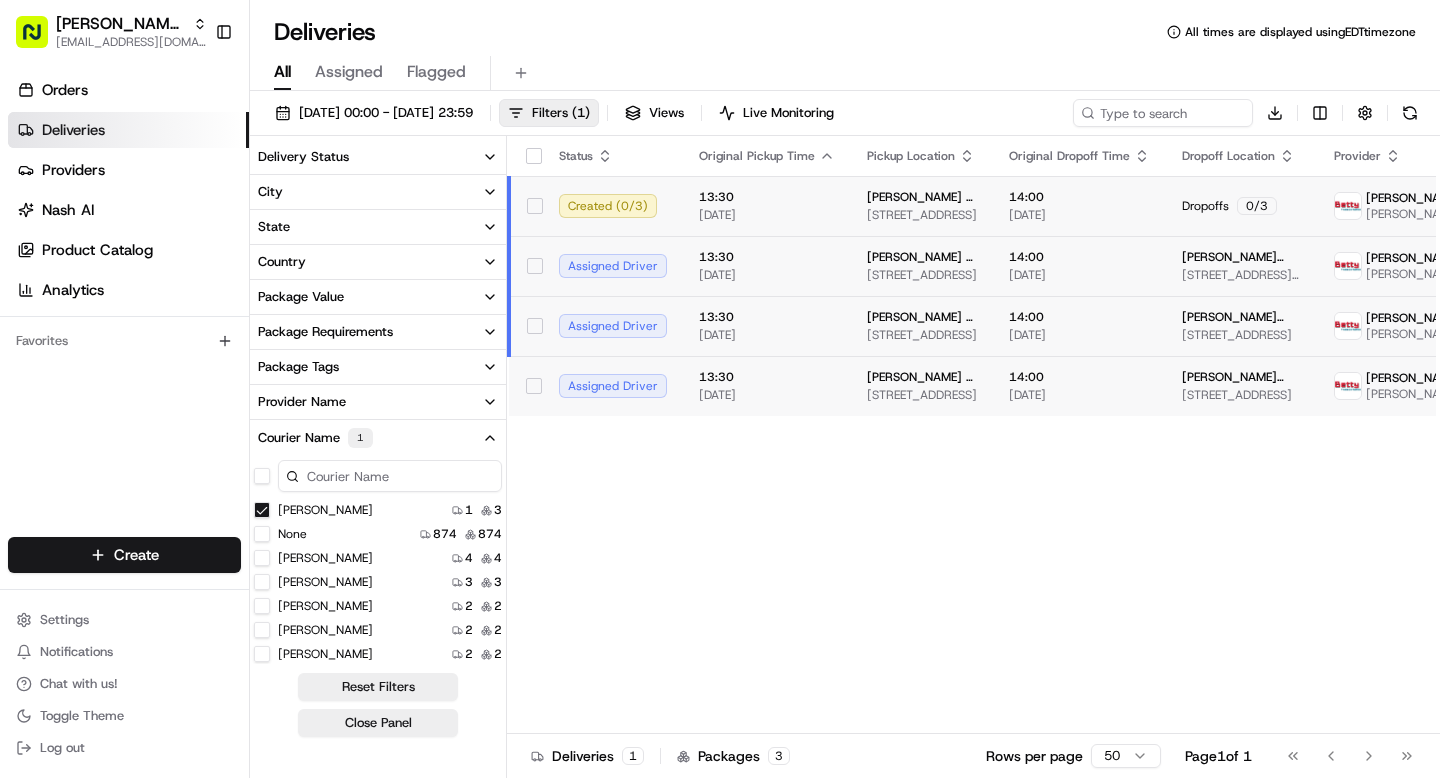 click on "[PERSON_NAME]" at bounding box center [262, 510] 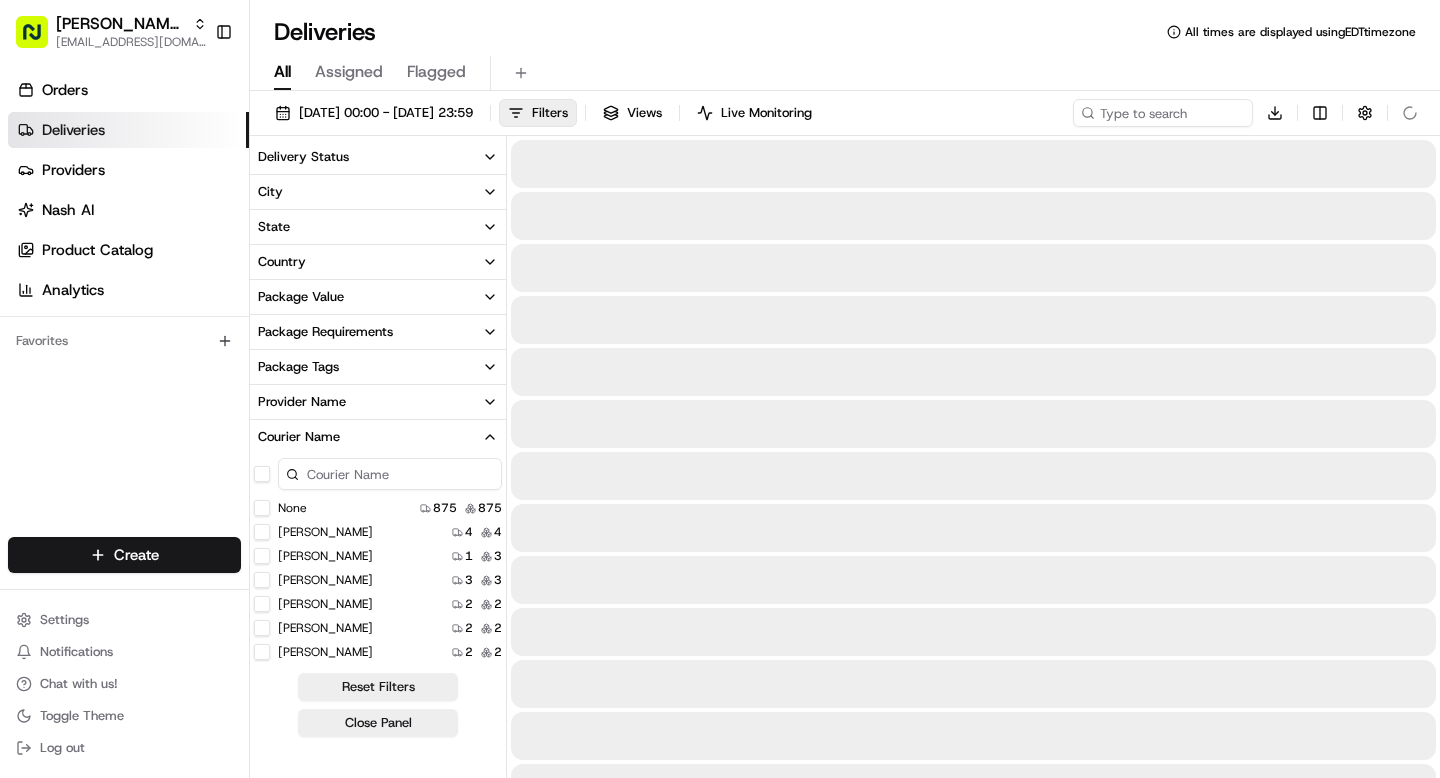 click on "[PERSON_NAME]" at bounding box center (262, 580) 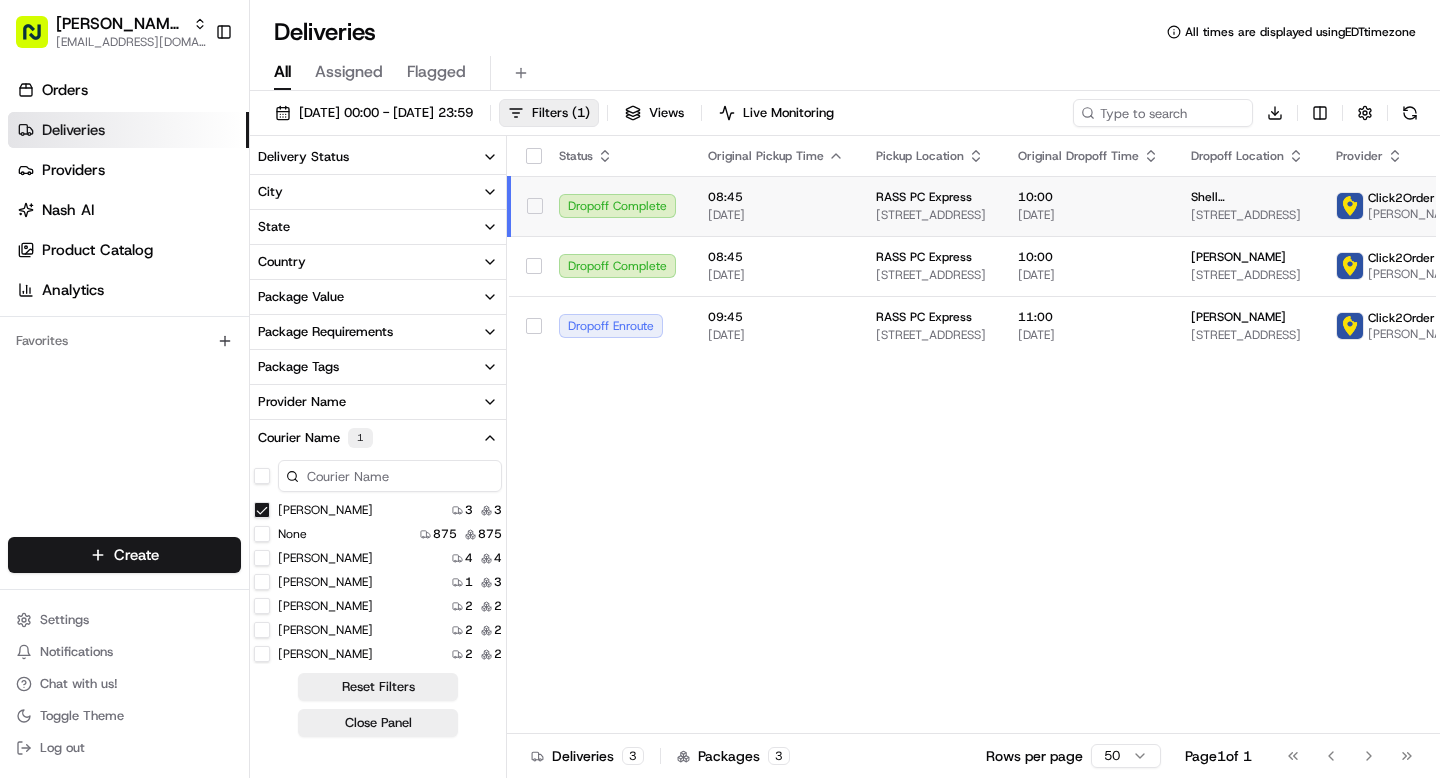 click on "[PERSON_NAME]" at bounding box center (262, 510) 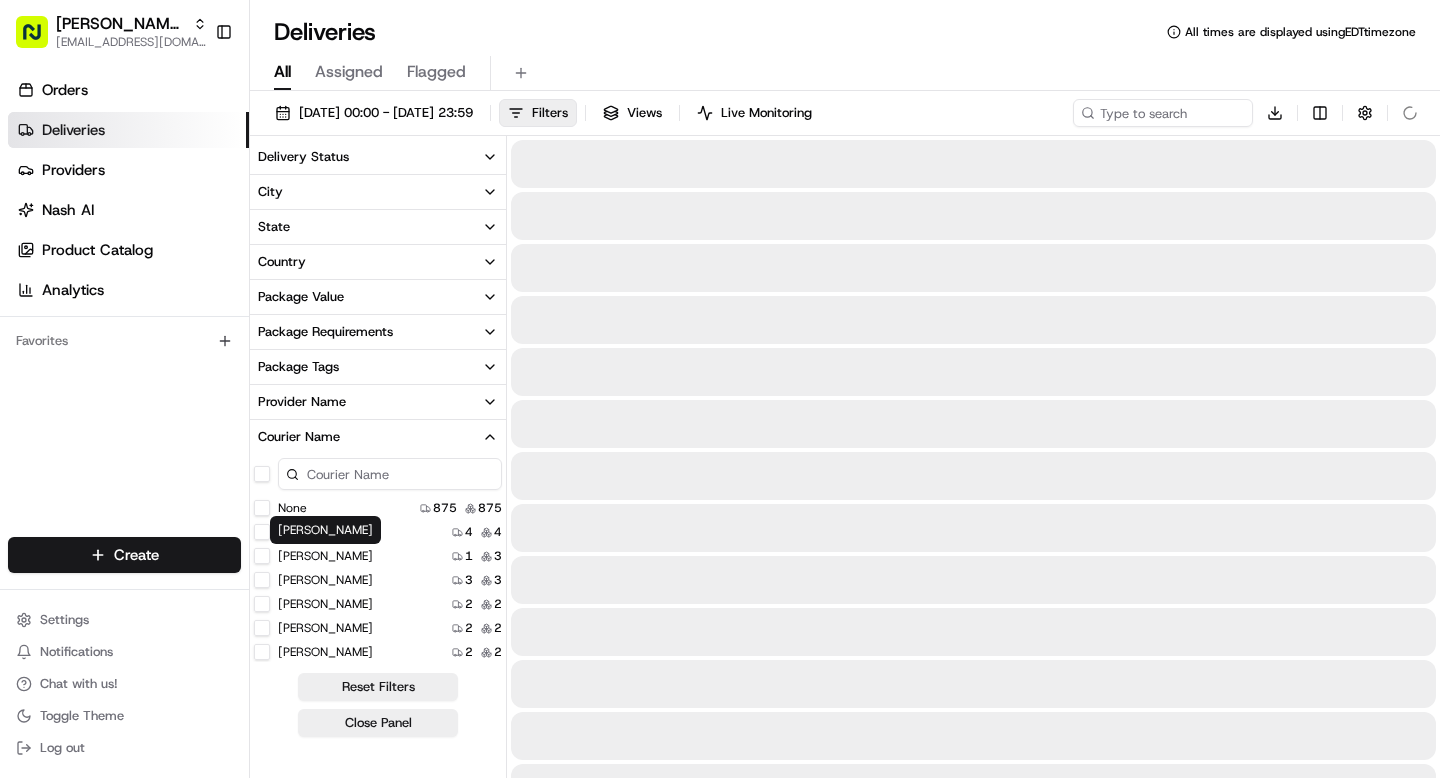 click on "[PERSON_NAME]" at bounding box center (262, 604) 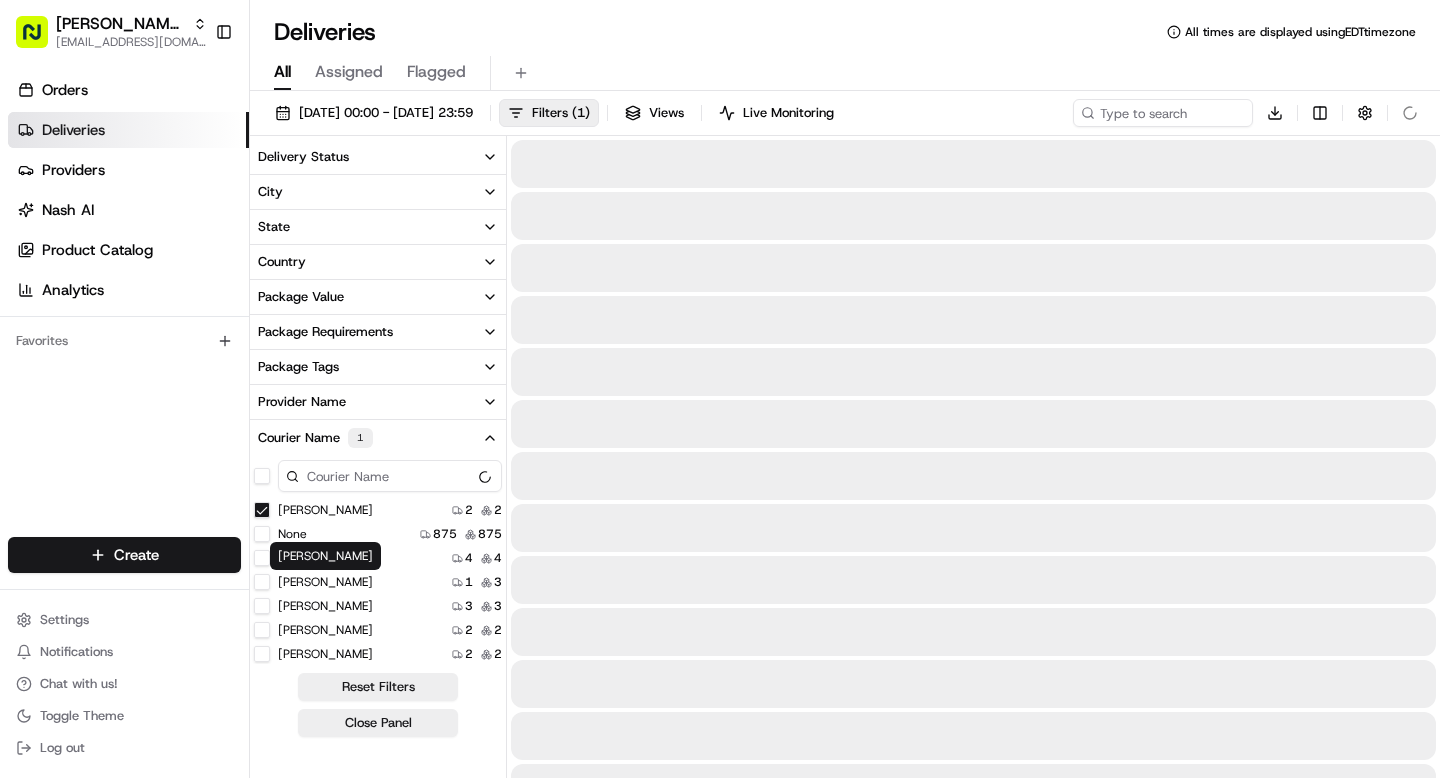 click on "[PERSON_NAME]" at bounding box center (262, 606) 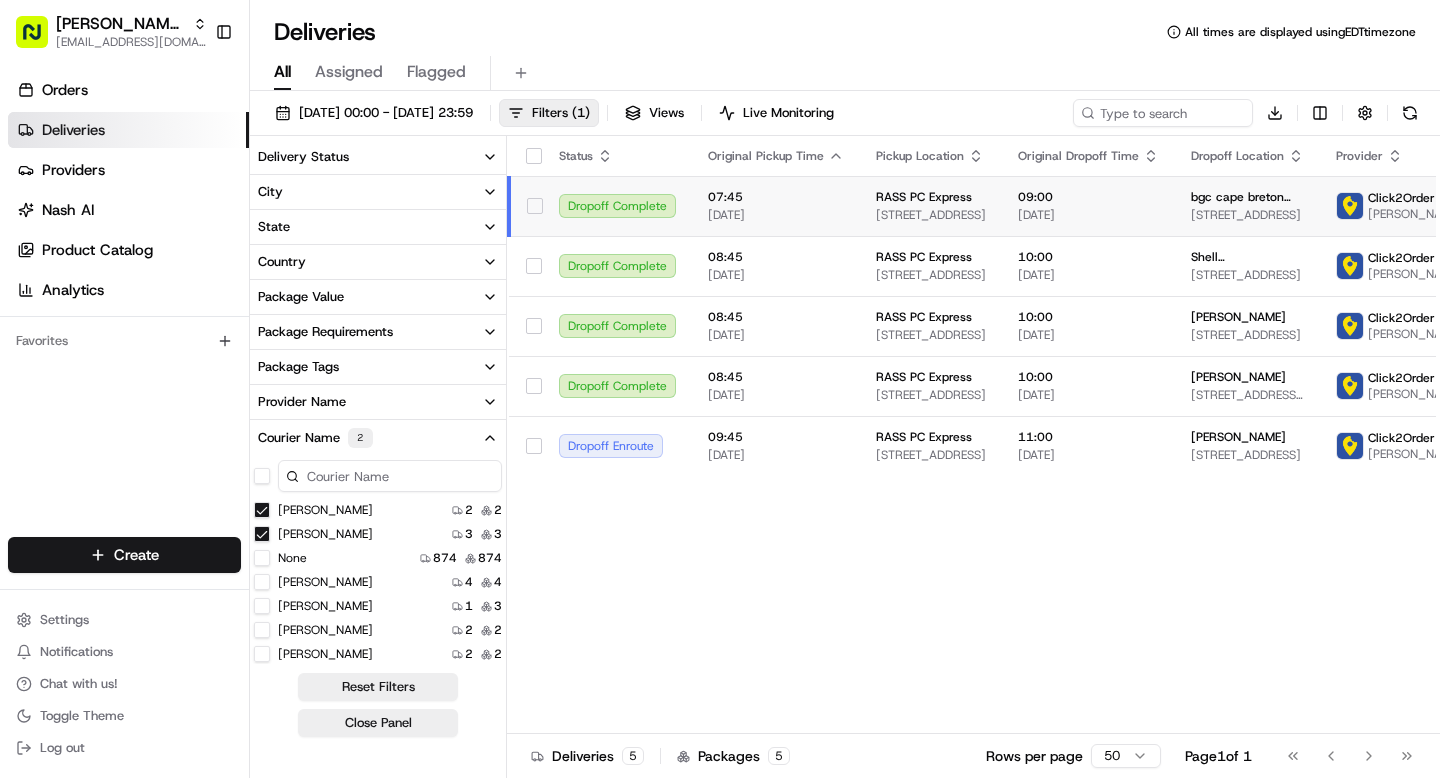 click on "[PERSON_NAME]" at bounding box center (262, 534) 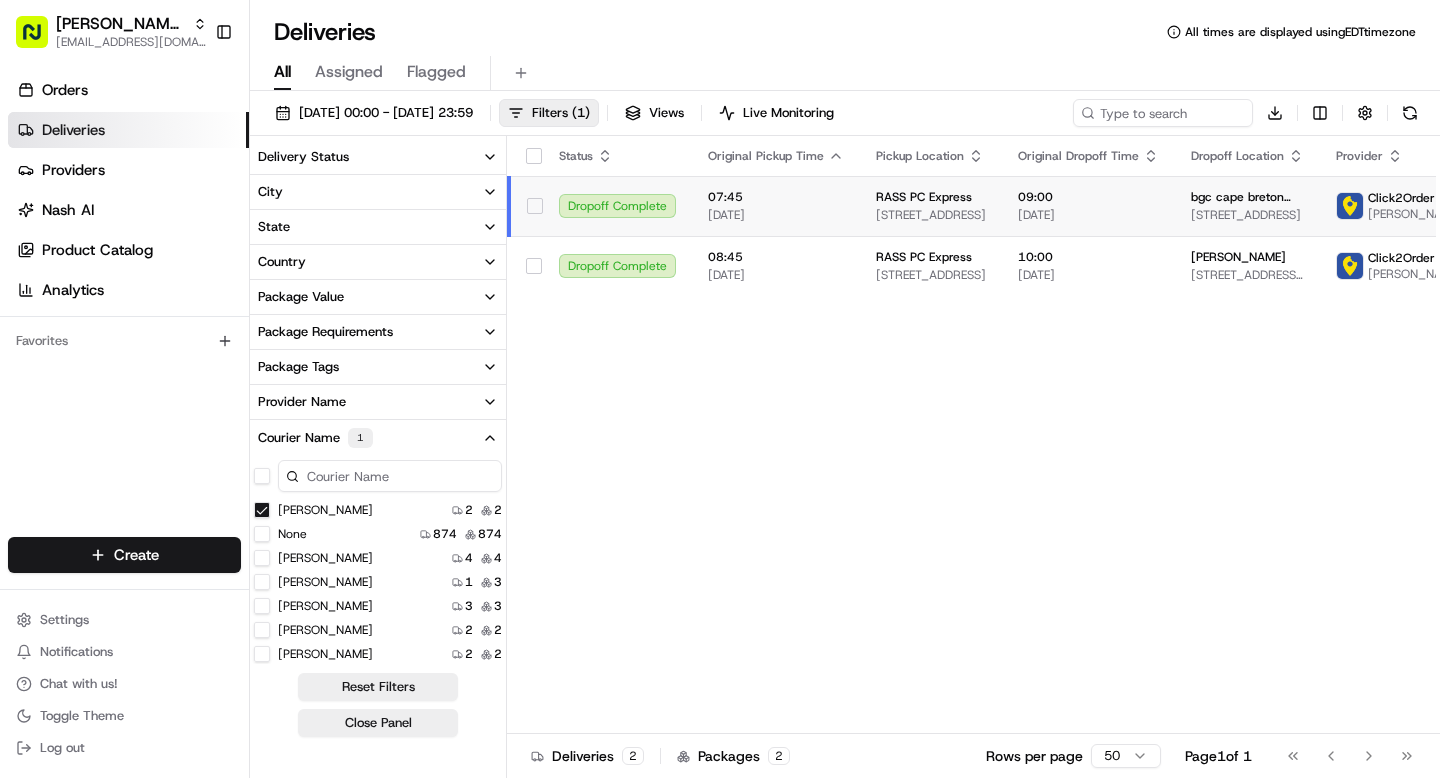 click on "[PERSON_NAME]" at bounding box center [262, 510] 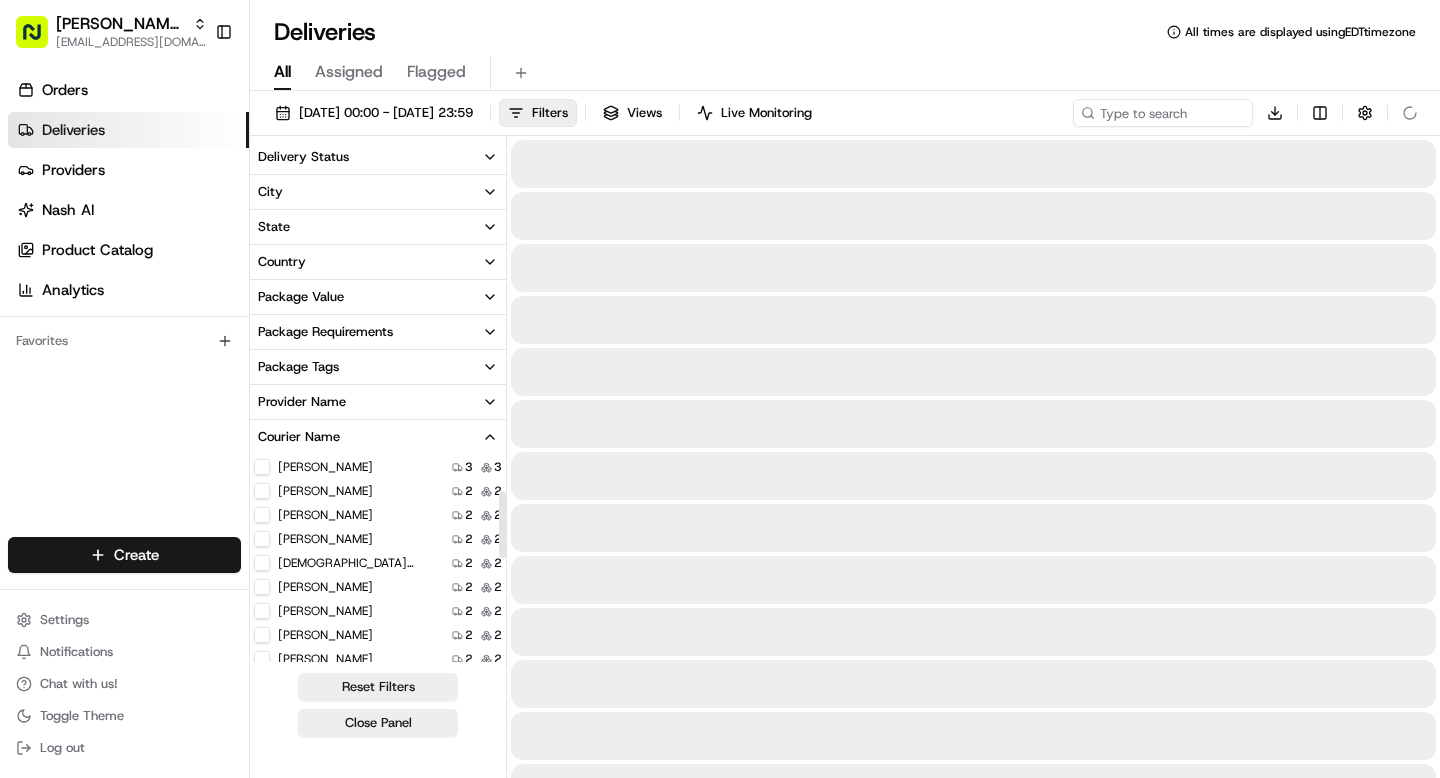 scroll, scrollTop: 116, scrollLeft: 0, axis: vertical 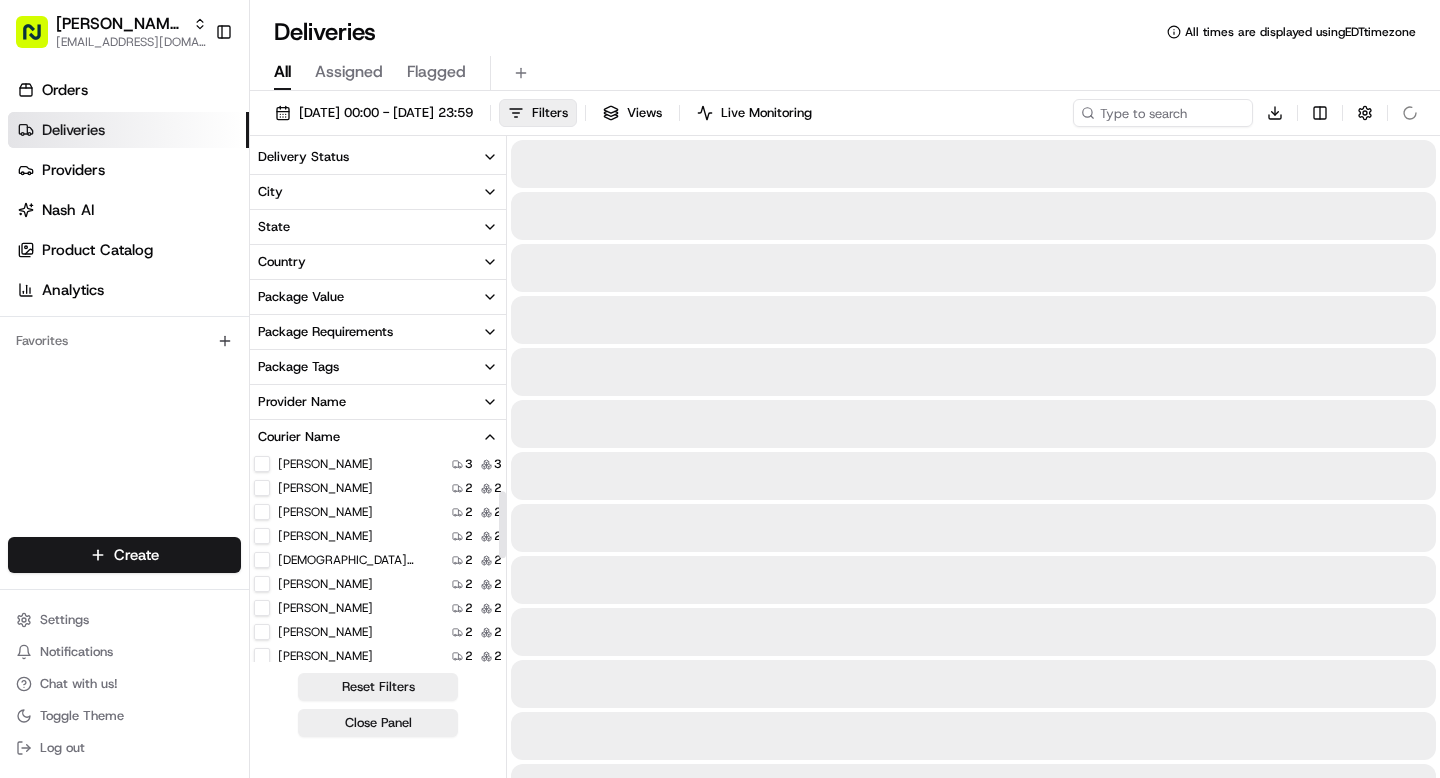 click on "[PERSON_NAME]" at bounding box center (262, 512) 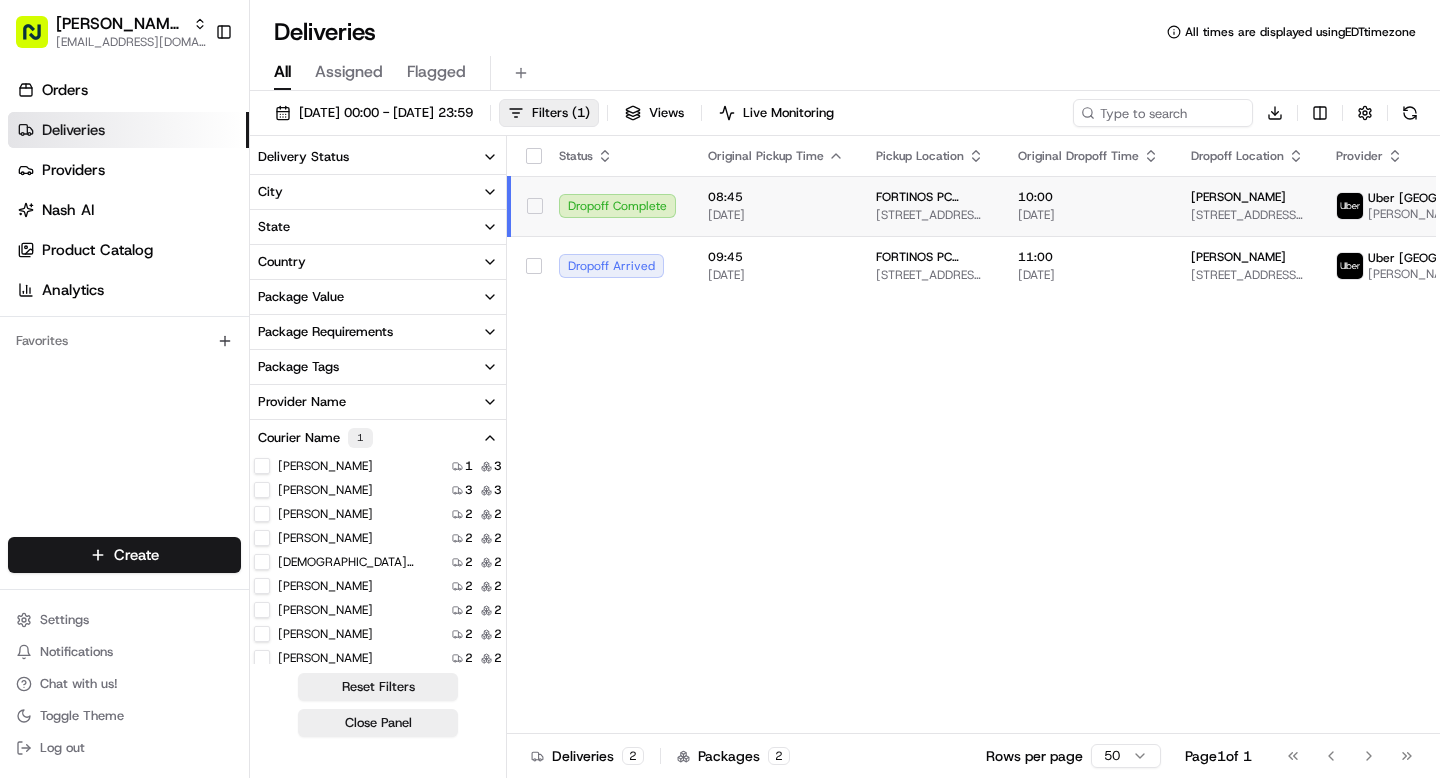 scroll, scrollTop: 0, scrollLeft: 0, axis: both 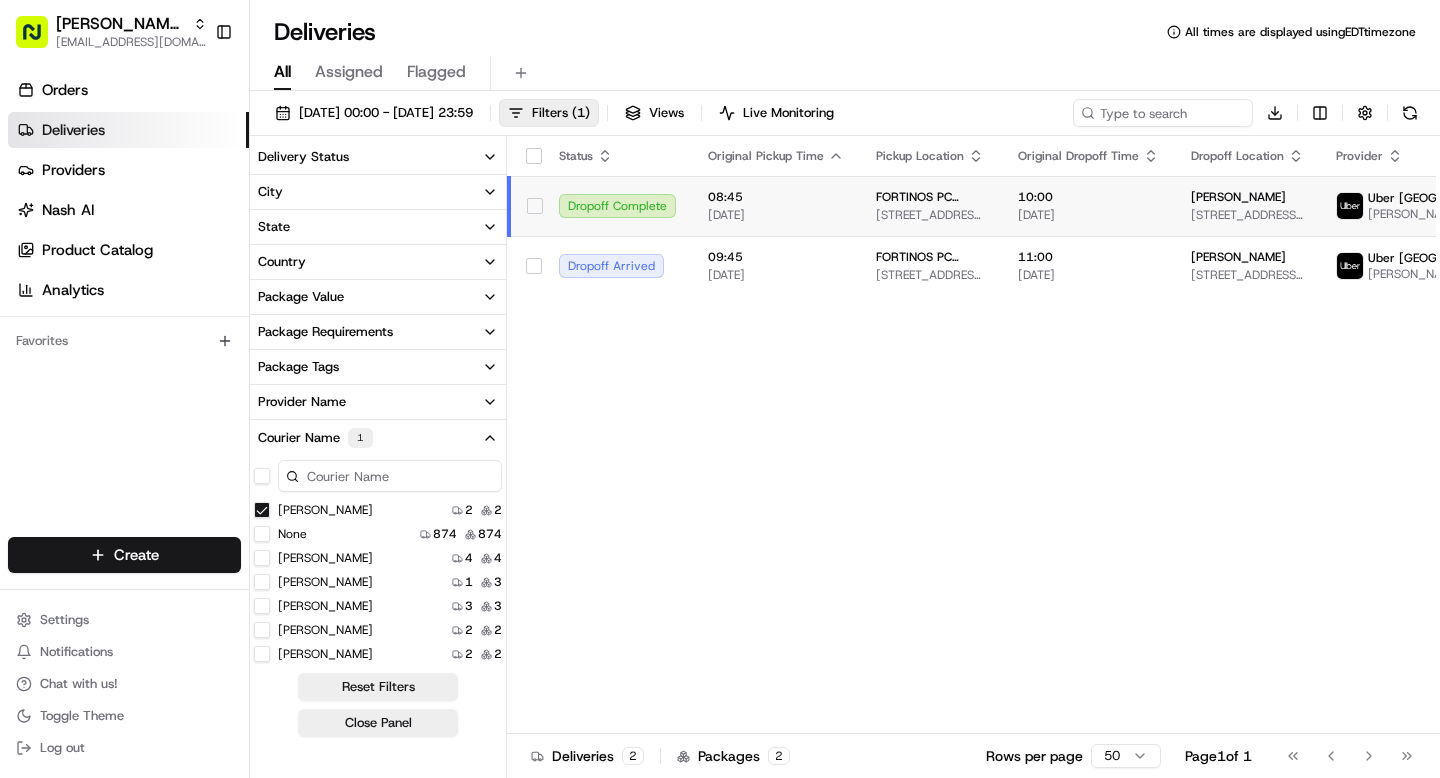 click on "[PERSON_NAME]" at bounding box center [262, 510] 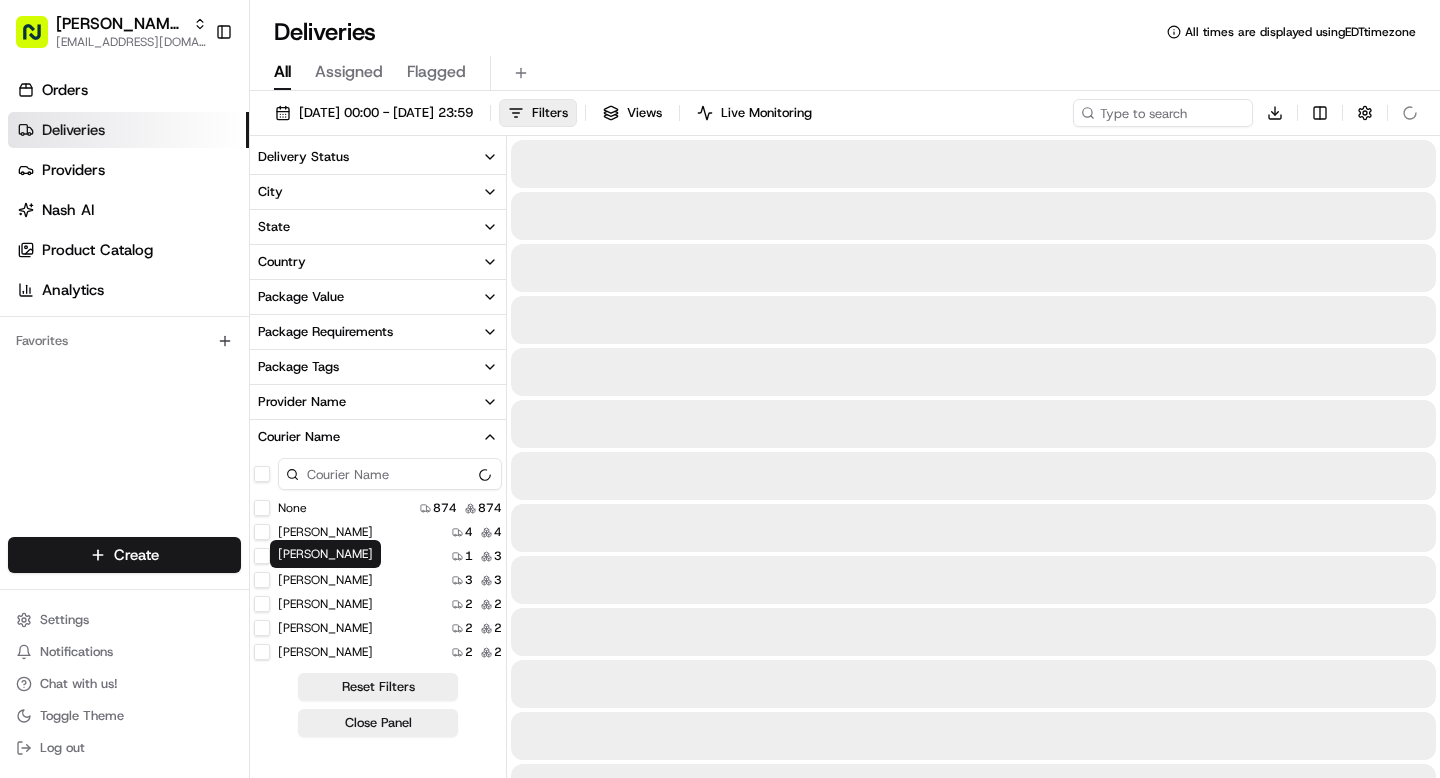 scroll, scrollTop: 113, scrollLeft: 0, axis: vertical 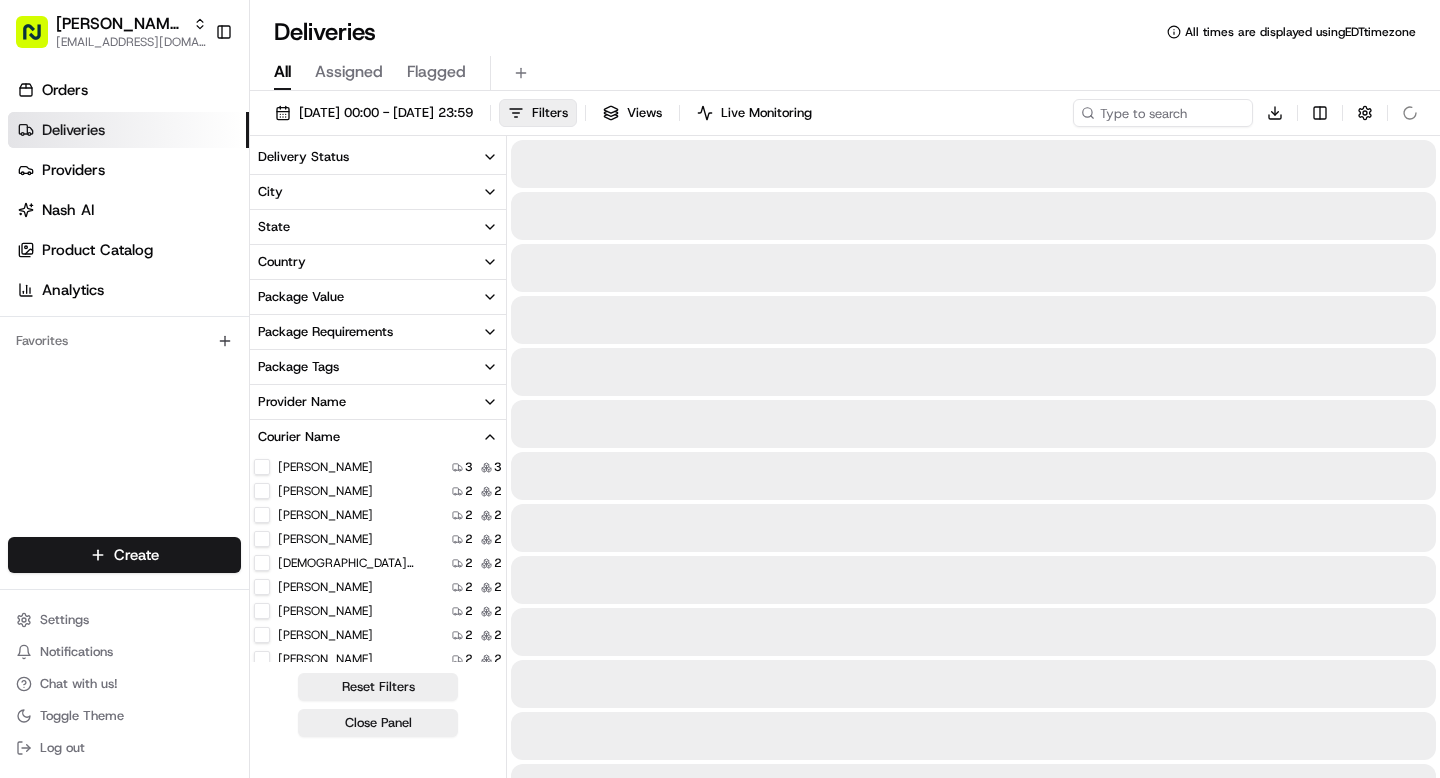 click on "[PERSON_NAME]" at bounding box center (262, 539) 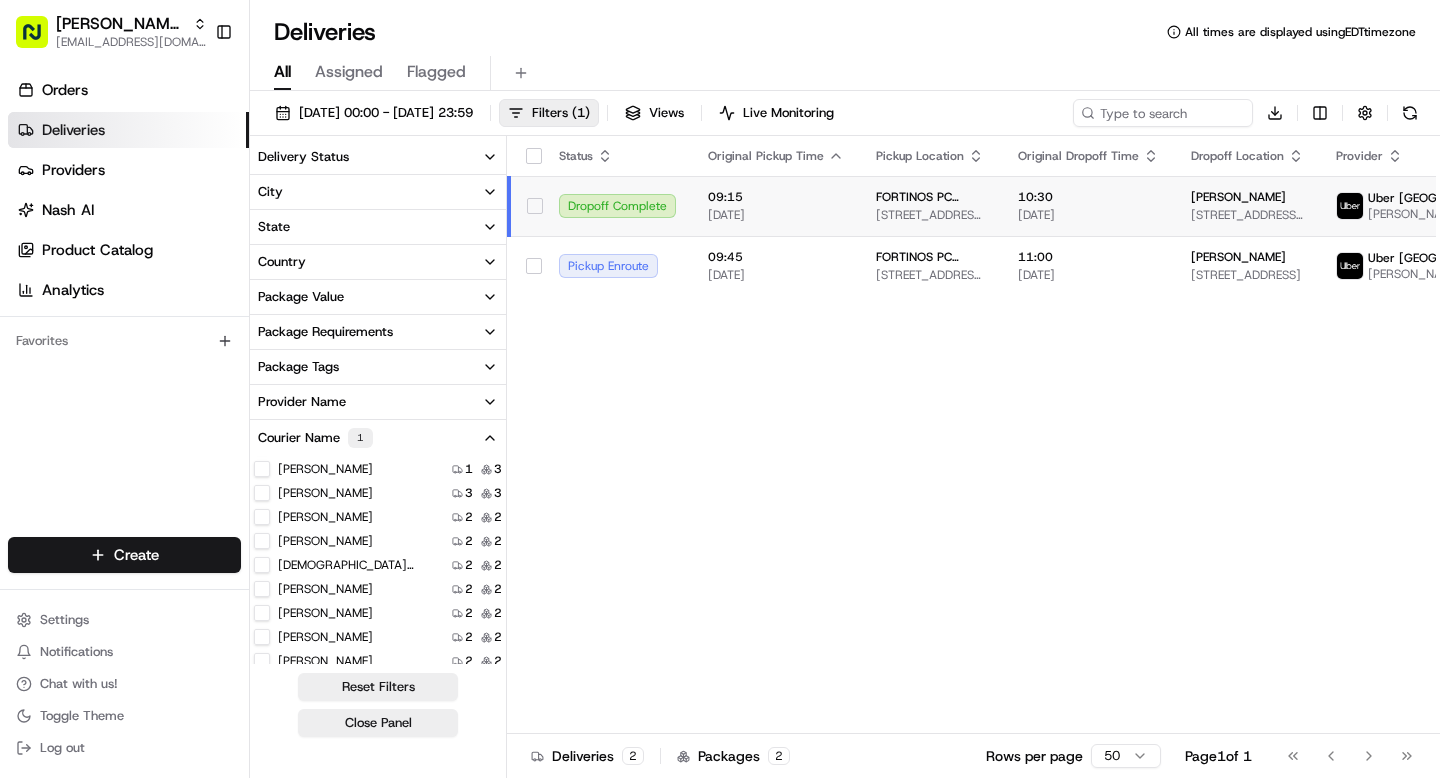 scroll, scrollTop: 0, scrollLeft: 0, axis: both 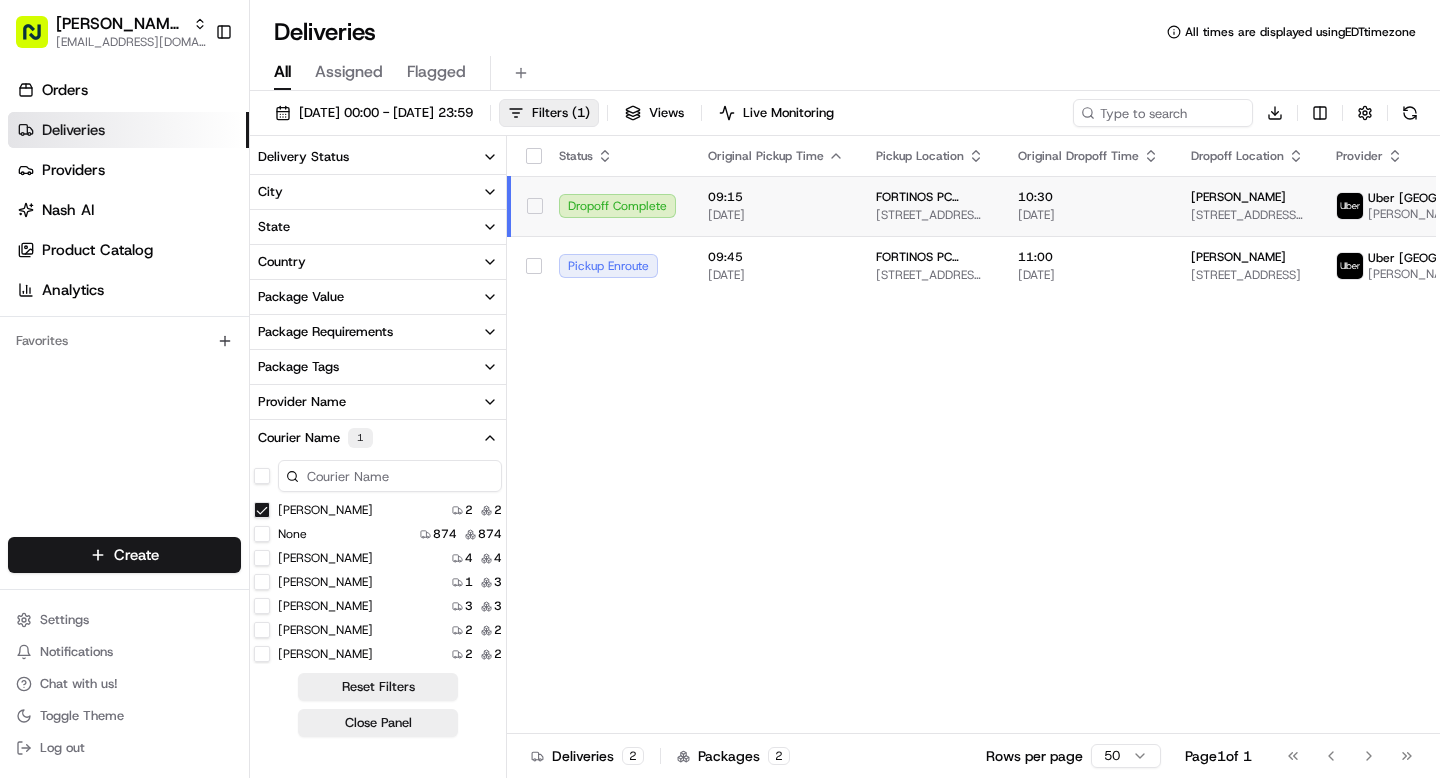 click on "[PERSON_NAME]" at bounding box center (262, 510) 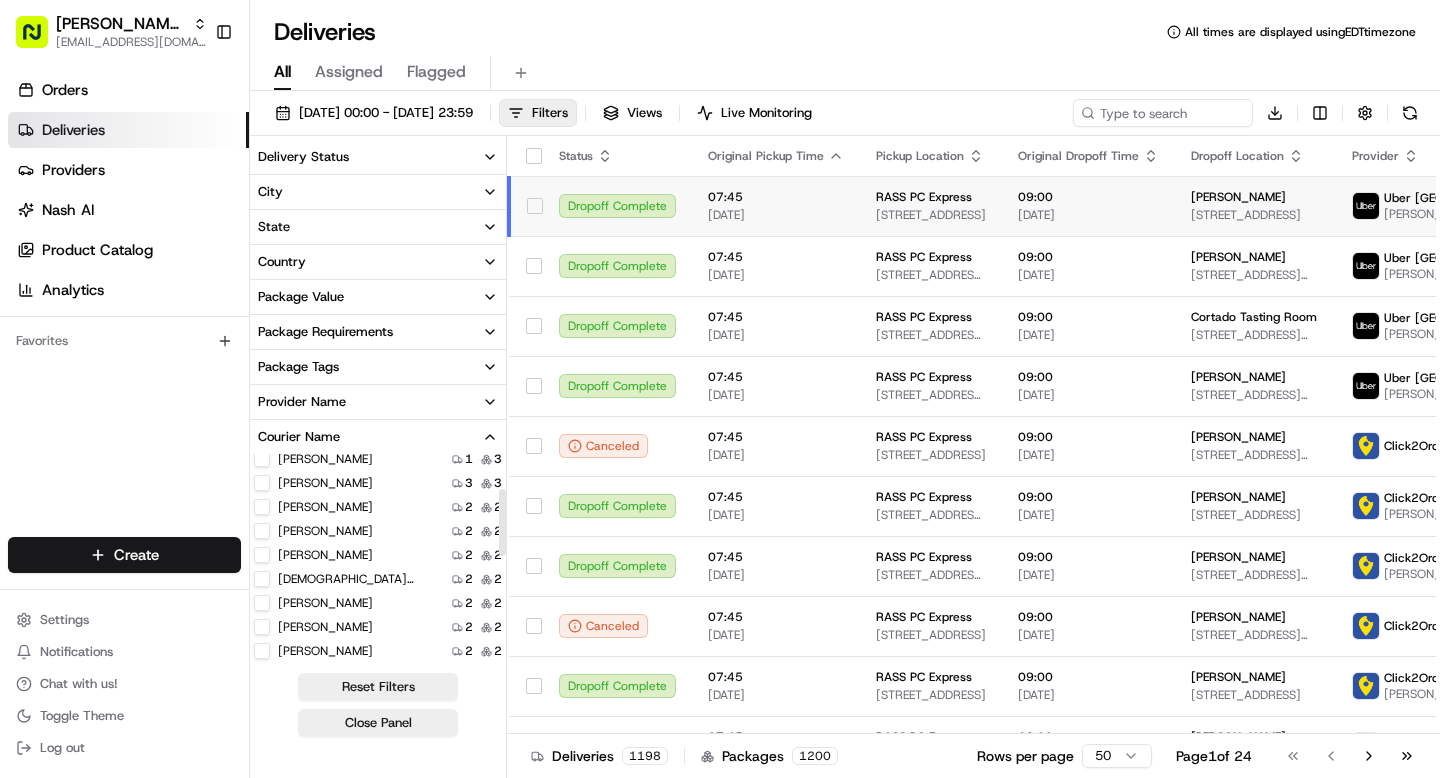 scroll, scrollTop: 110, scrollLeft: 0, axis: vertical 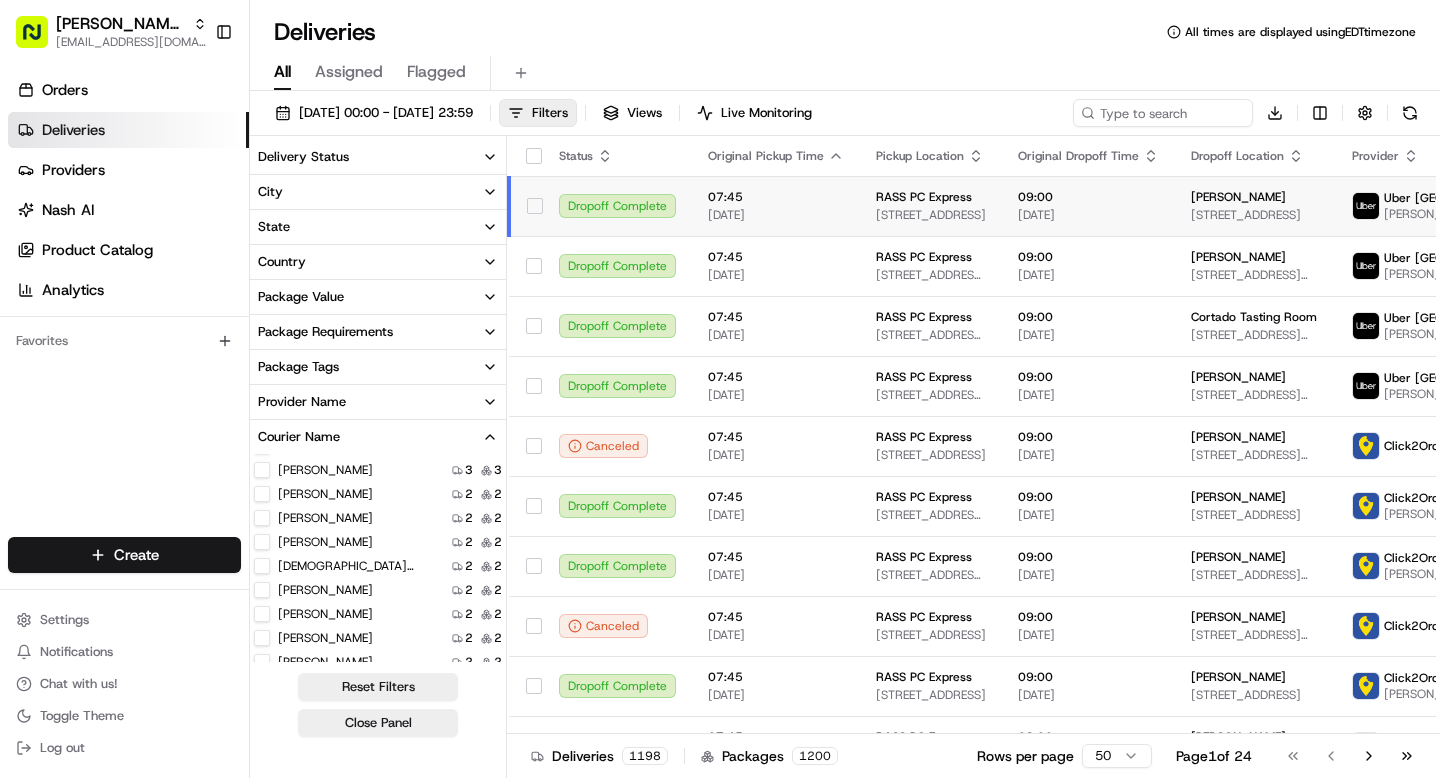 click on "[PERSON_NAME]" at bounding box center [262, 542] 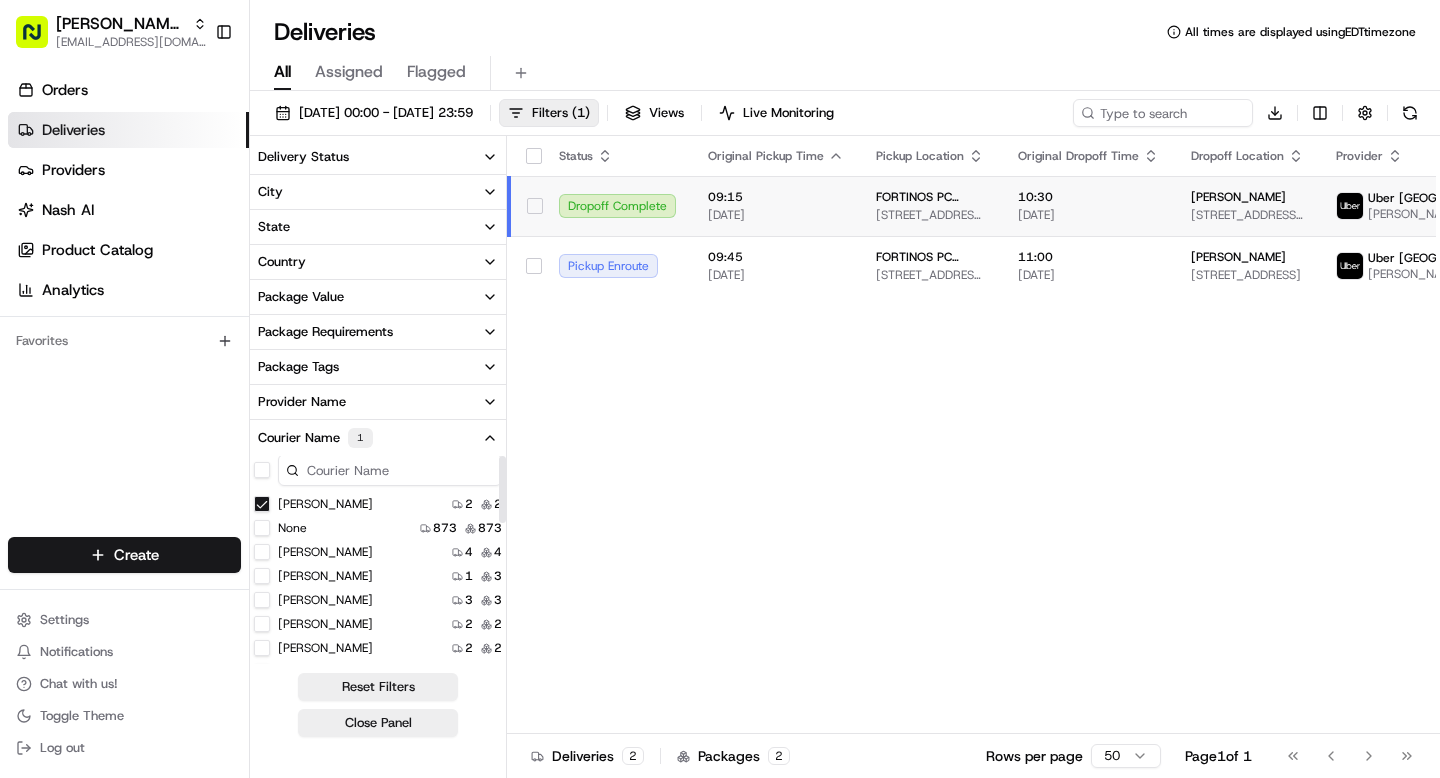 scroll, scrollTop: 0, scrollLeft: 0, axis: both 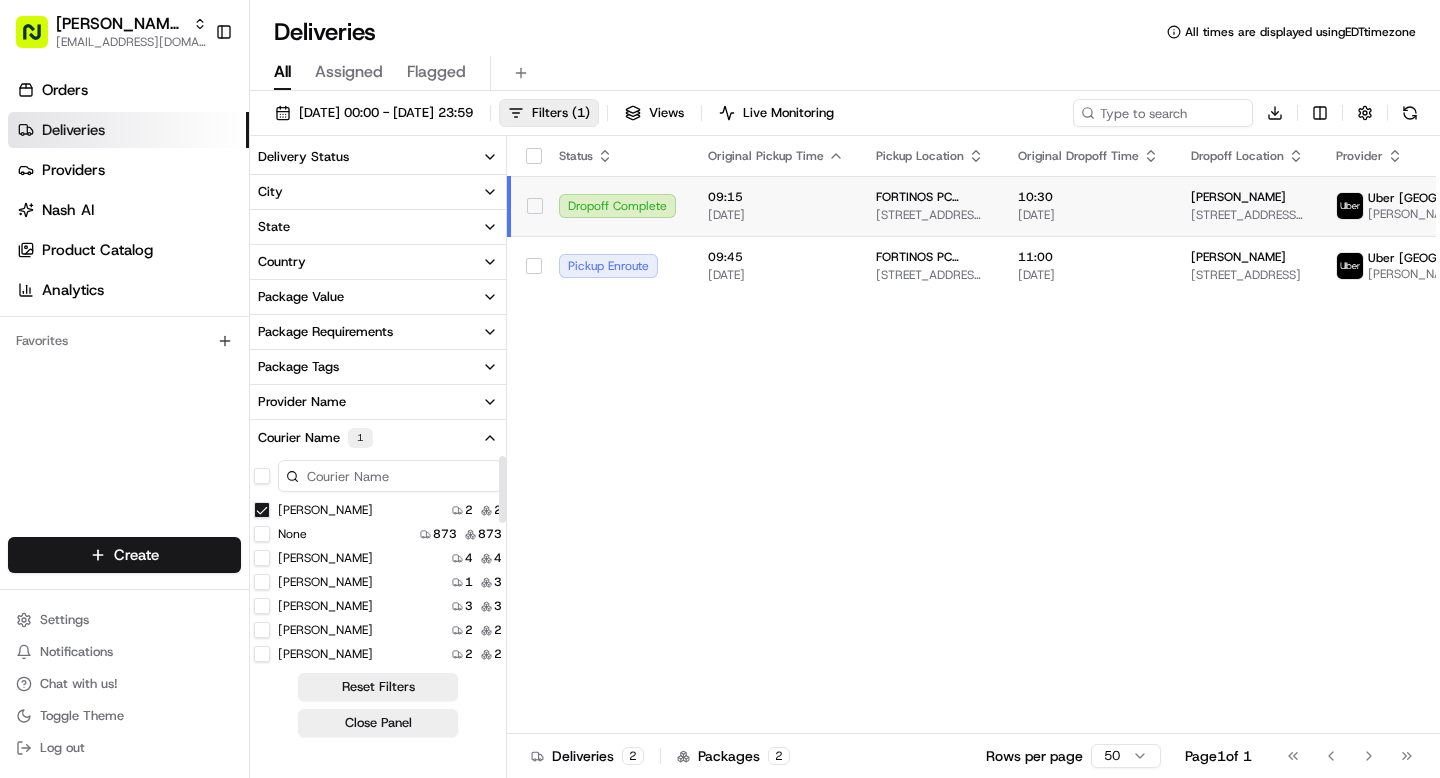click on "[PERSON_NAME]" at bounding box center [262, 510] 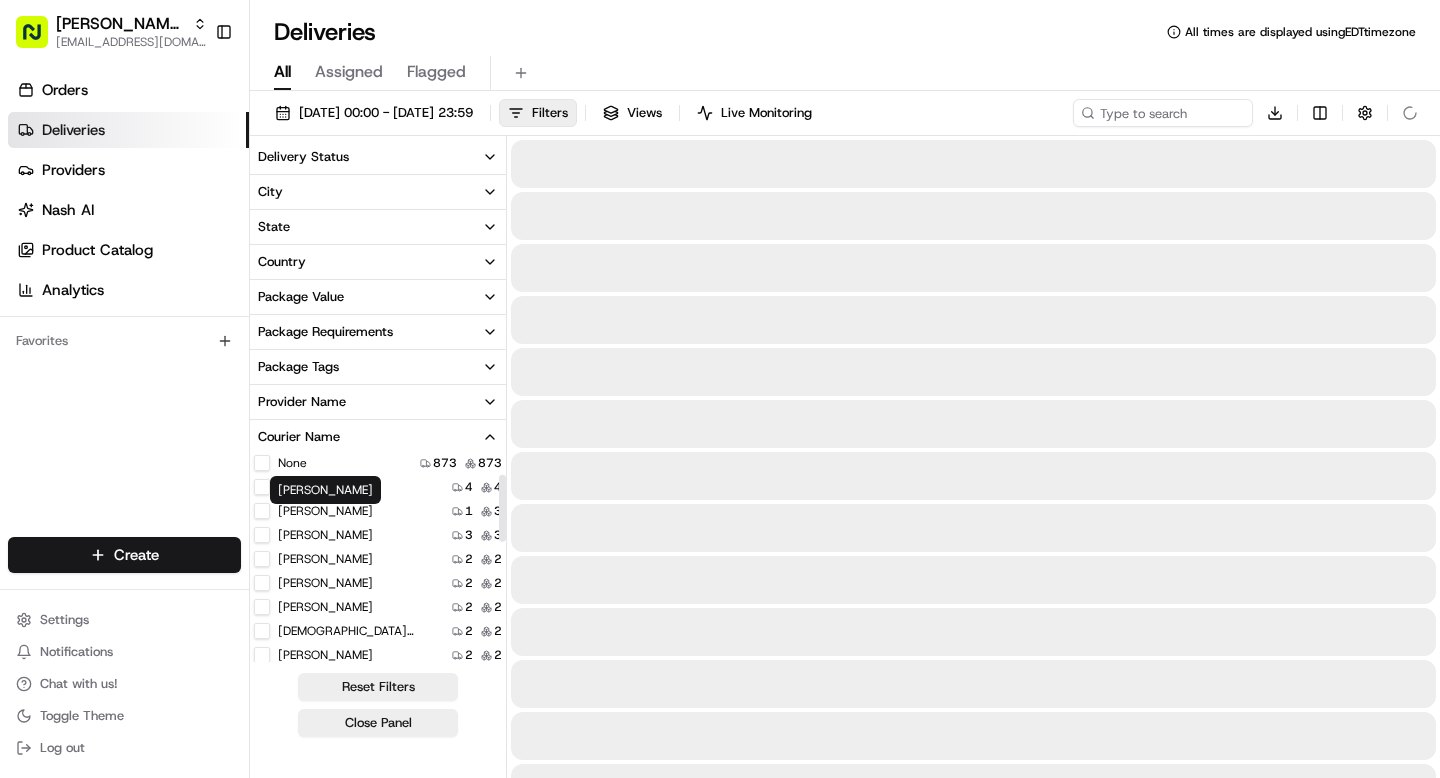 scroll, scrollTop: 68, scrollLeft: 0, axis: vertical 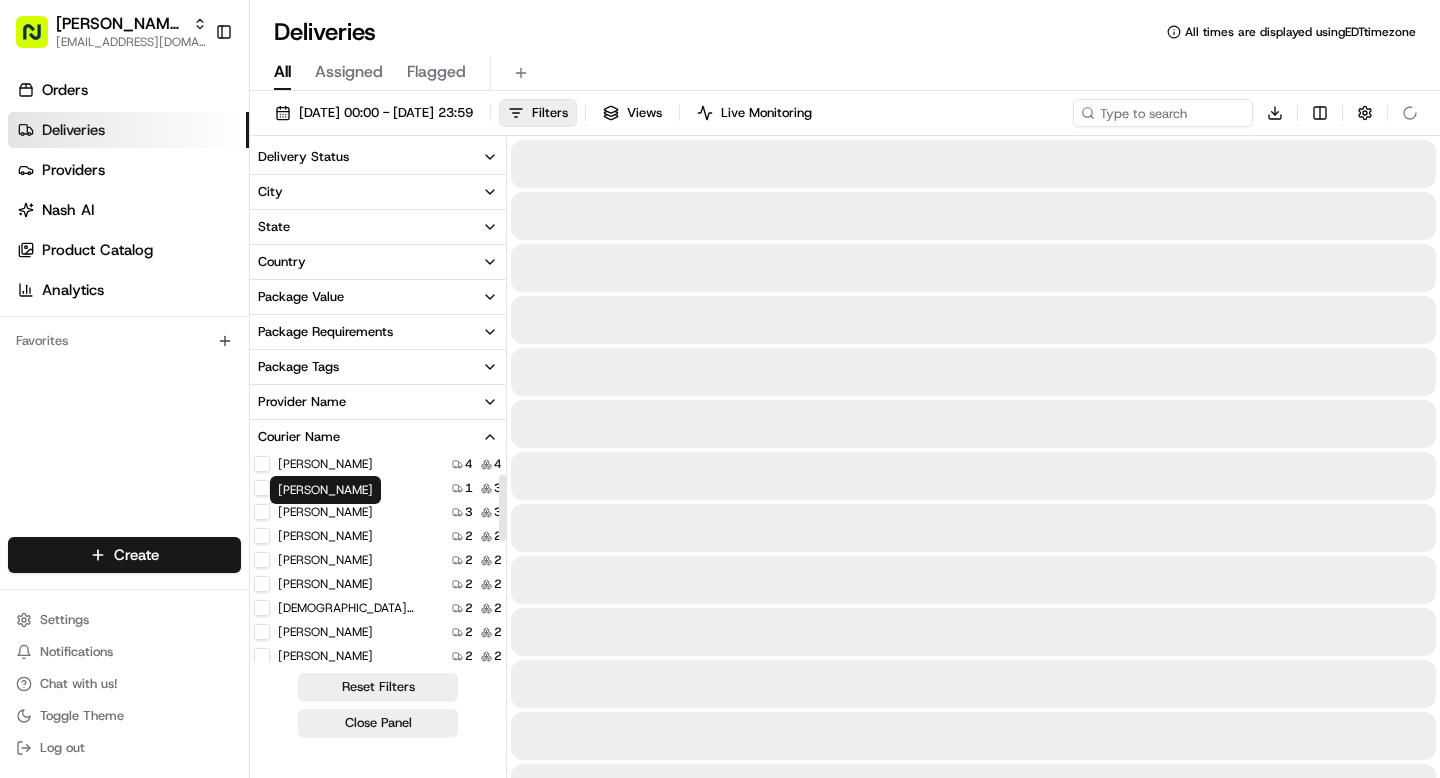 click on "[DEMOGRAPHIC_DATA][PERSON_NAME]" at bounding box center (262, 608) 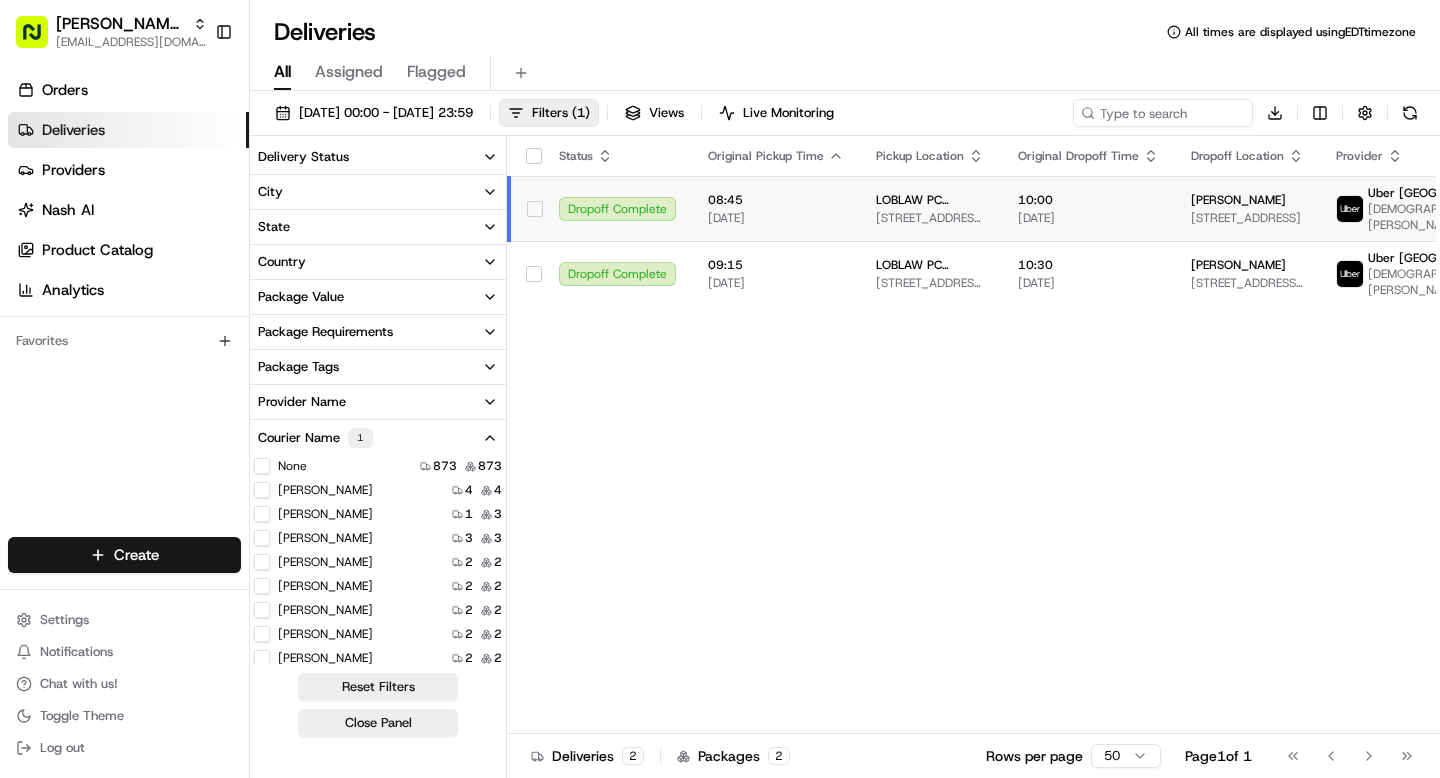 scroll, scrollTop: 0, scrollLeft: 0, axis: both 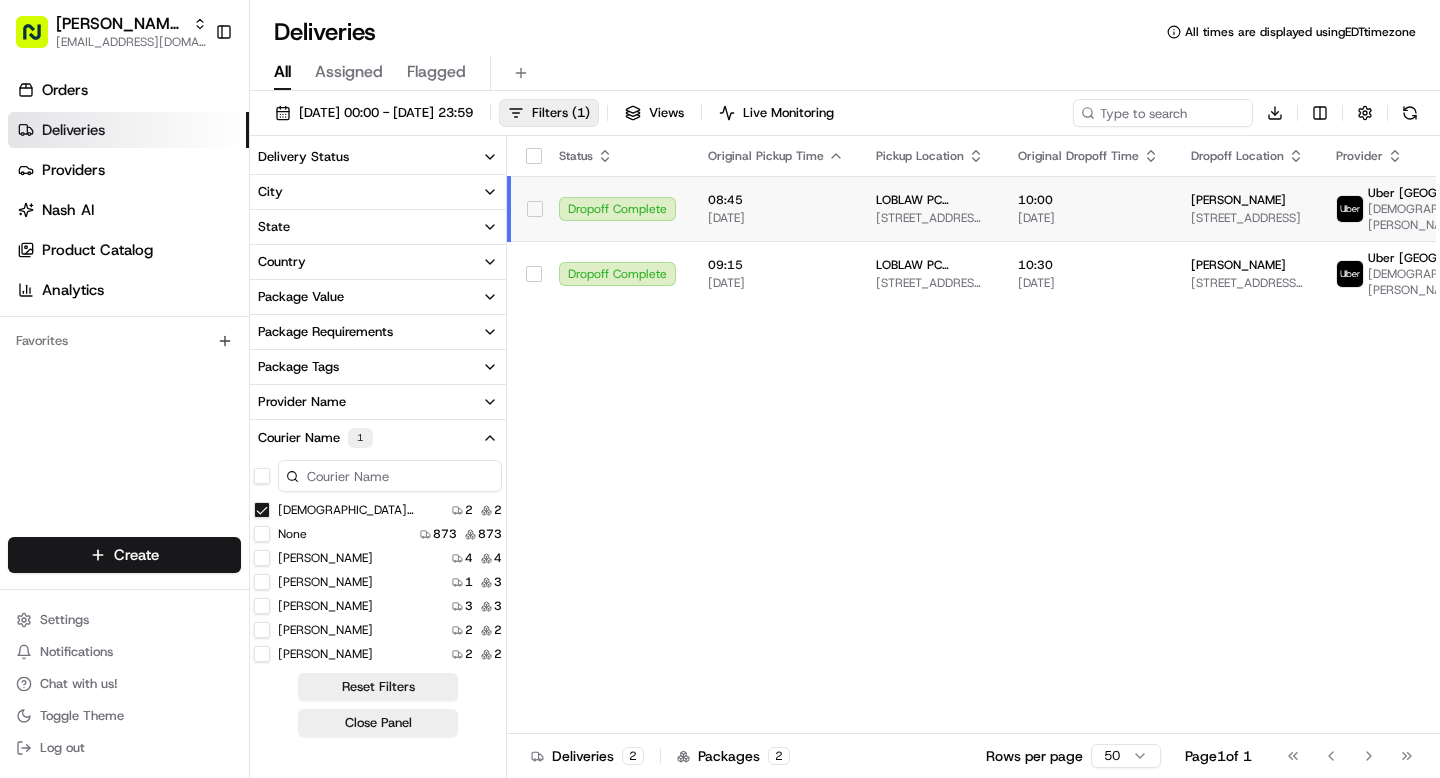 click on "[DEMOGRAPHIC_DATA][PERSON_NAME]" at bounding box center (262, 510) 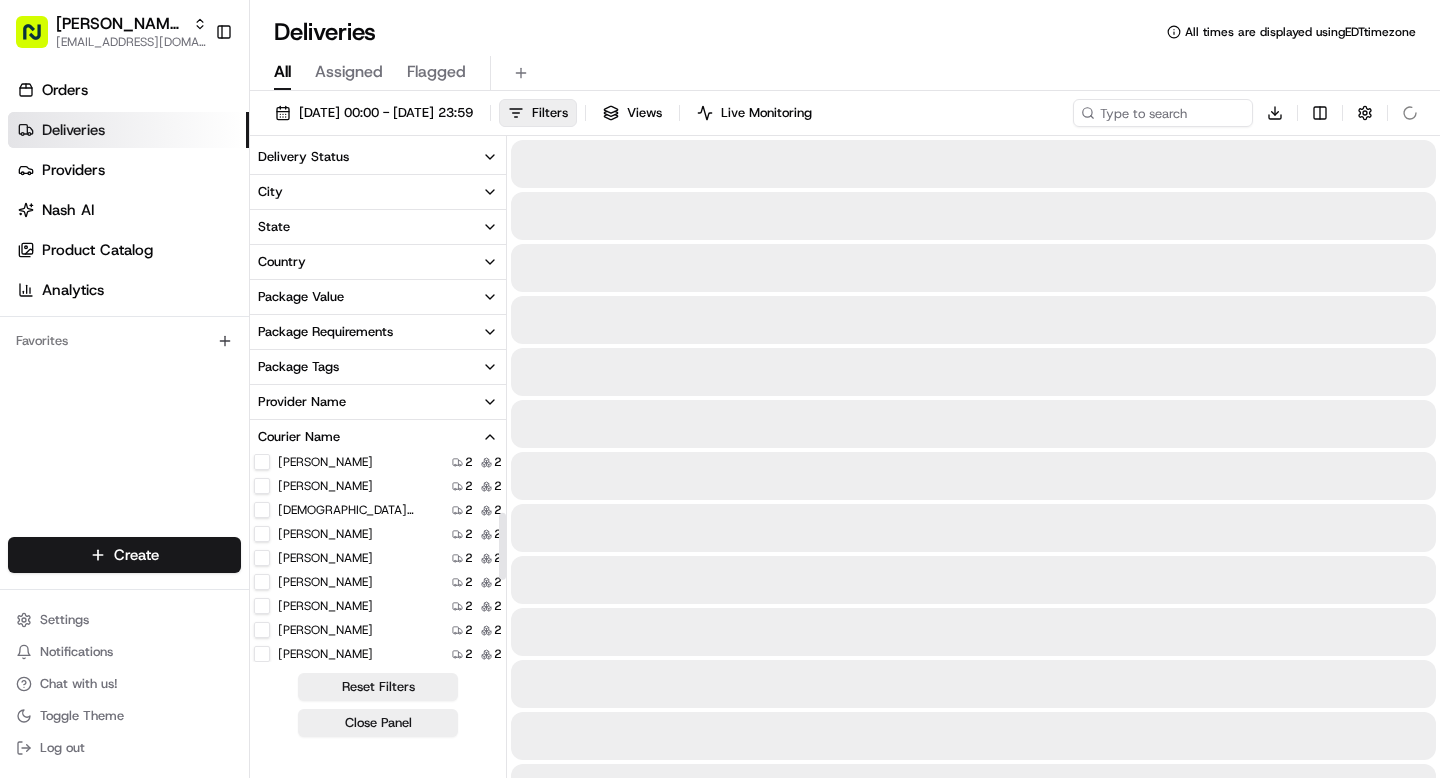 scroll, scrollTop: 199, scrollLeft: 0, axis: vertical 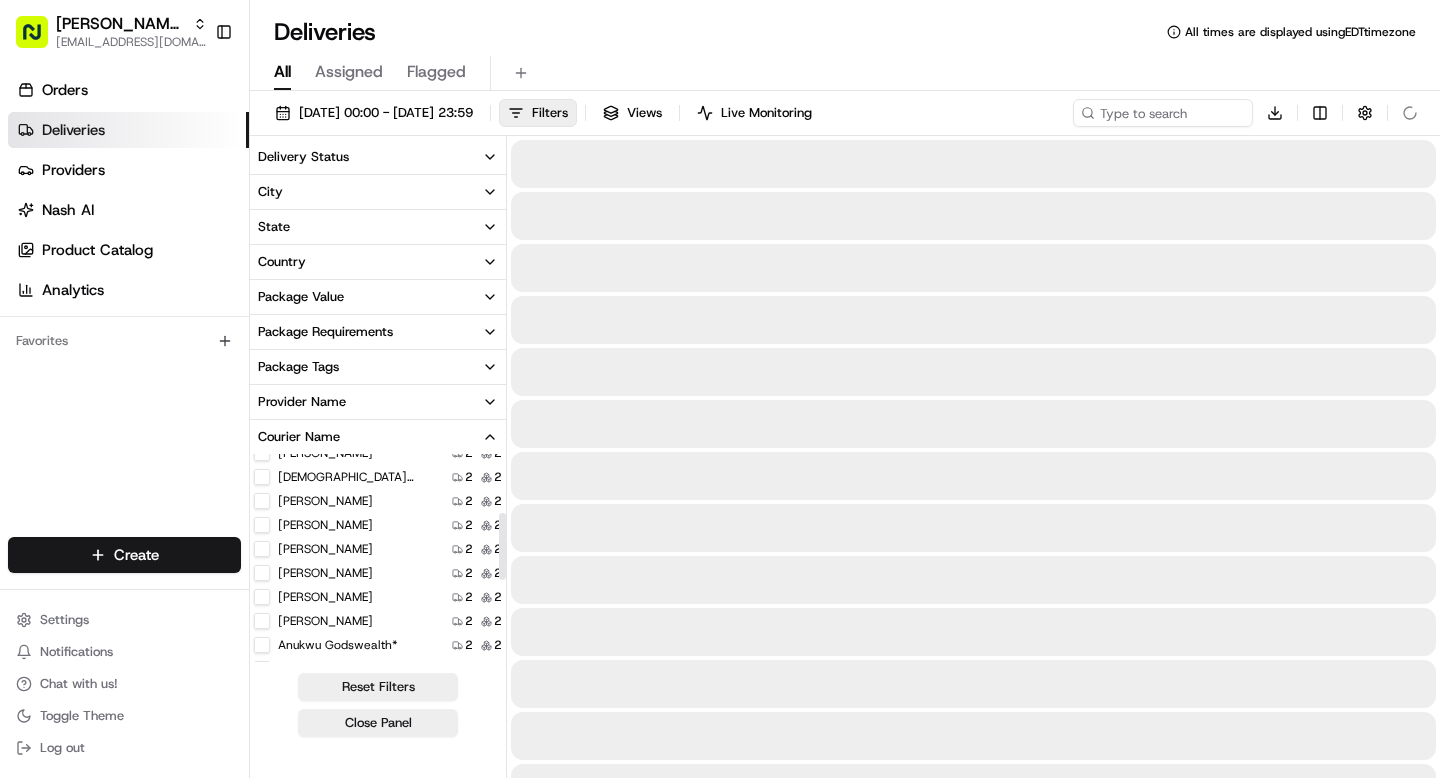 click on "[PERSON_NAME]" at bounding box center (262, 501) 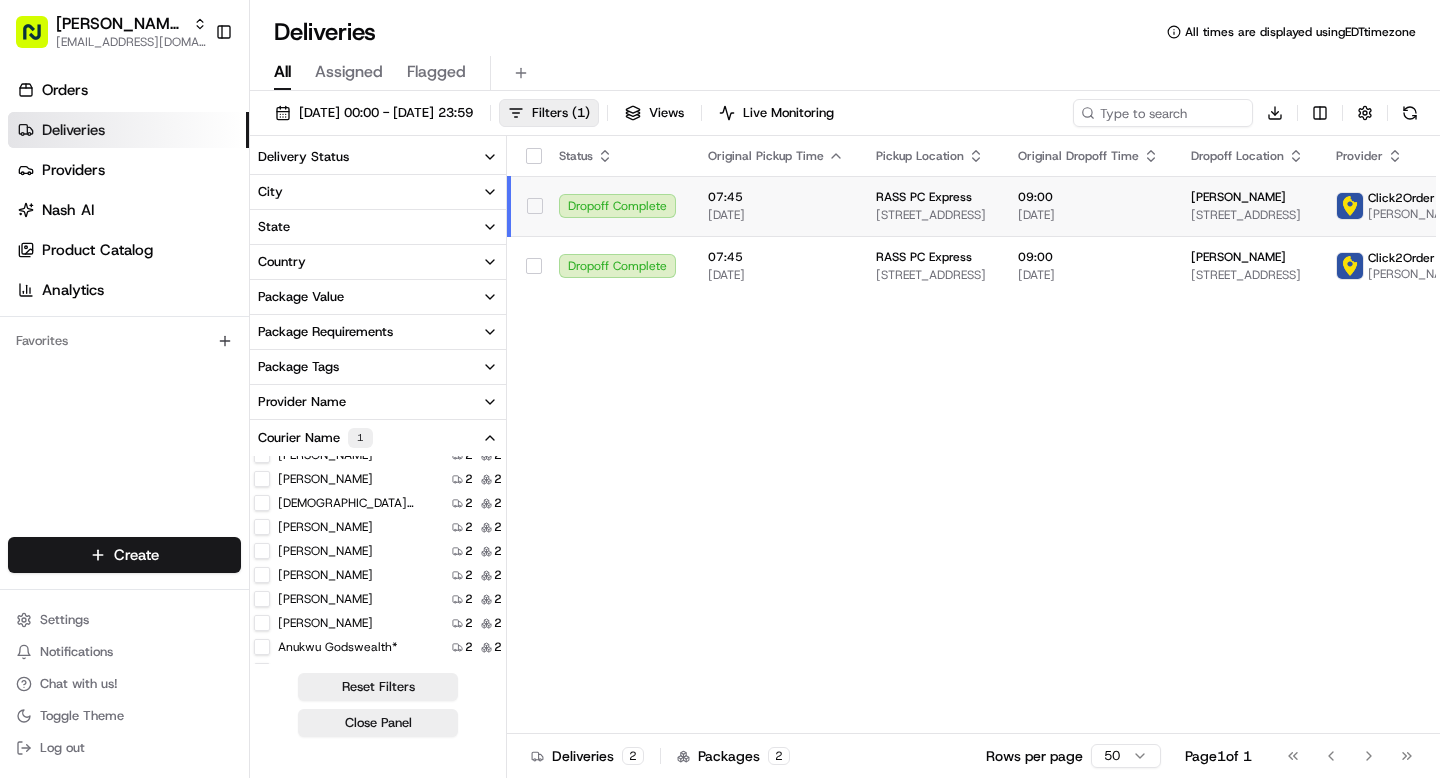 scroll, scrollTop: 0, scrollLeft: 0, axis: both 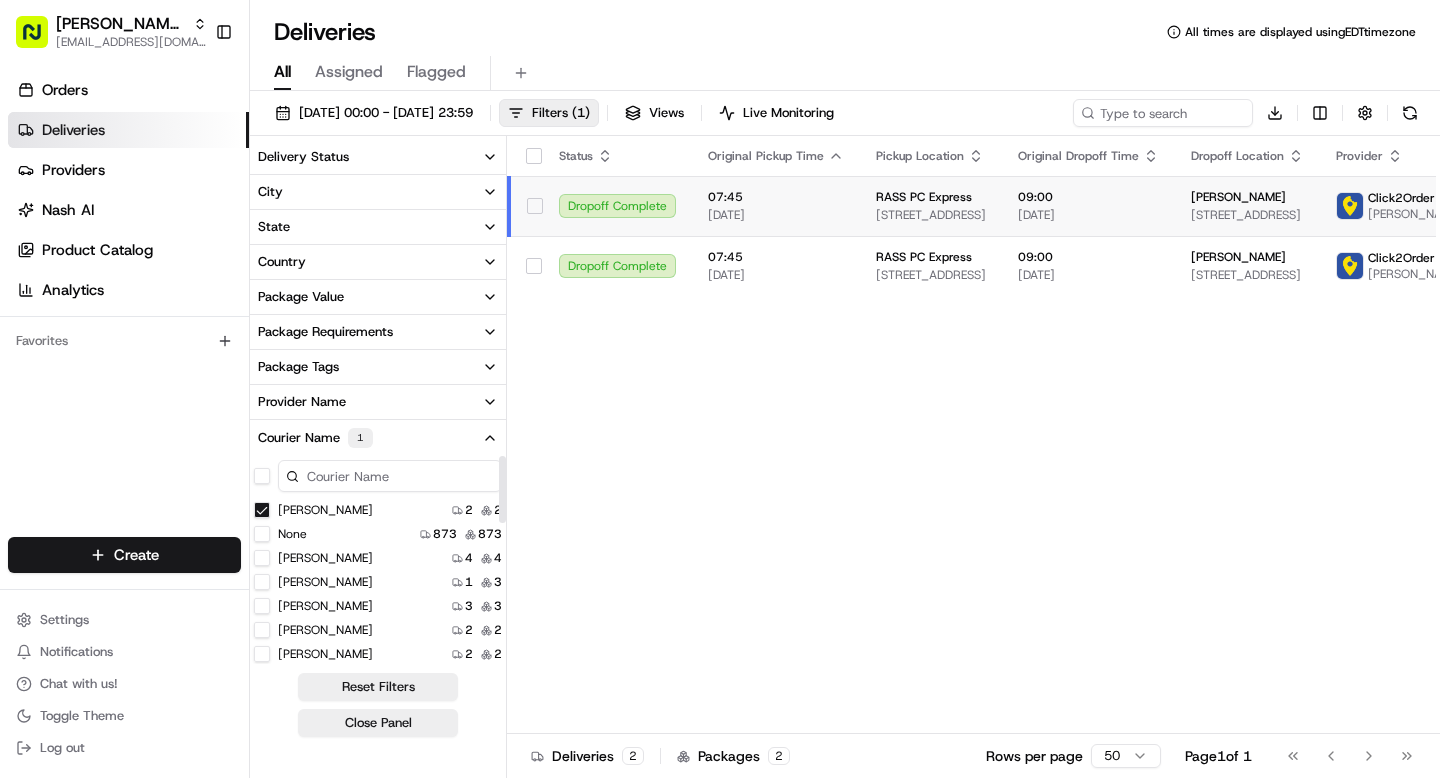 click on "[PERSON_NAME]" at bounding box center (262, 510) 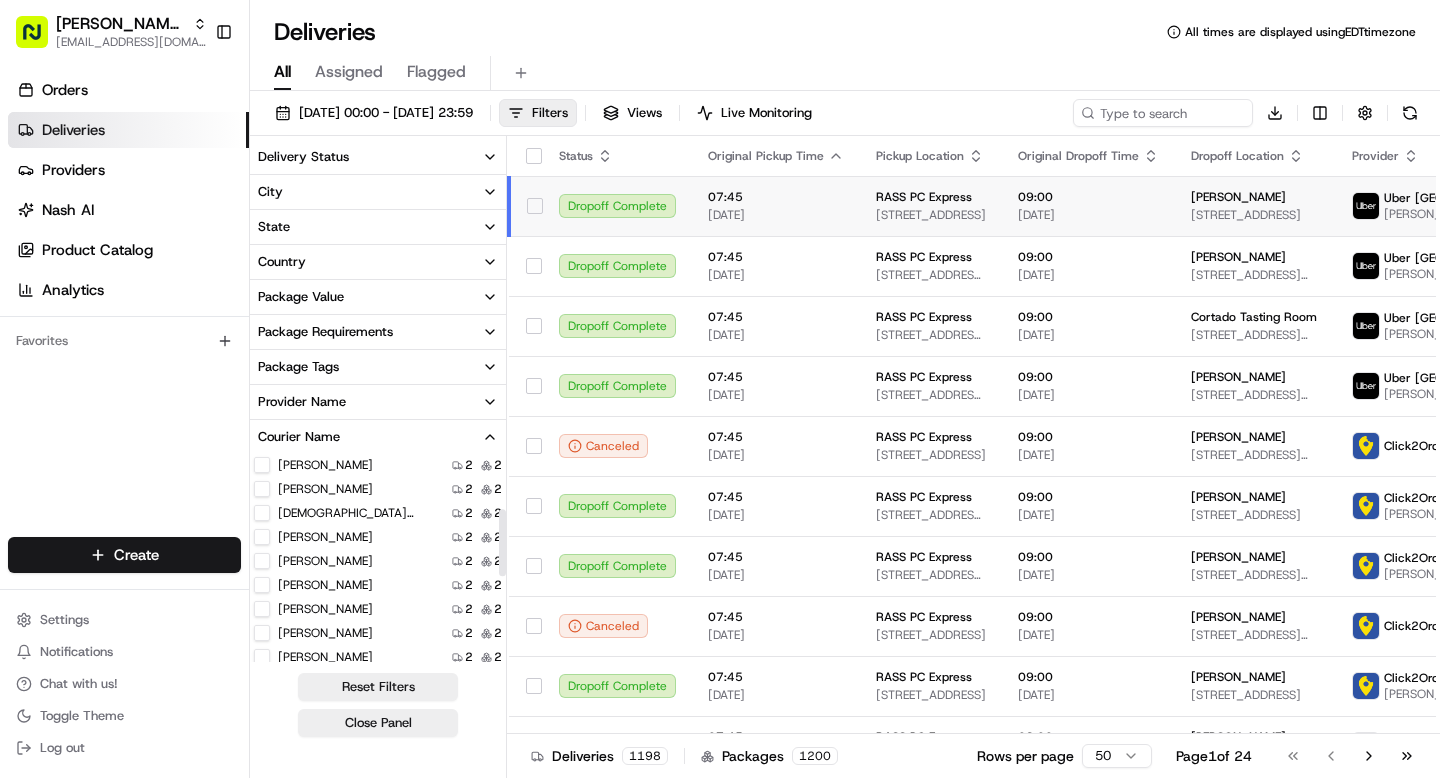 scroll, scrollTop: 171, scrollLeft: 0, axis: vertical 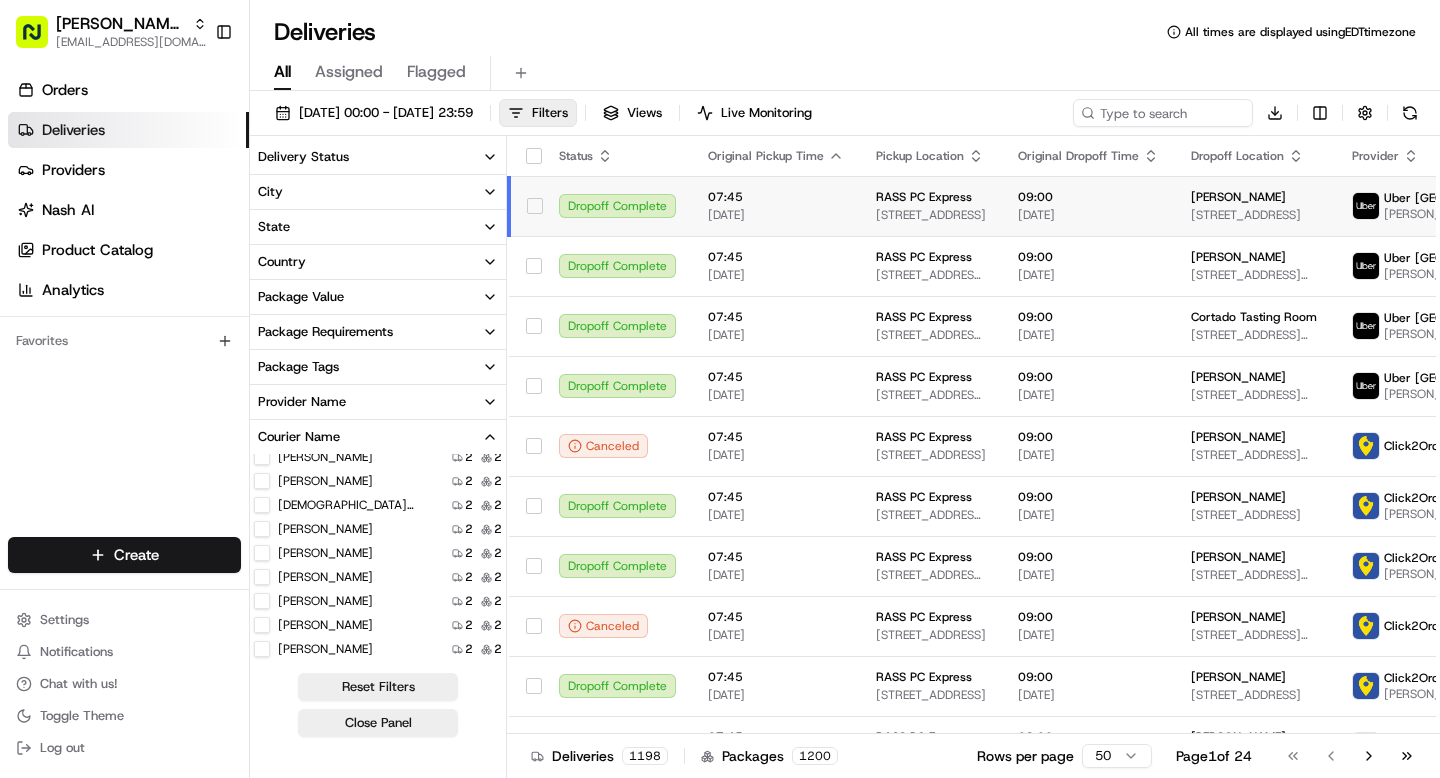 click on "[PERSON_NAME]" at bounding box center (262, 553) 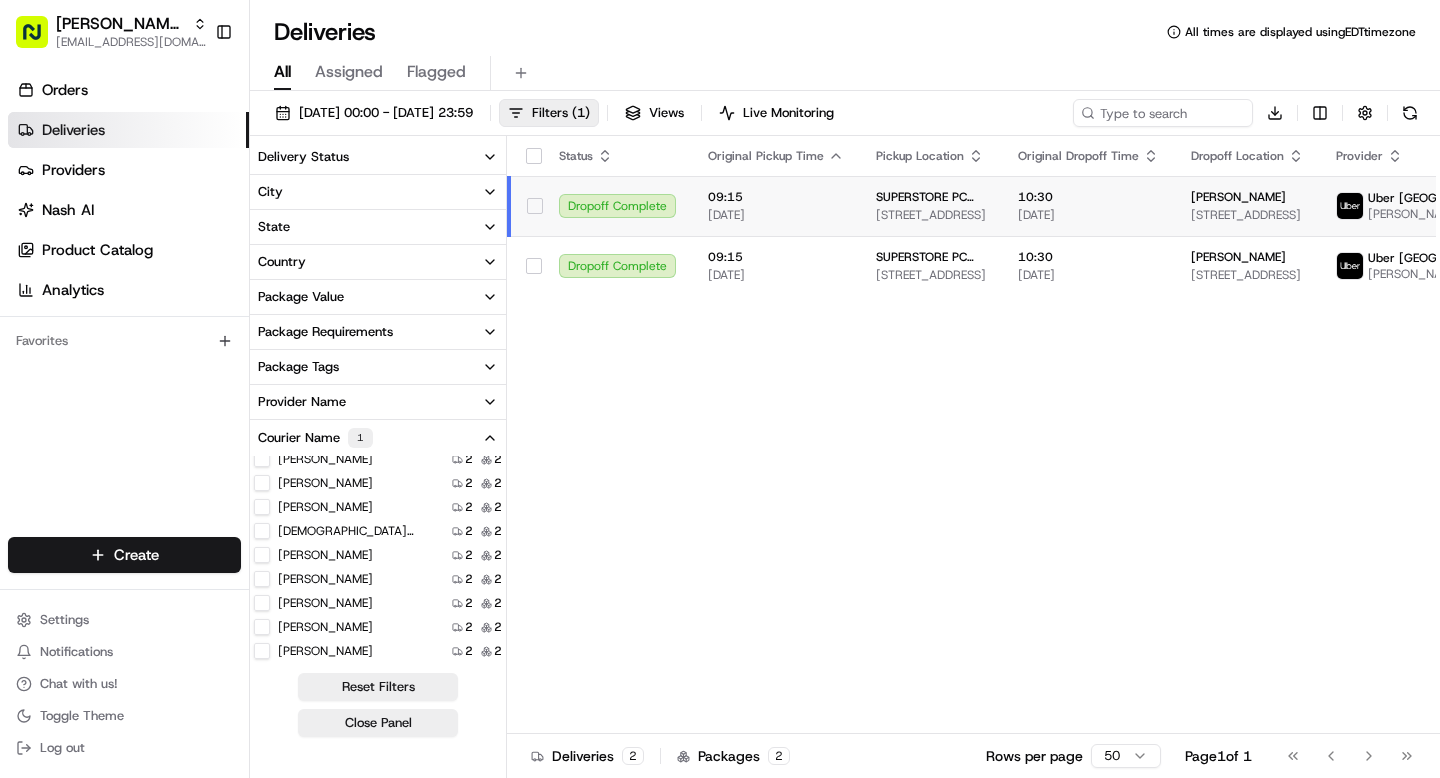 scroll, scrollTop: 0, scrollLeft: 0, axis: both 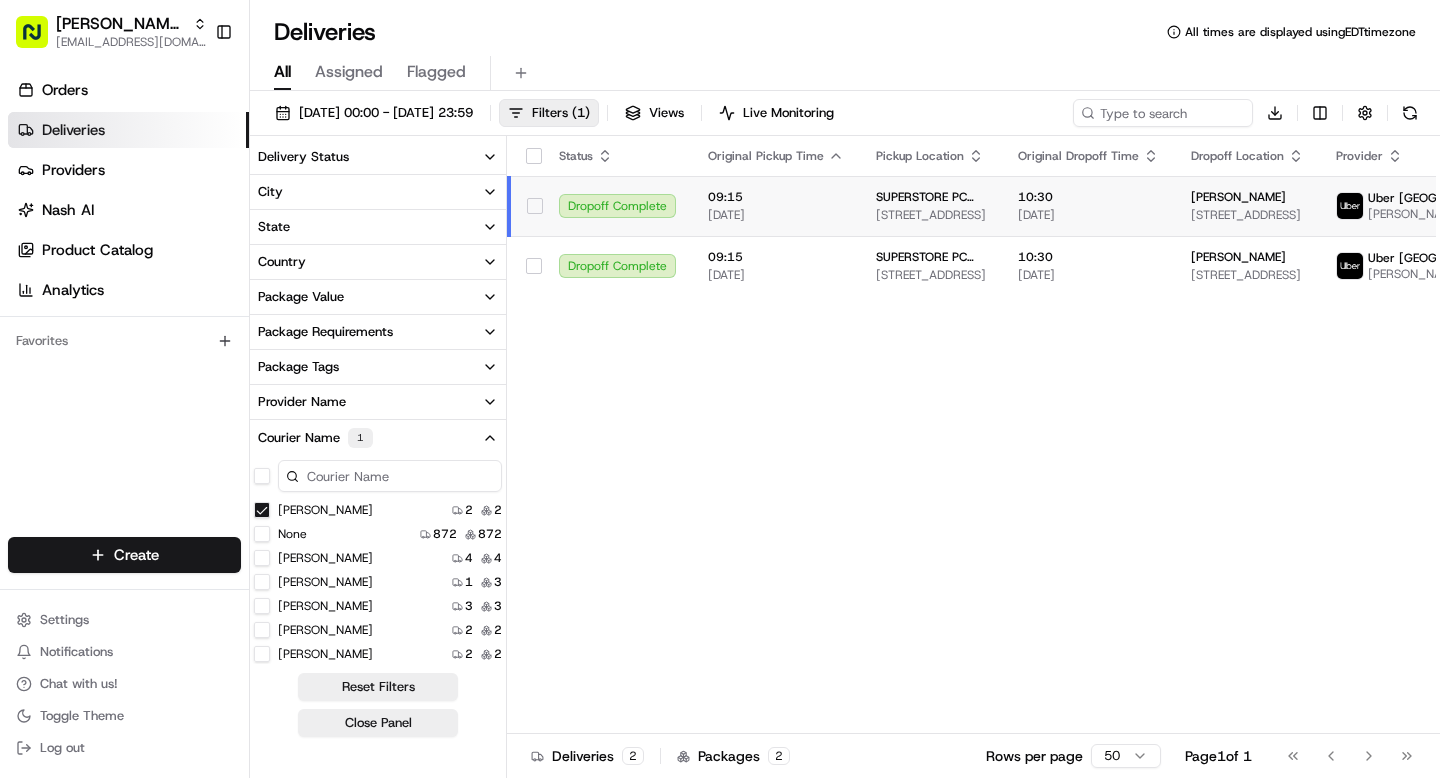click on "[PERSON_NAME]" at bounding box center (262, 510) 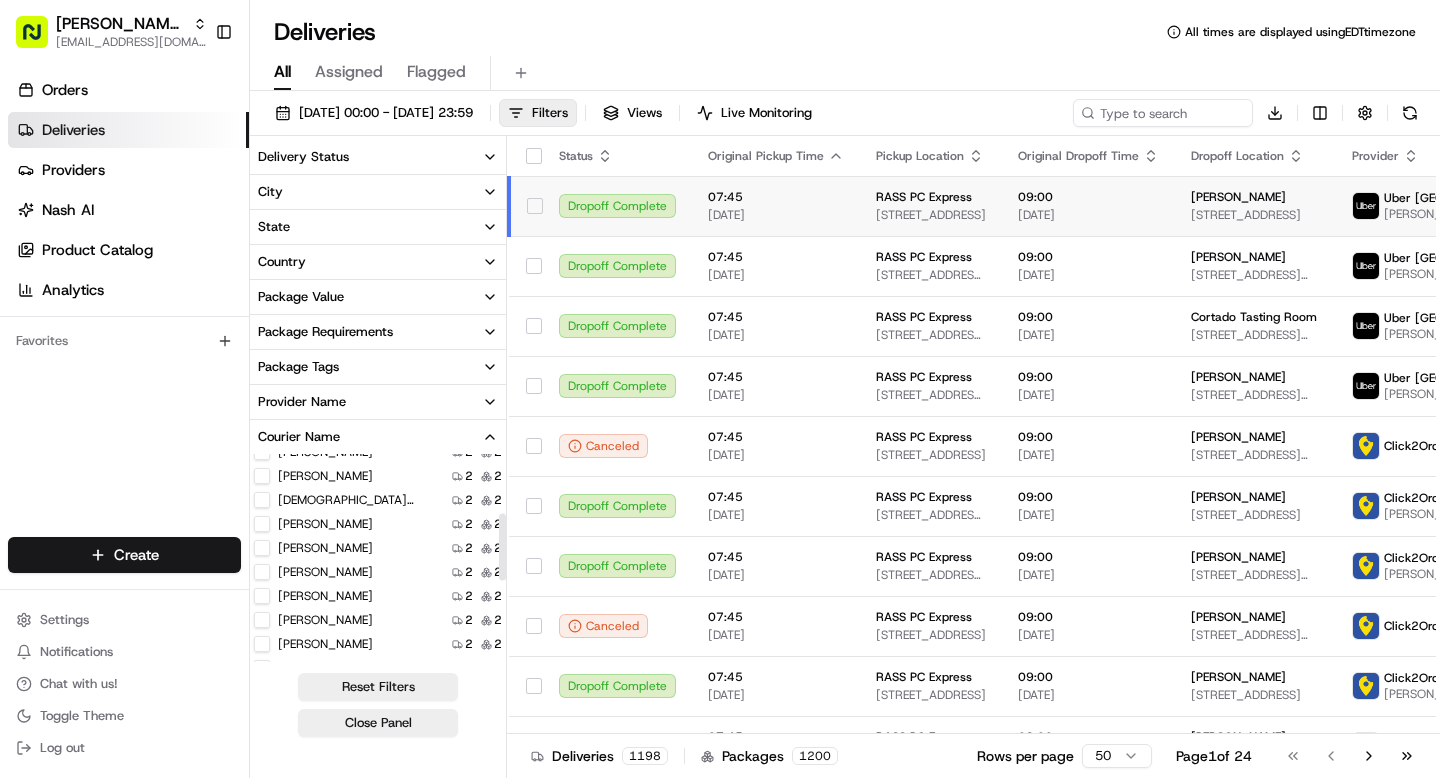scroll, scrollTop: 188, scrollLeft: 0, axis: vertical 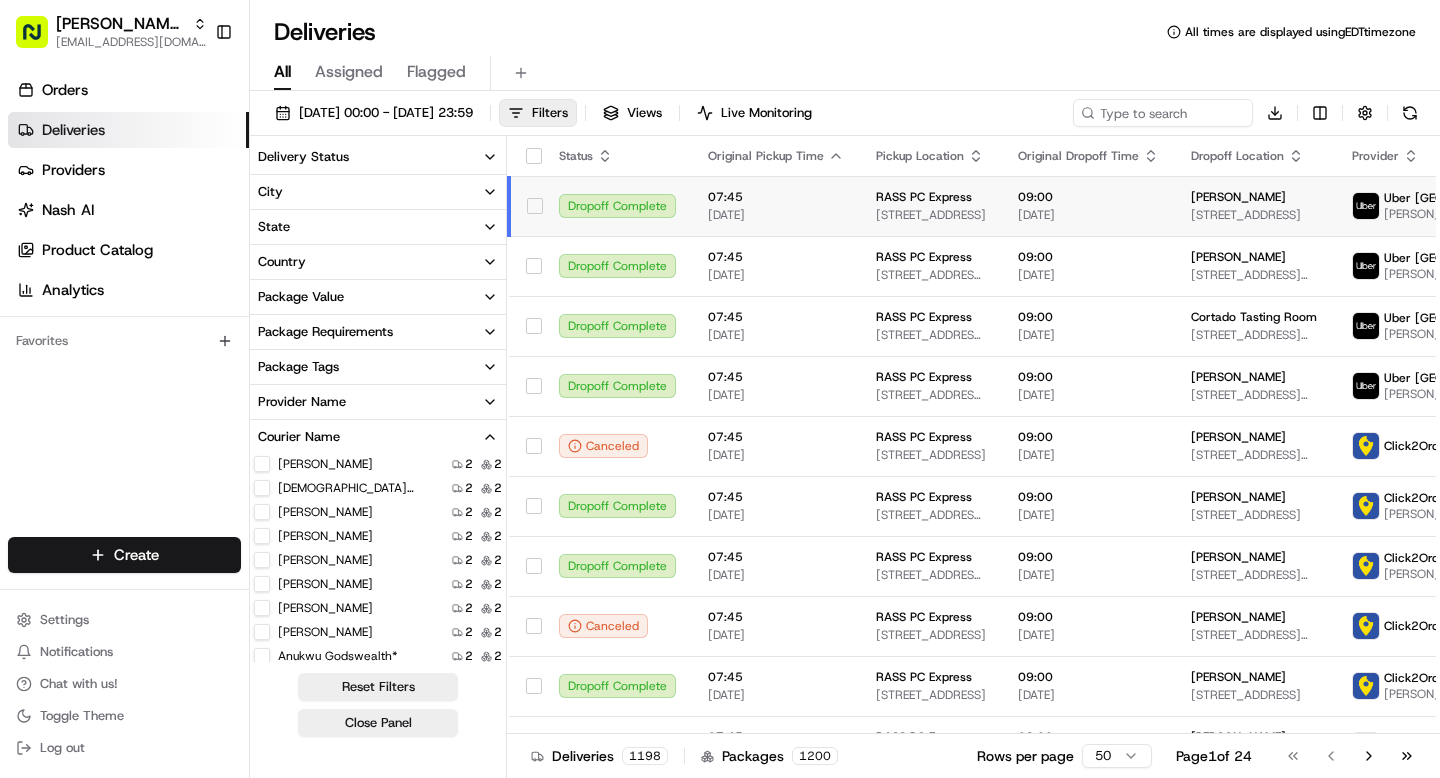 click on "[PERSON_NAME]" at bounding box center (262, 560) 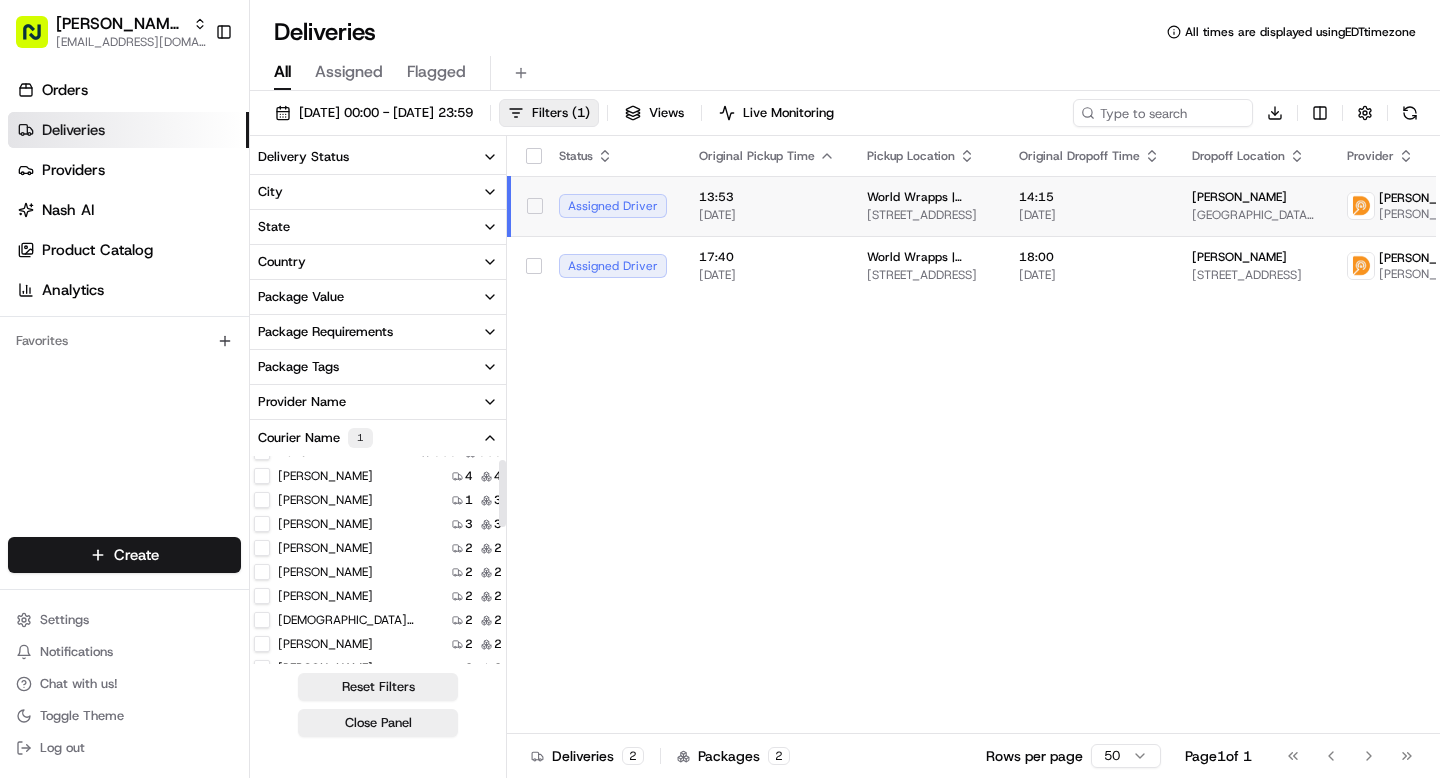 scroll, scrollTop: 0, scrollLeft: 0, axis: both 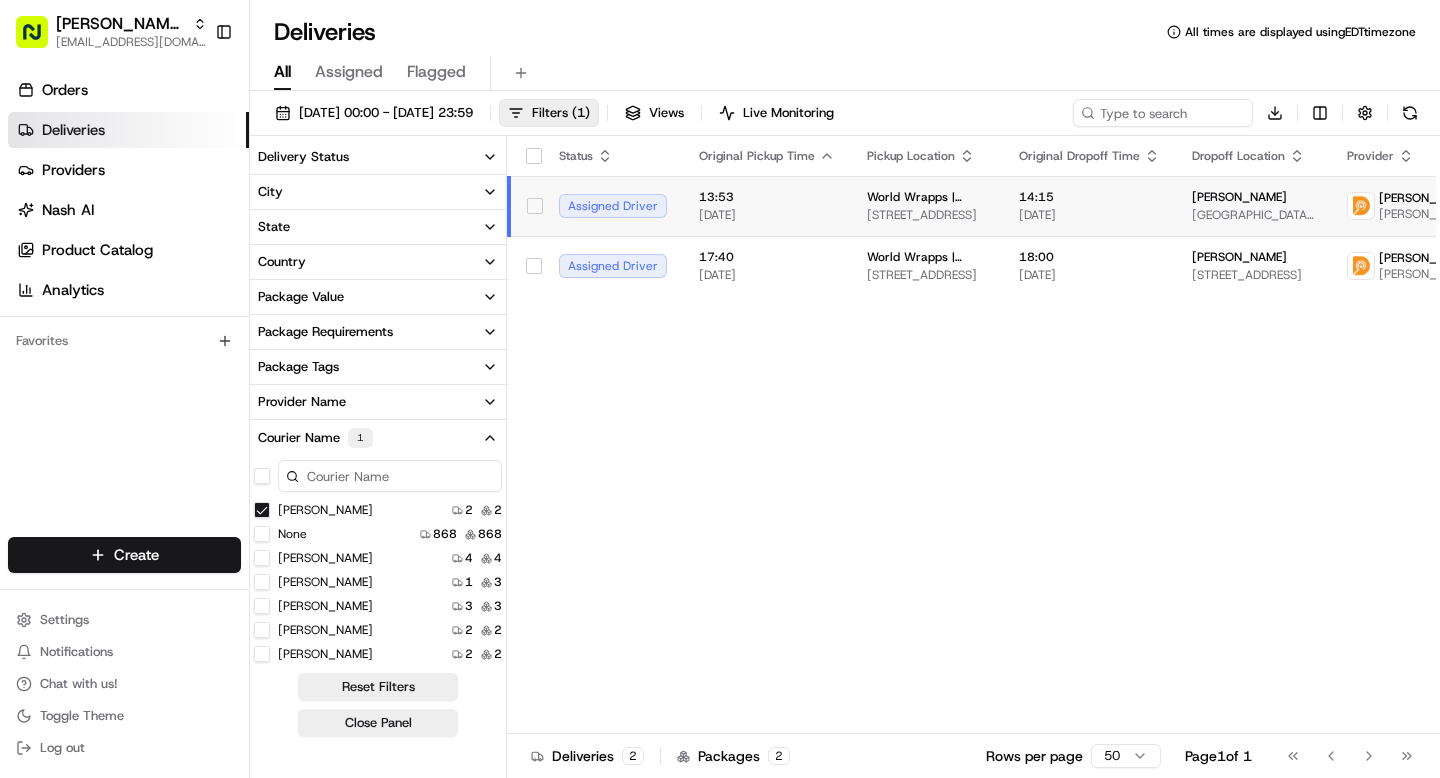 click on "[PERSON_NAME]" at bounding box center [262, 510] 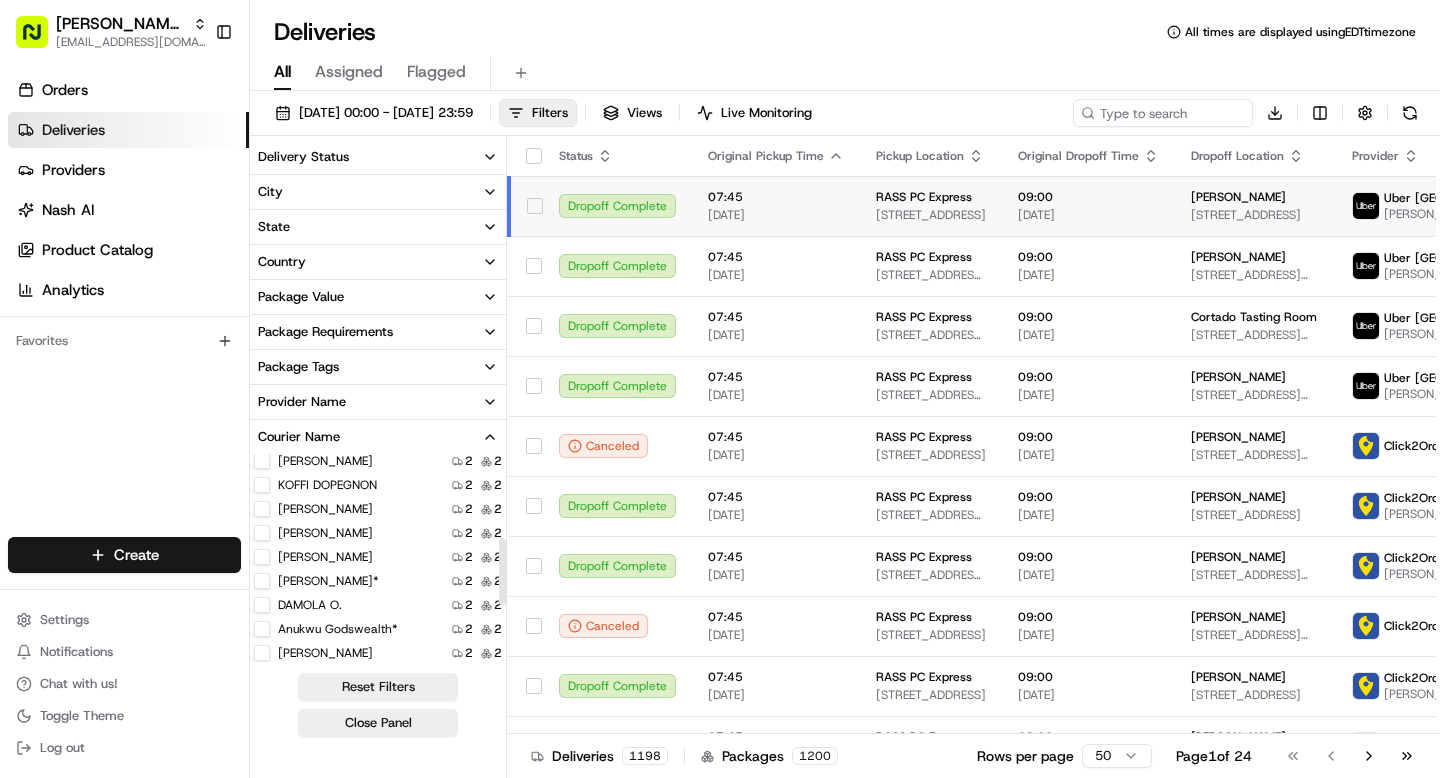 scroll, scrollTop: 259, scrollLeft: 0, axis: vertical 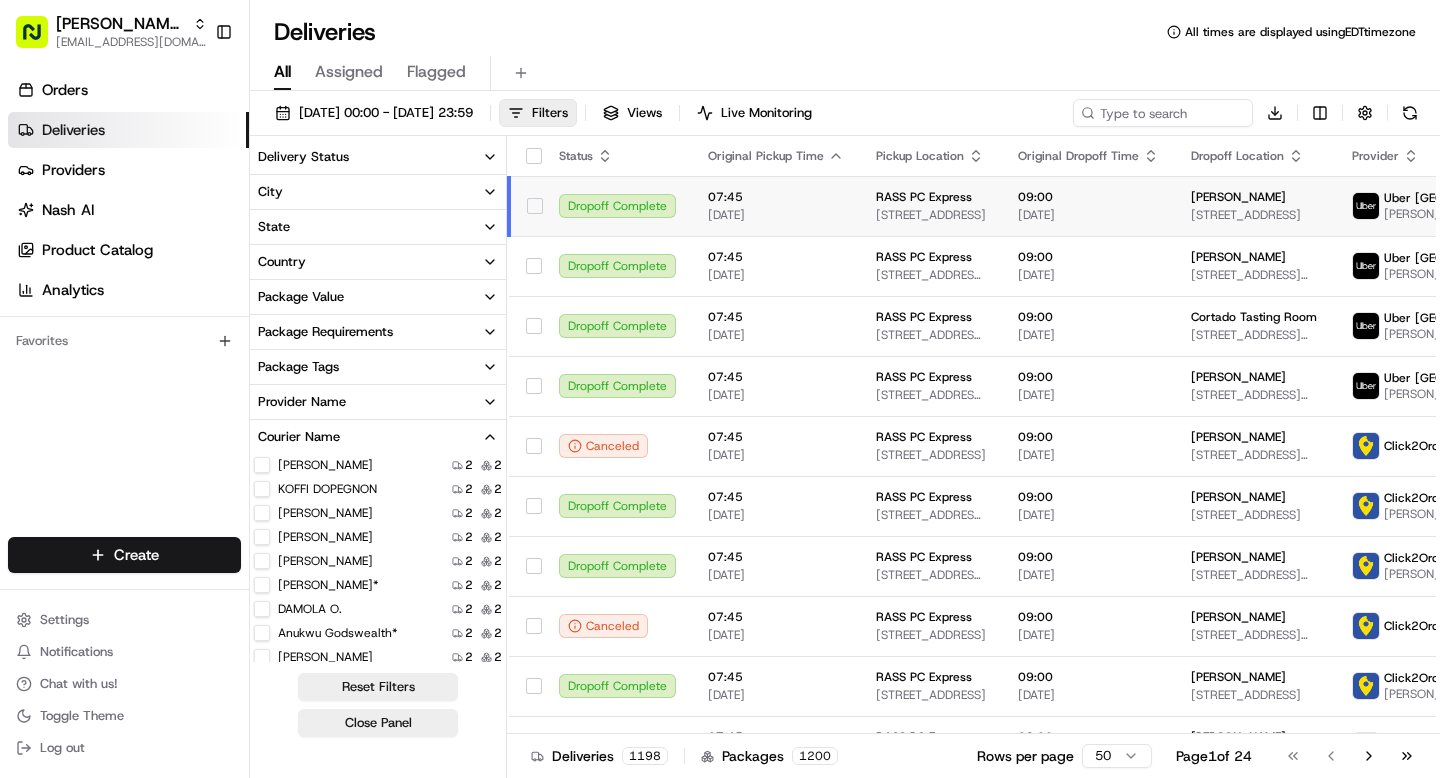 click on "[PERSON_NAME]" at bounding box center (262, 561) 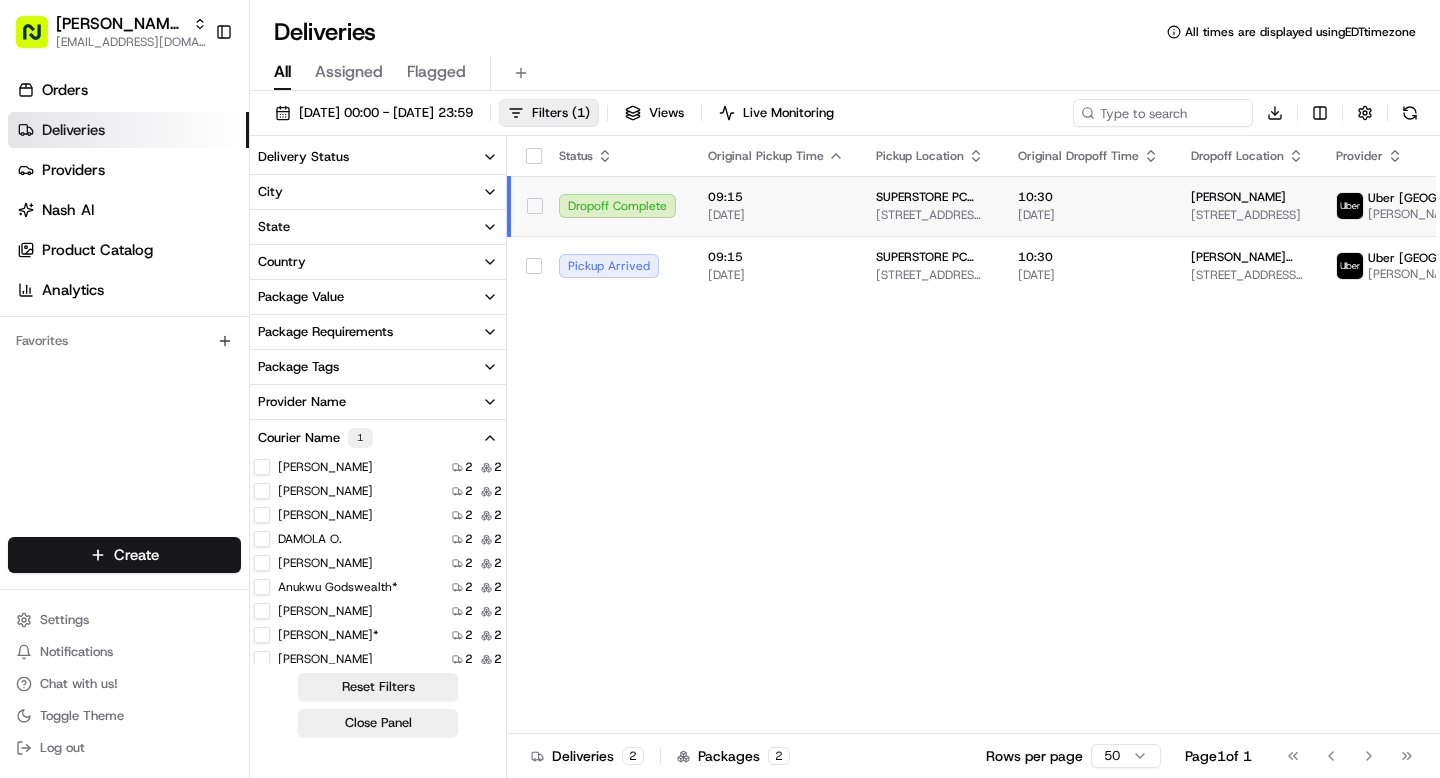 scroll, scrollTop: 0, scrollLeft: 0, axis: both 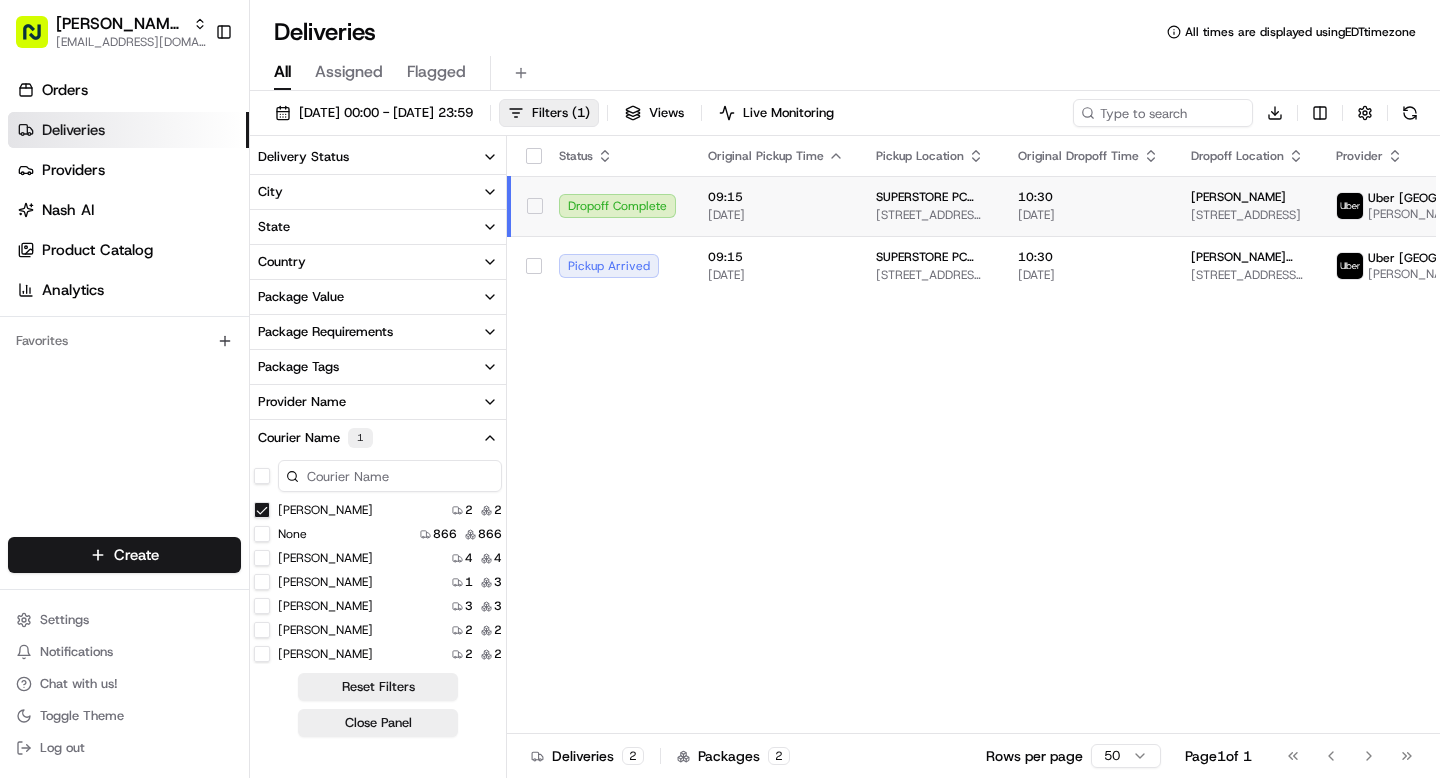 click on "[PERSON_NAME]" at bounding box center (262, 510) 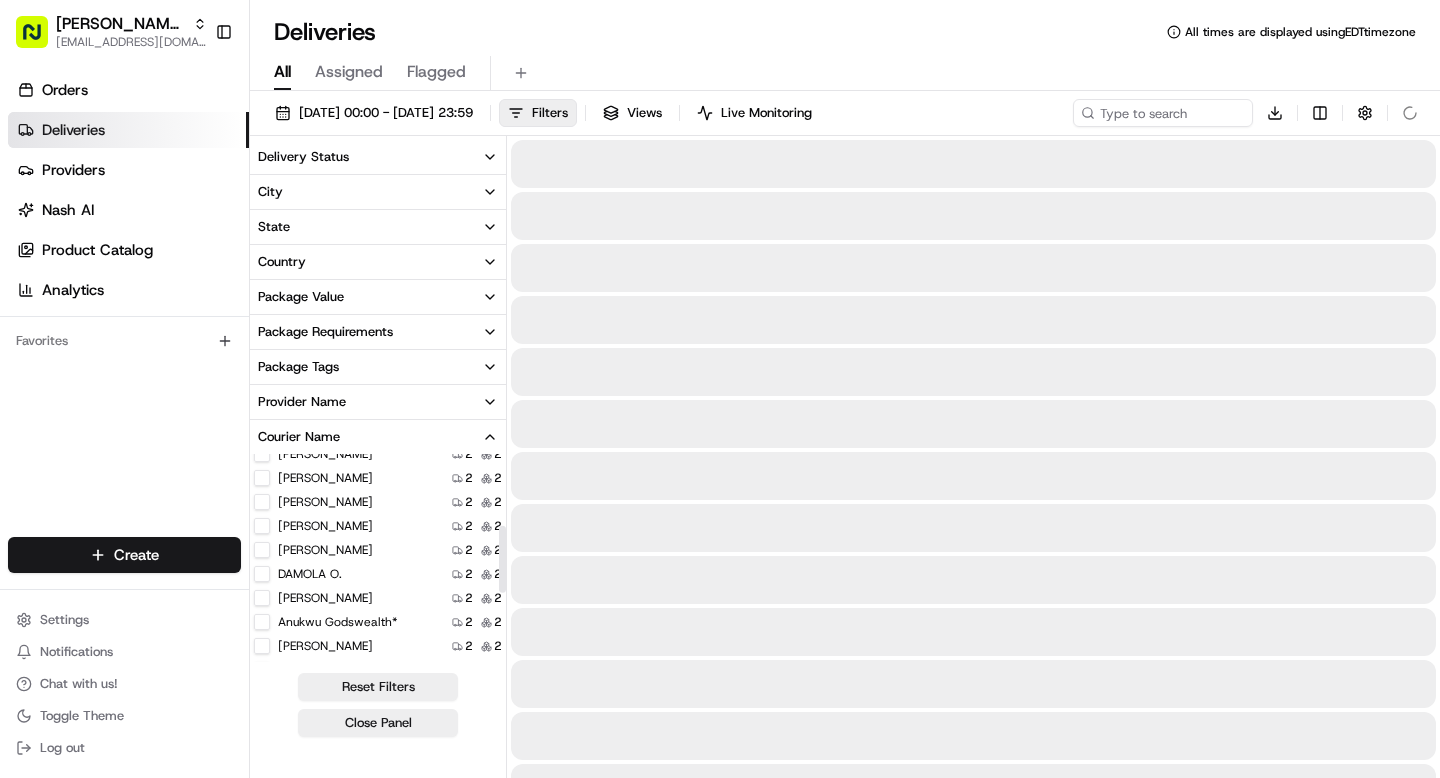 scroll, scrollTop: 163, scrollLeft: 0, axis: vertical 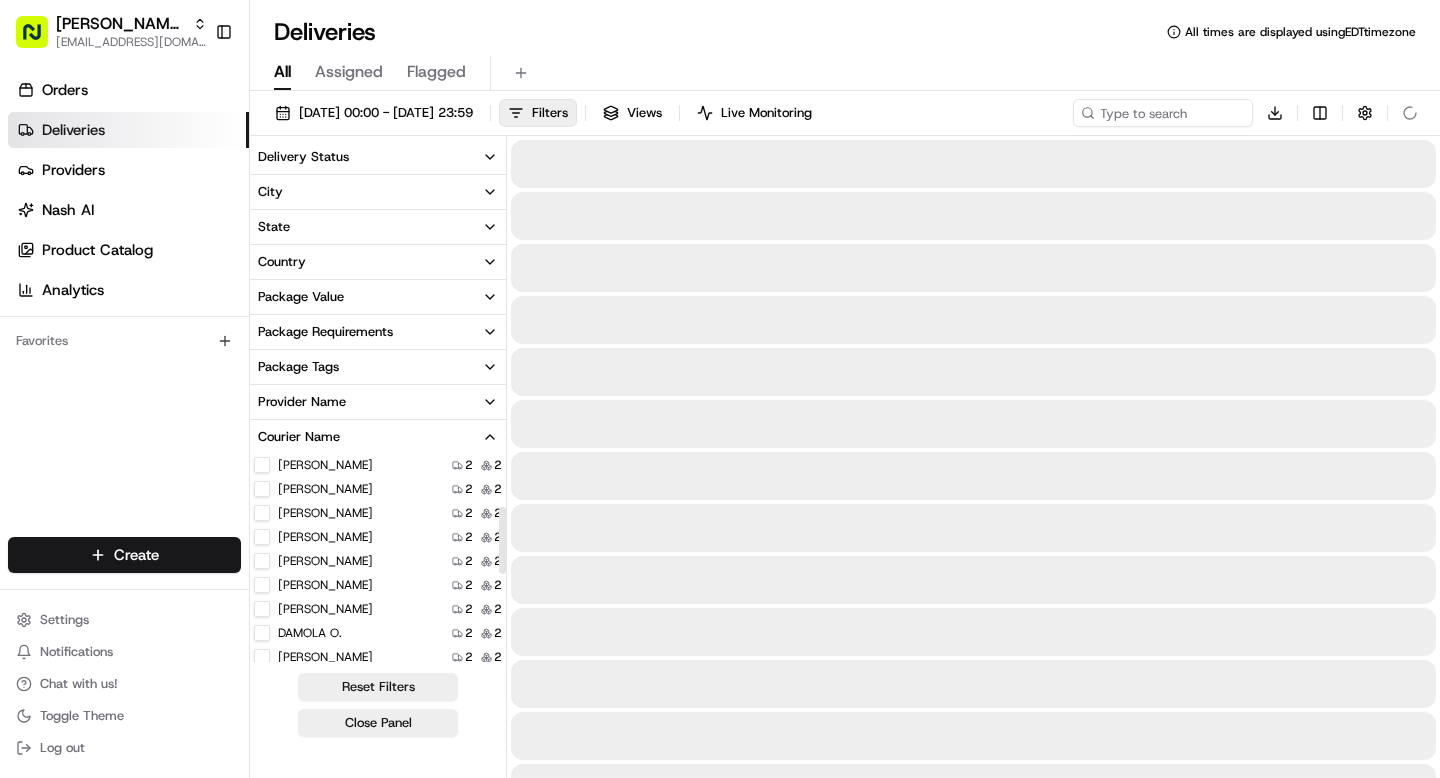 click on "[PERSON_NAME]" at bounding box center (262, 489) 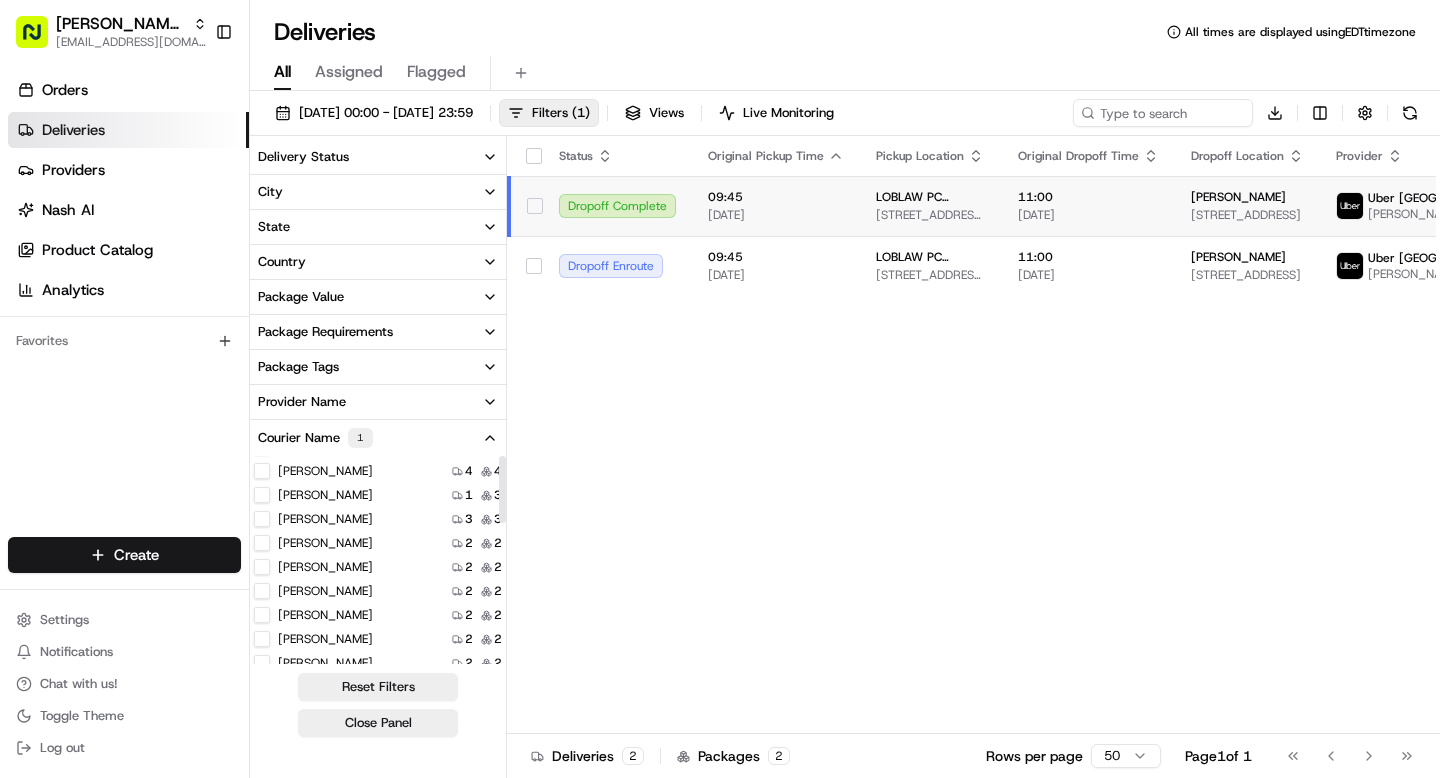 scroll, scrollTop: 0, scrollLeft: 0, axis: both 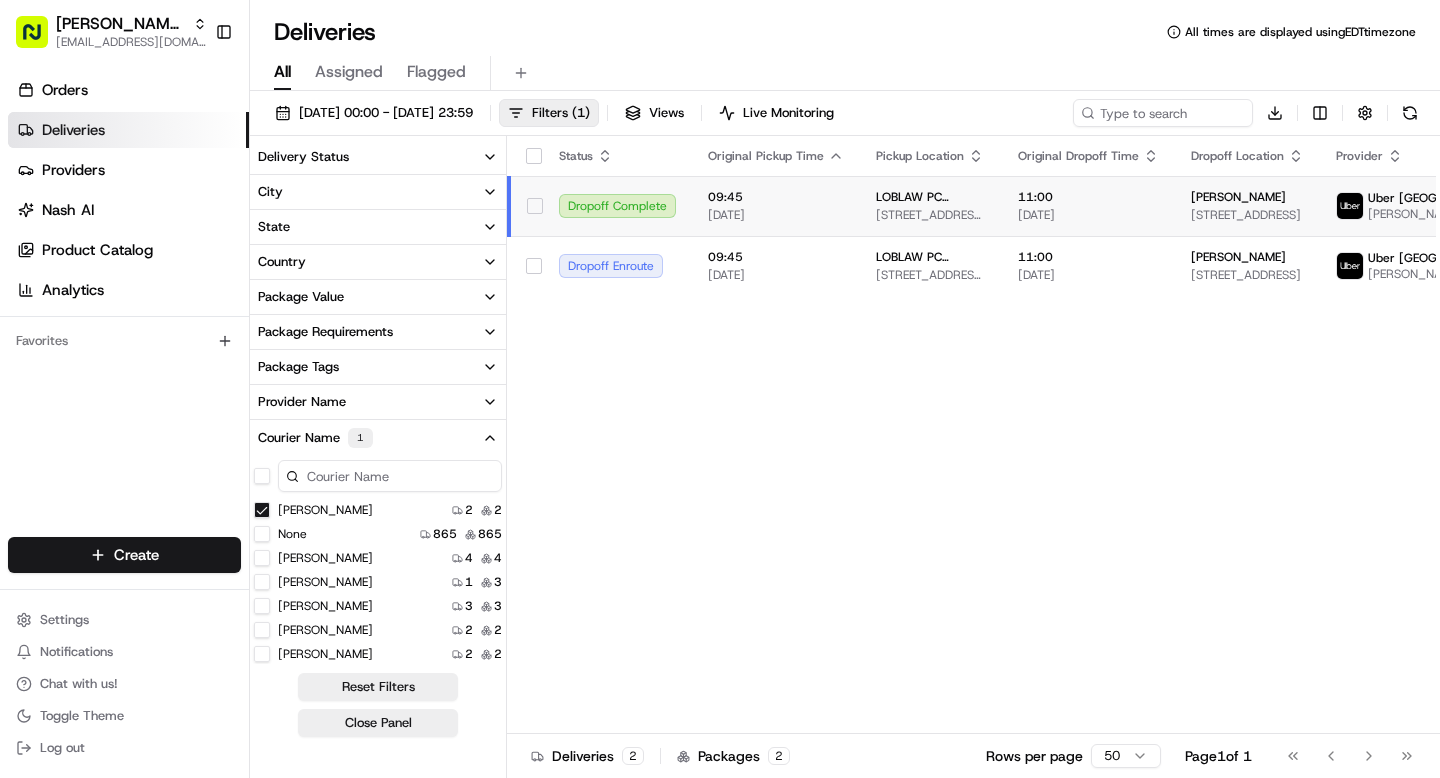 click on "[PERSON_NAME]" at bounding box center (262, 510) 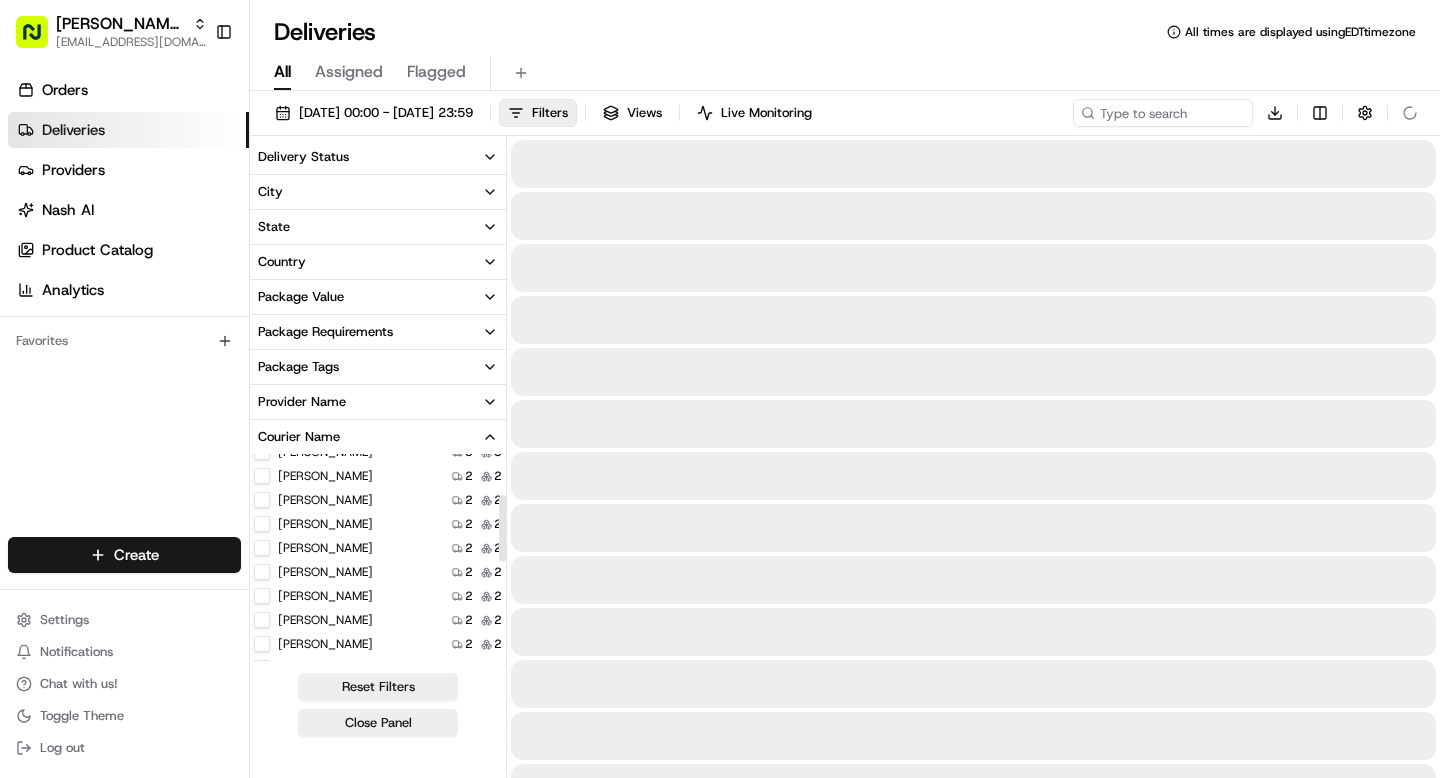 scroll, scrollTop: 134, scrollLeft: 0, axis: vertical 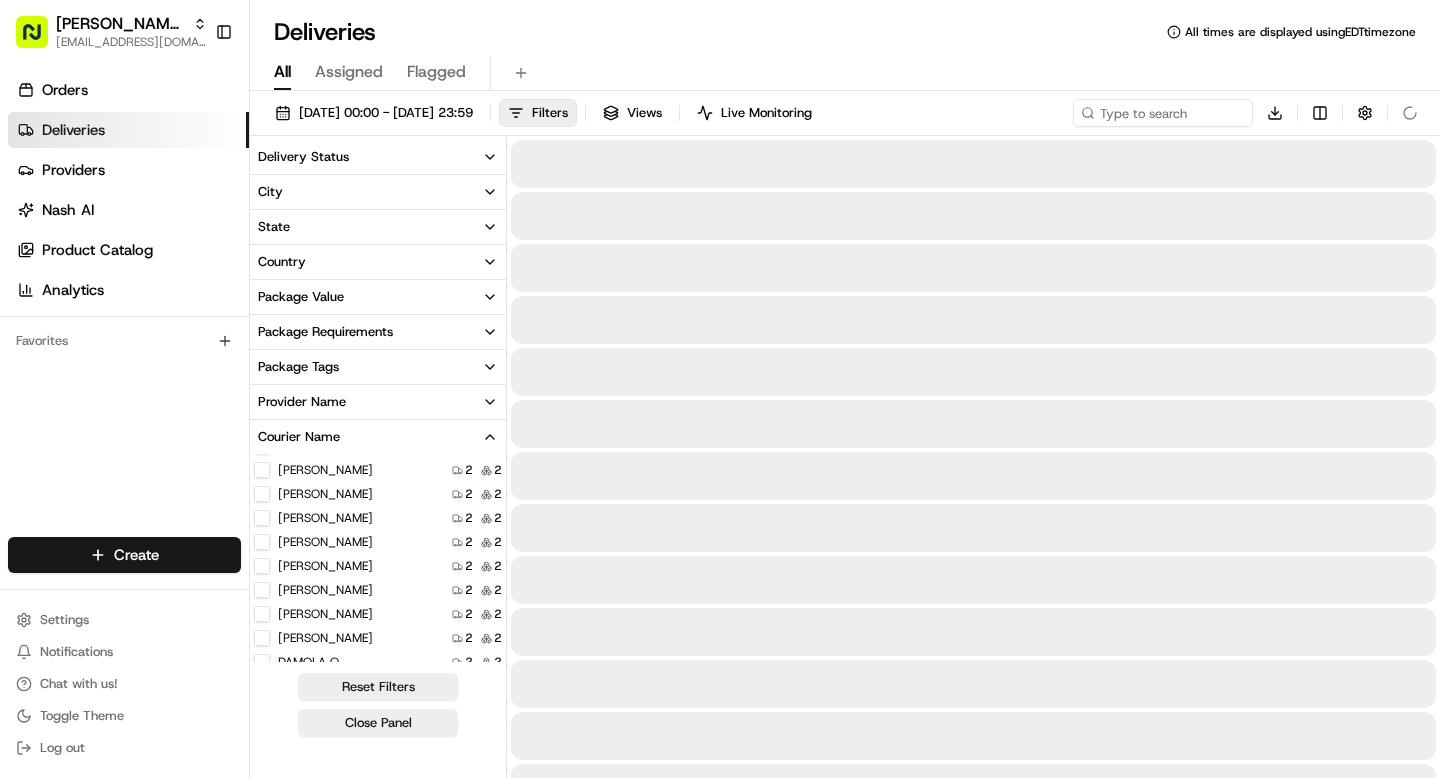 click on "[PERSON_NAME]" at bounding box center [262, 542] 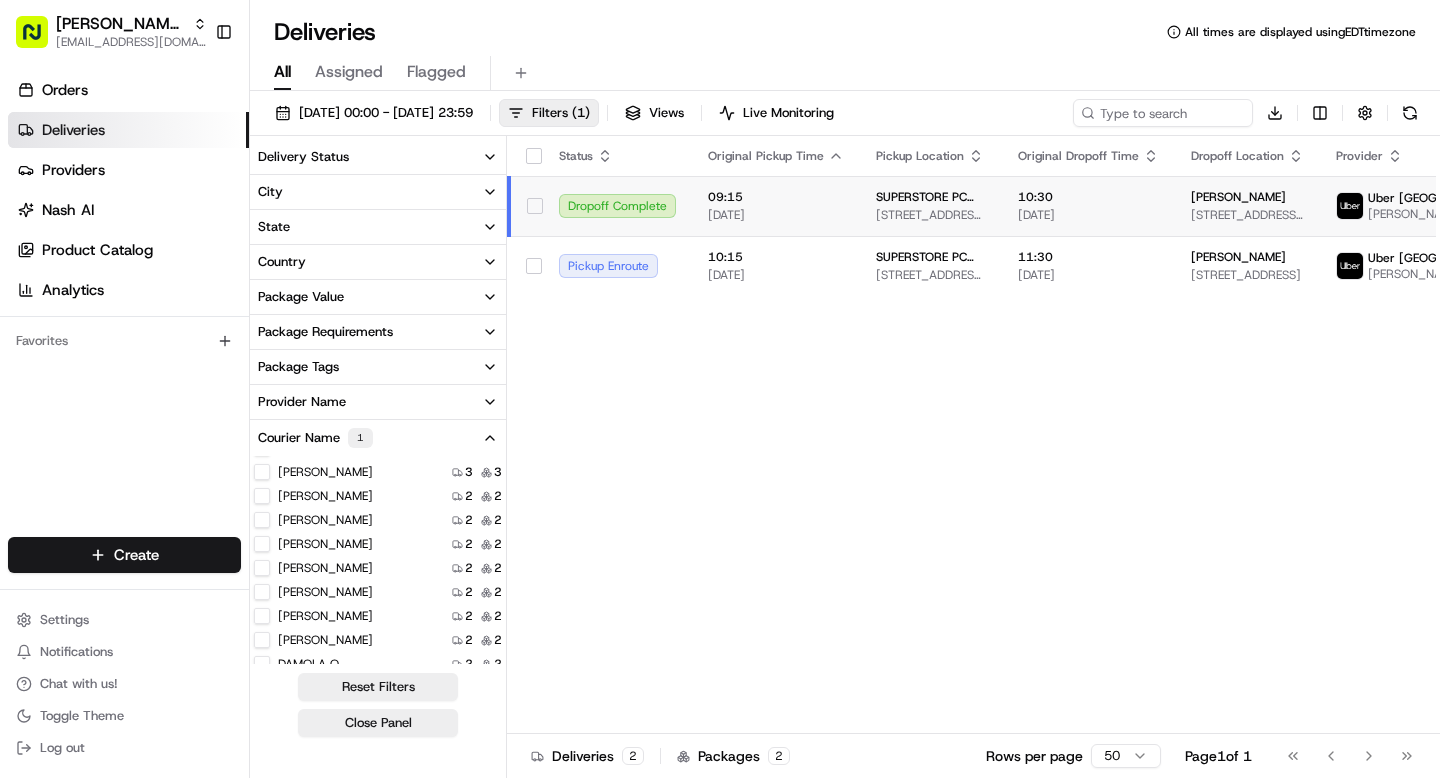 scroll, scrollTop: 0, scrollLeft: 0, axis: both 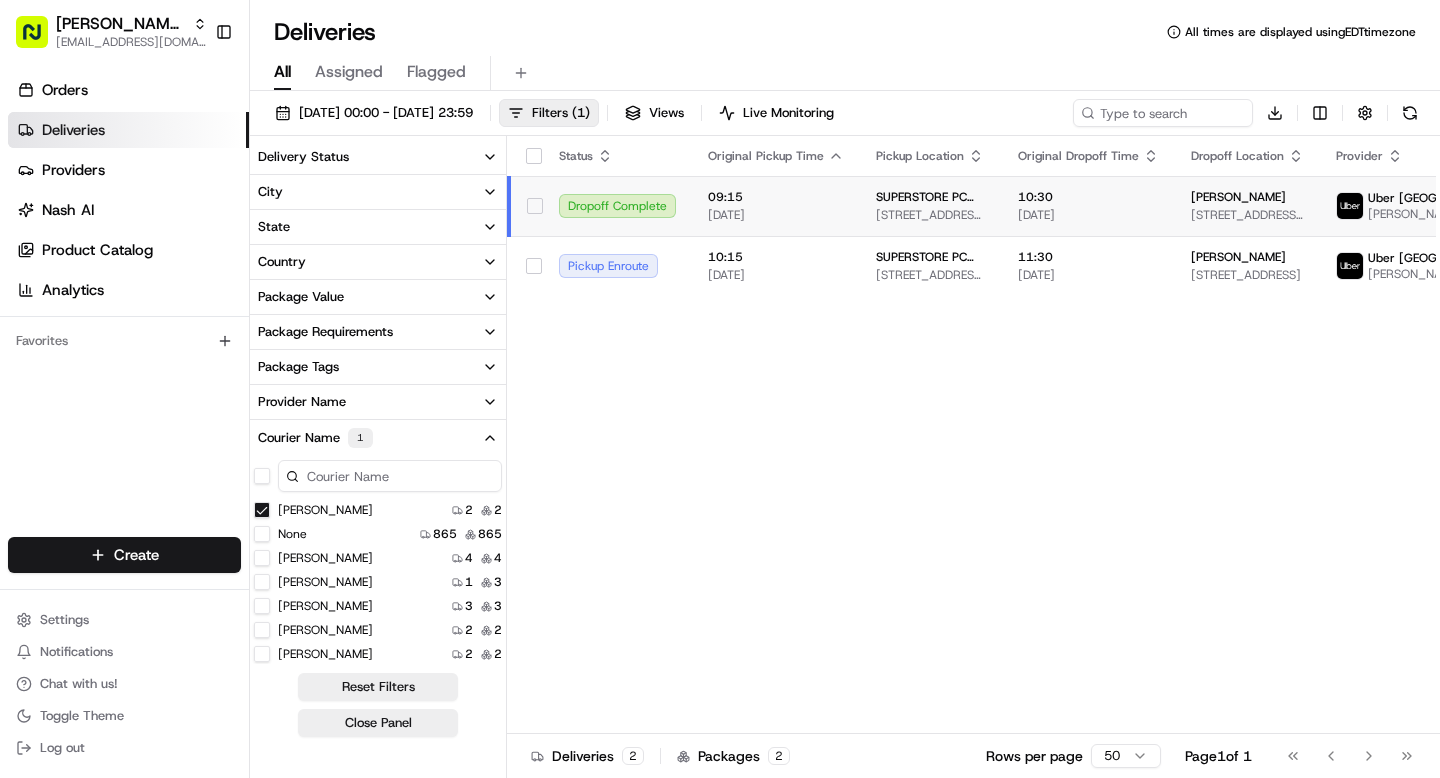 click on "[PERSON_NAME]" at bounding box center (262, 510) 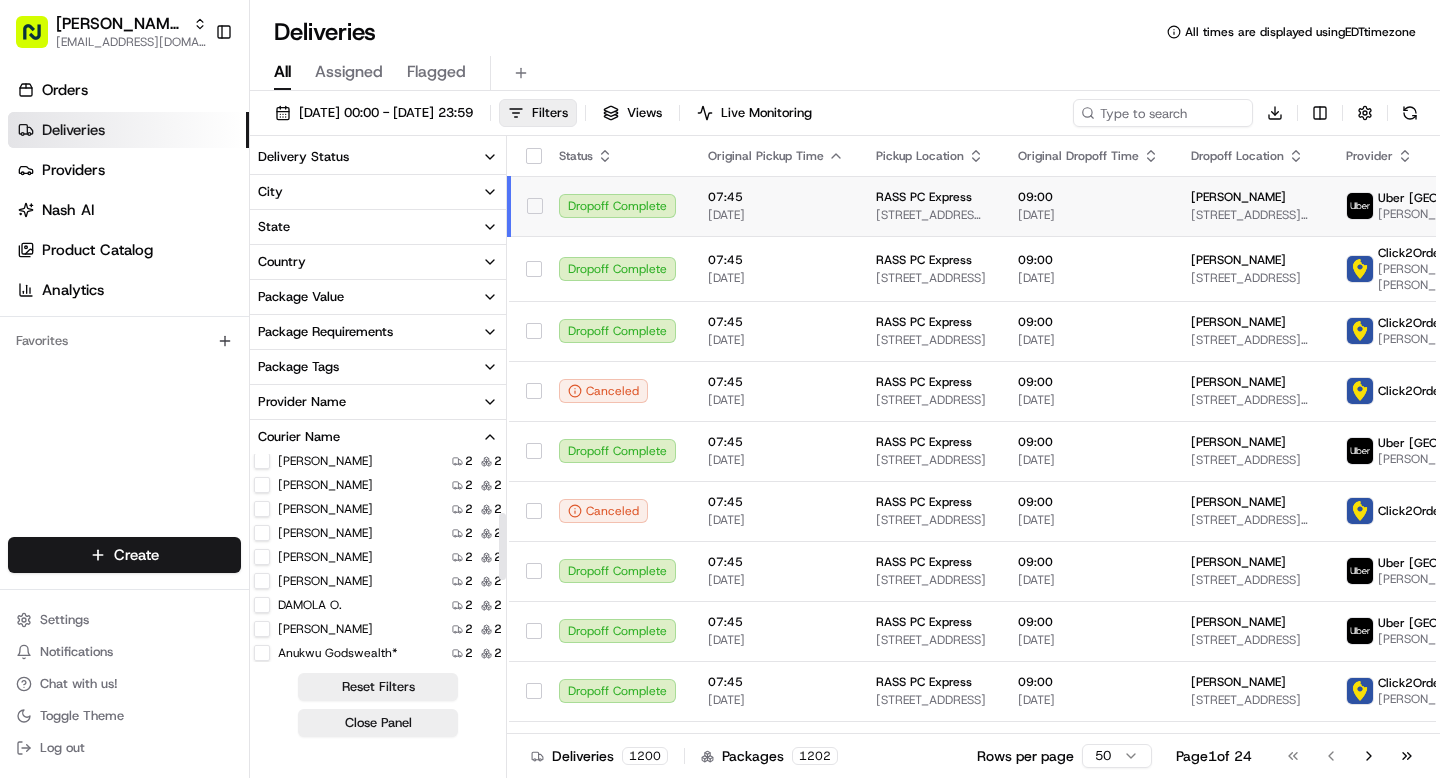 scroll, scrollTop: 181, scrollLeft: 0, axis: vertical 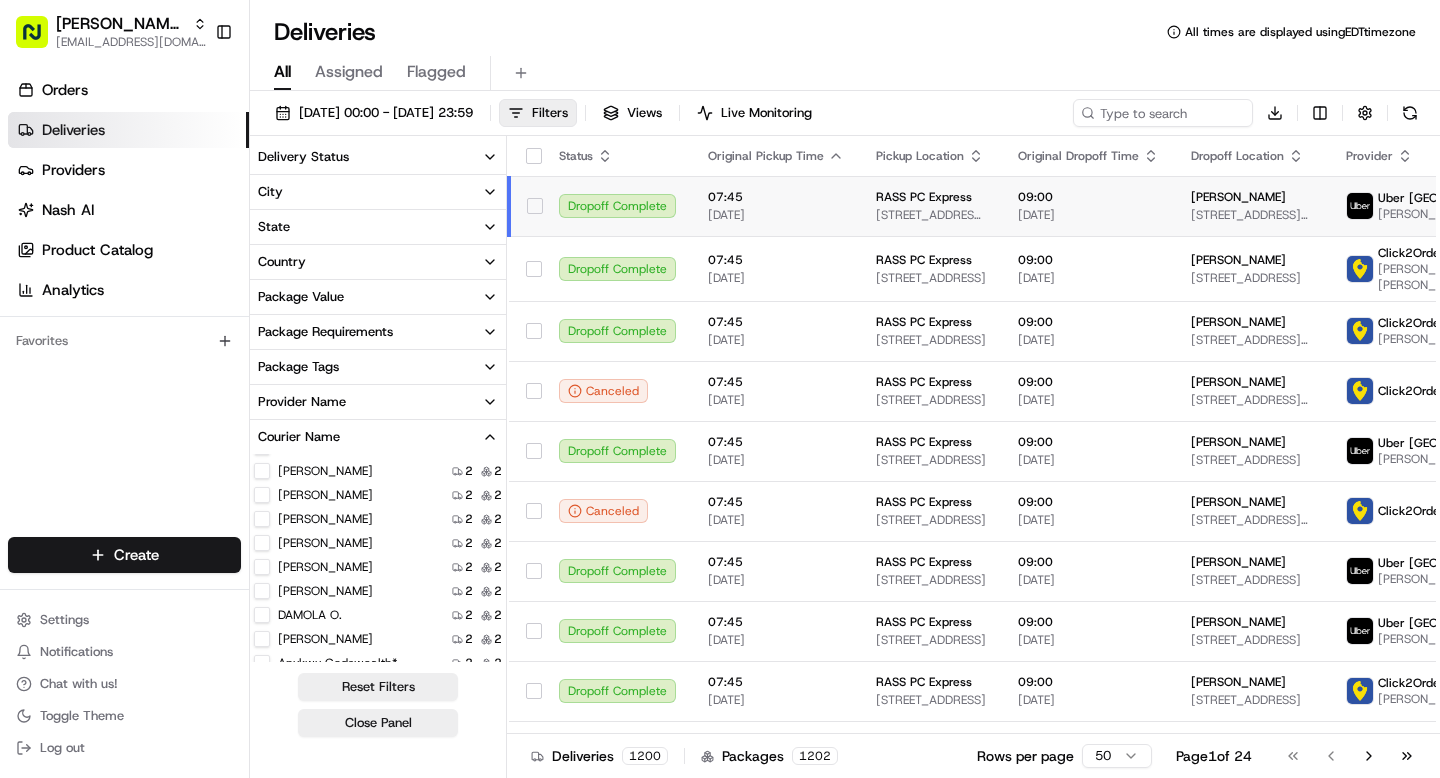click on "[PERSON_NAME]" at bounding box center [262, 519] 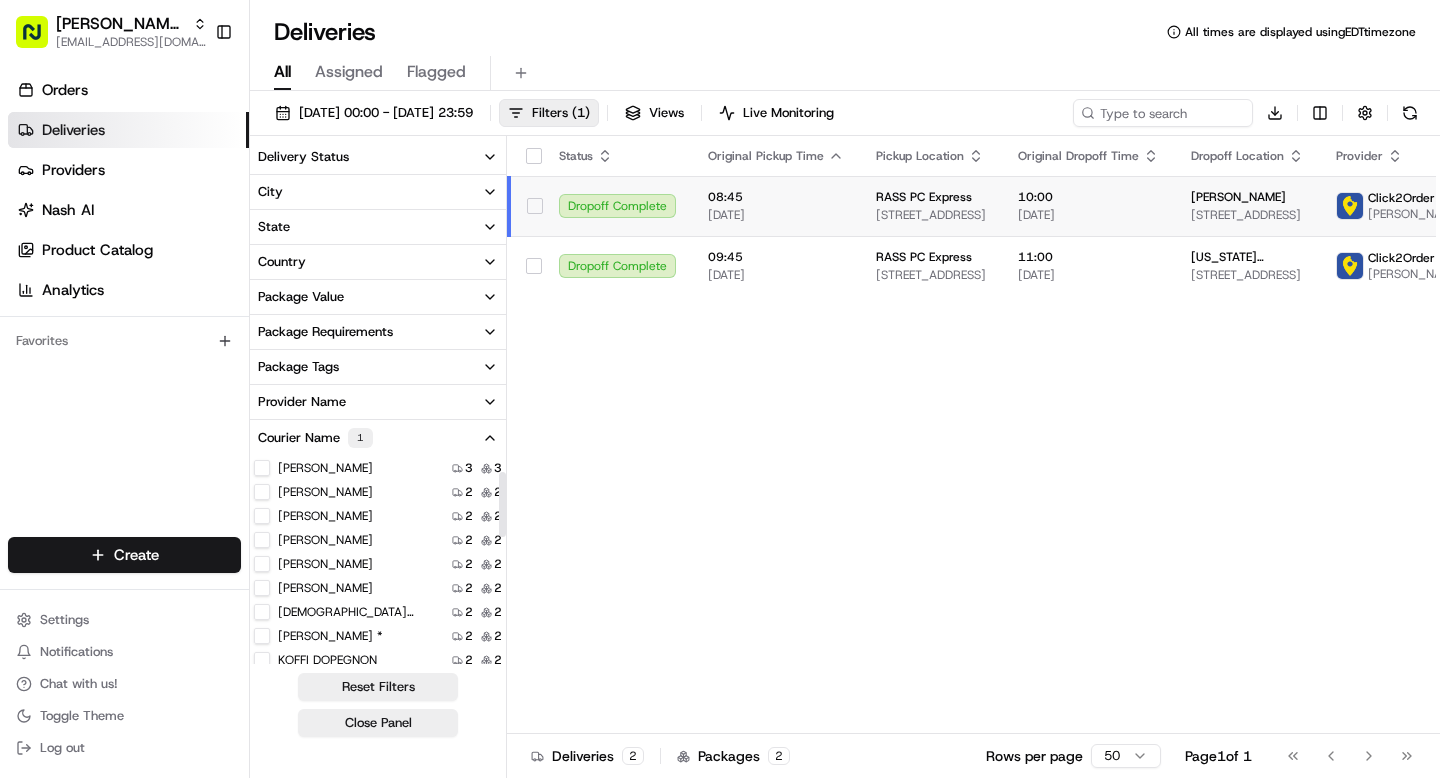 scroll, scrollTop: 0, scrollLeft: 0, axis: both 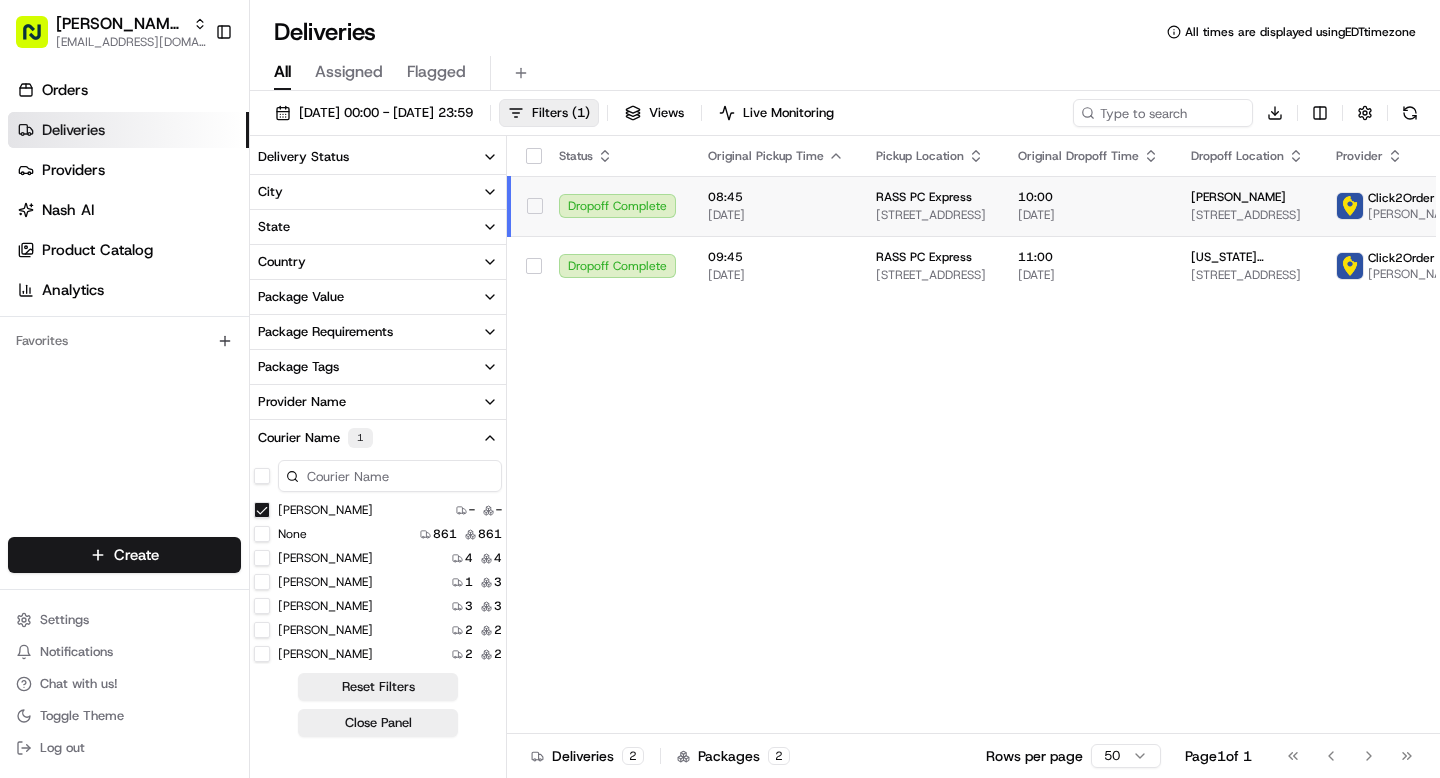 click on "[PERSON_NAME]" at bounding box center [262, 510] 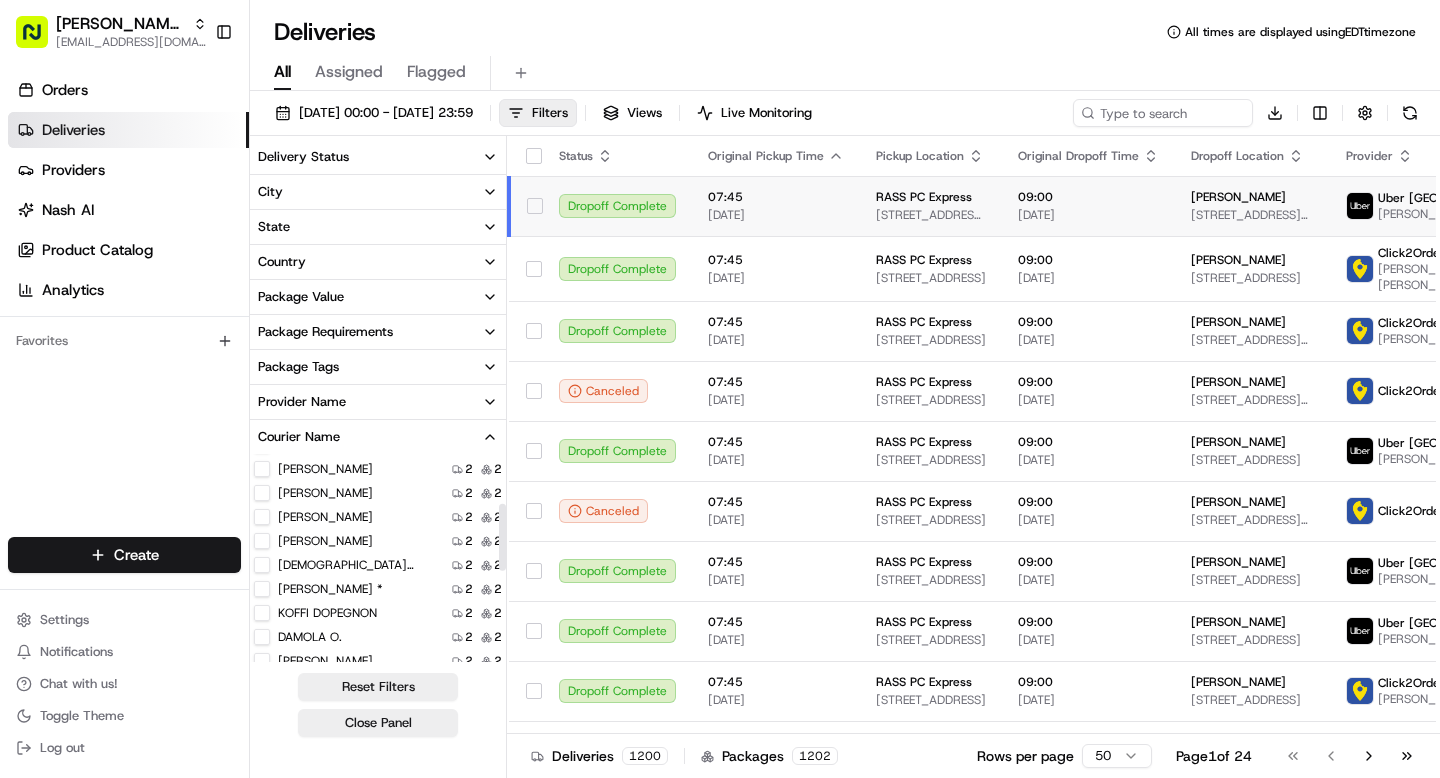 scroll, scrollTop: 154, scrollLeft: 0, axis: vertical 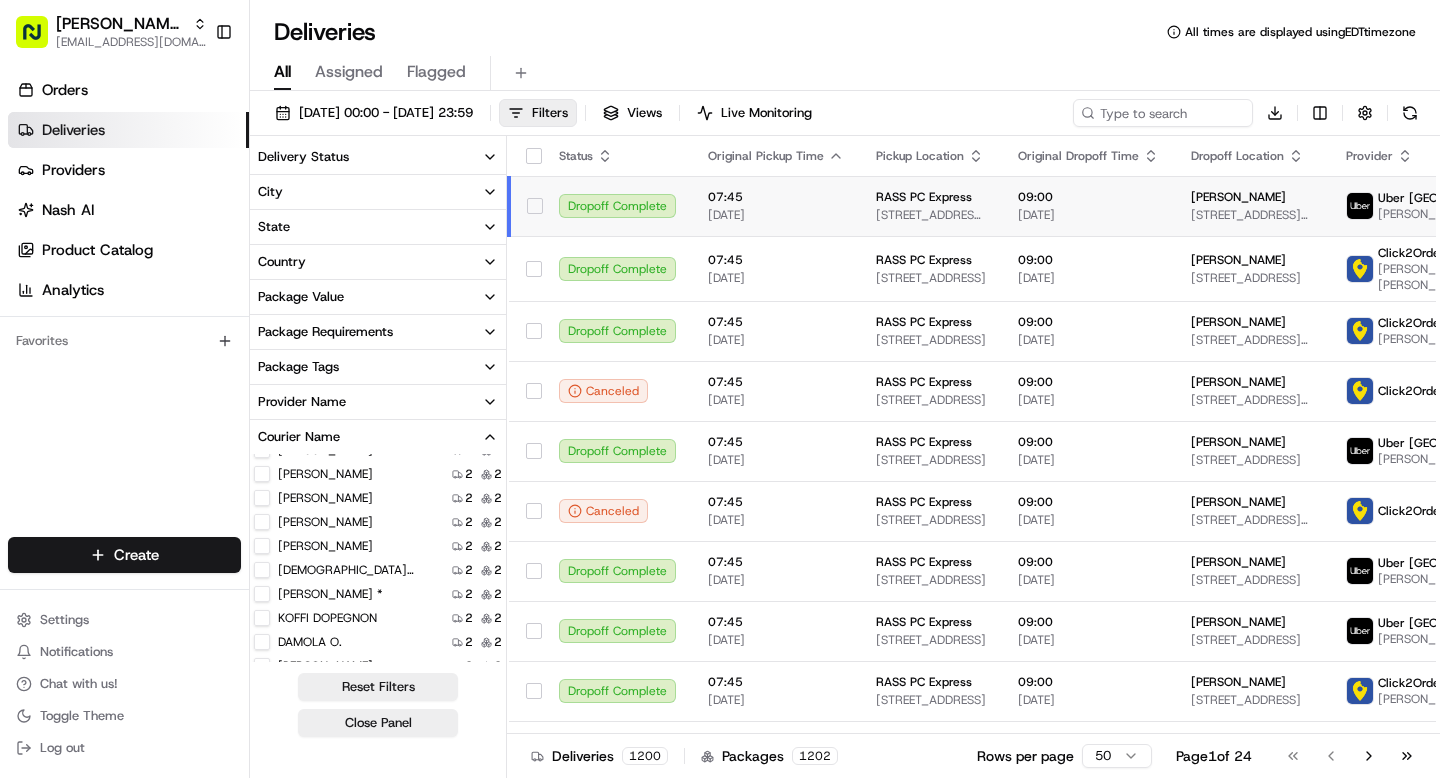 click on "[PERSON_NAME]" at bounding box center [262, 546] 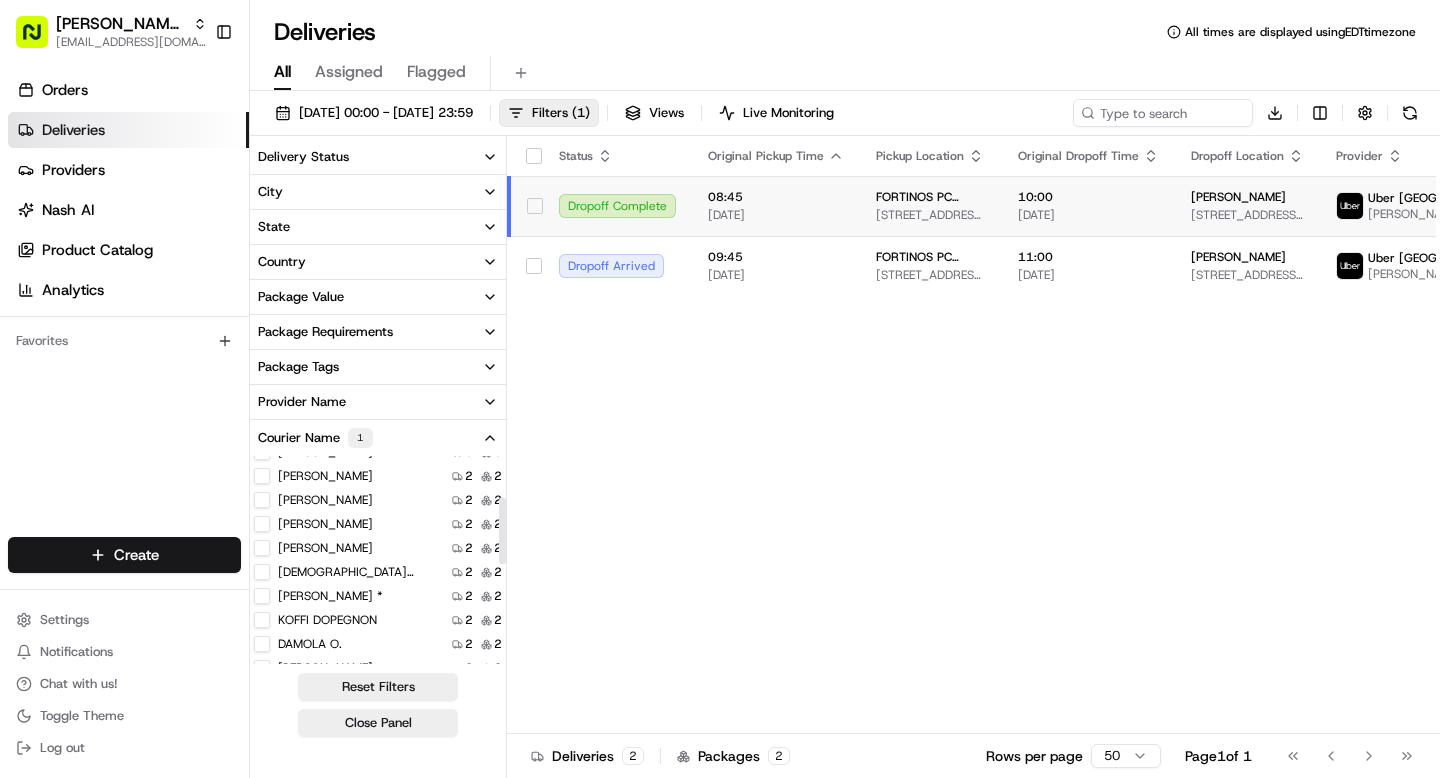 scroll, scrollTop: 0, scrollLeft: 0, axis: both 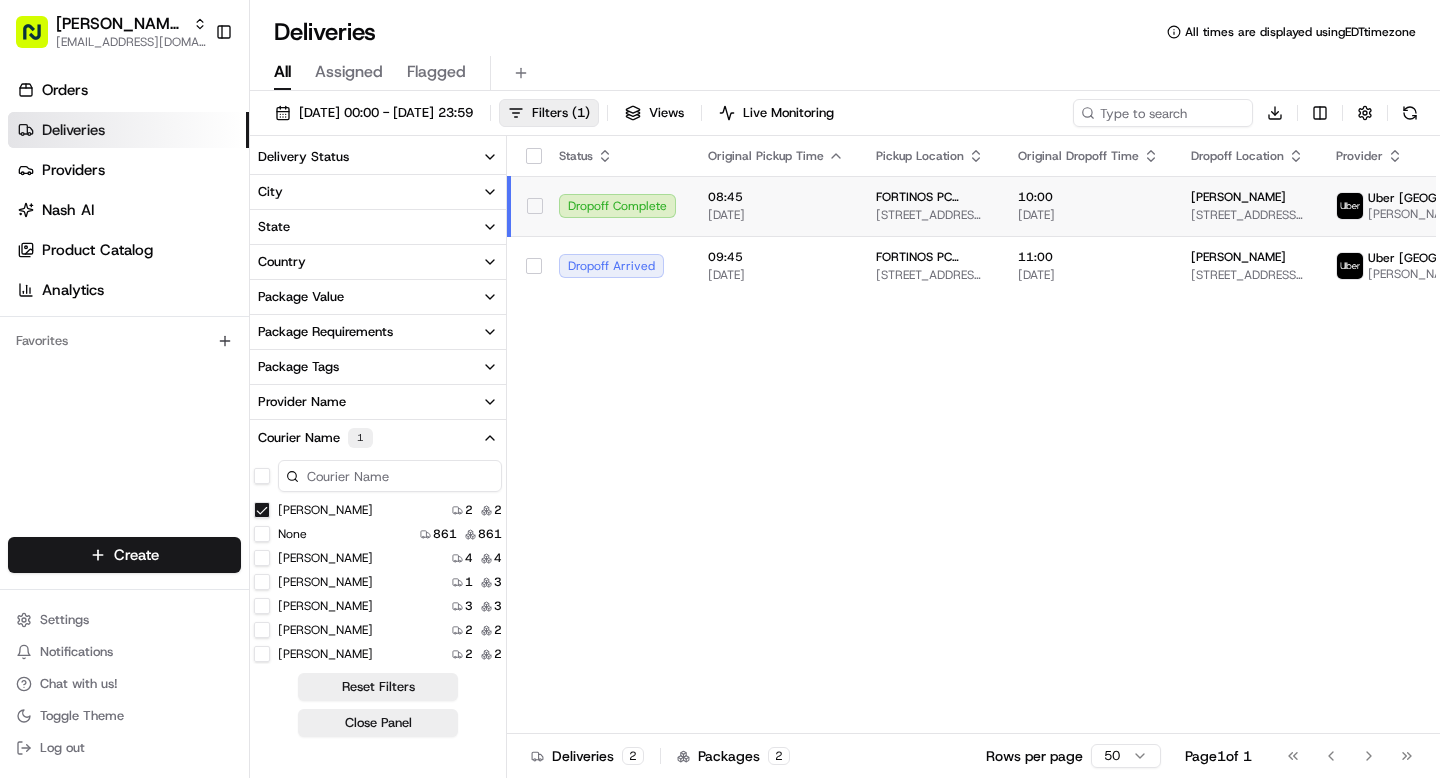 click on "[PERSON_NAME]" at bounding box center [262, 510] 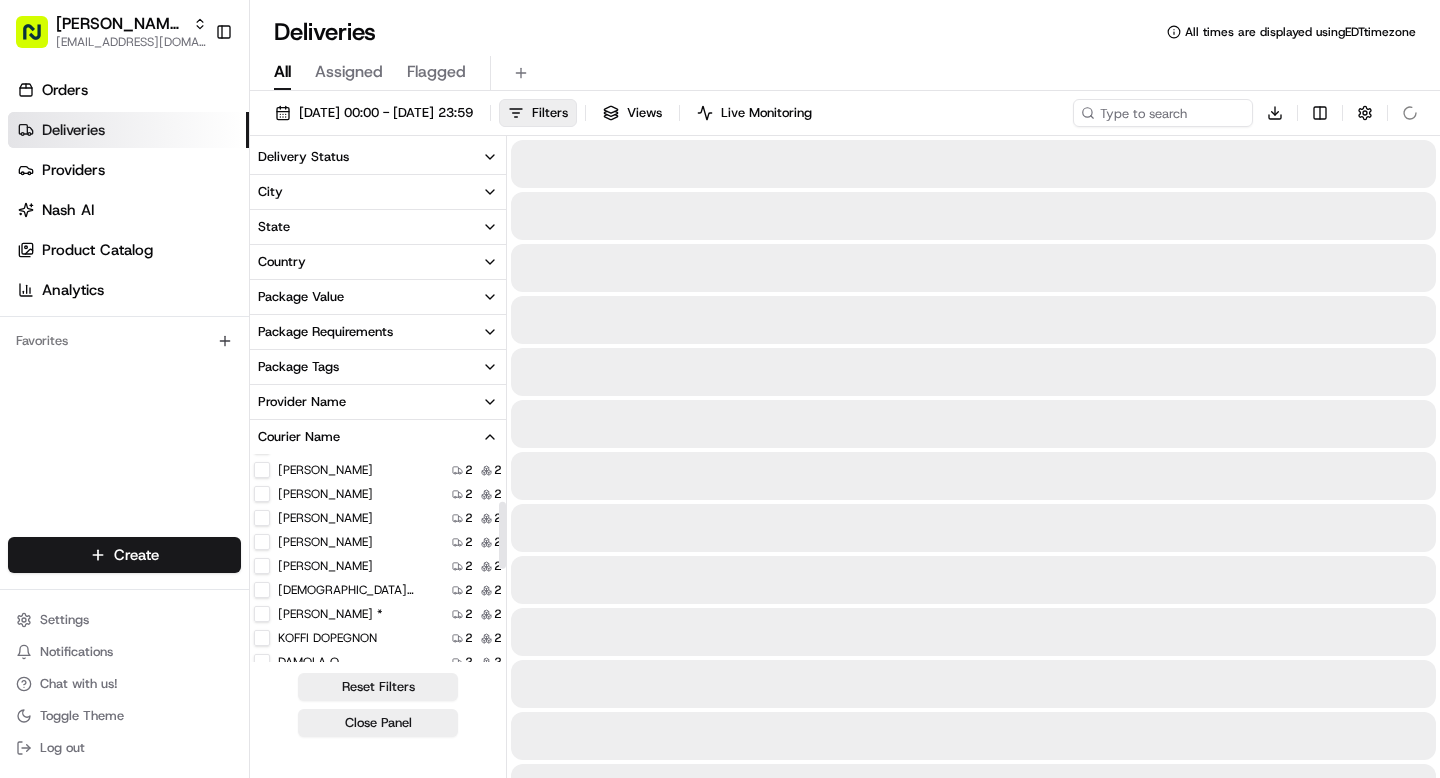 scroll, scrollTop: 148, scrollLeft: 0, axis: vertical 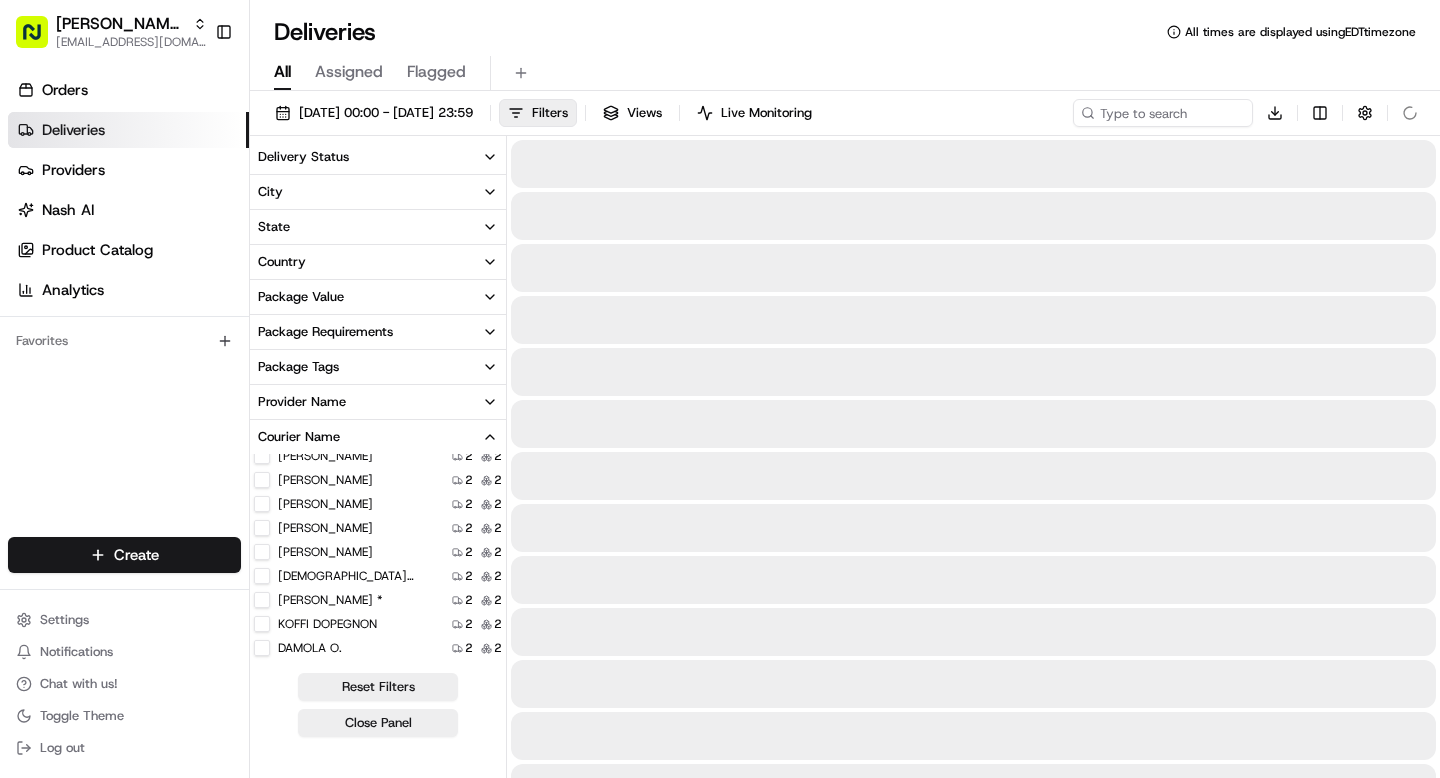 click on "[DEMOGRAPHIC_DATA][PERSON_NAME]" at bounding box center (262, 576) 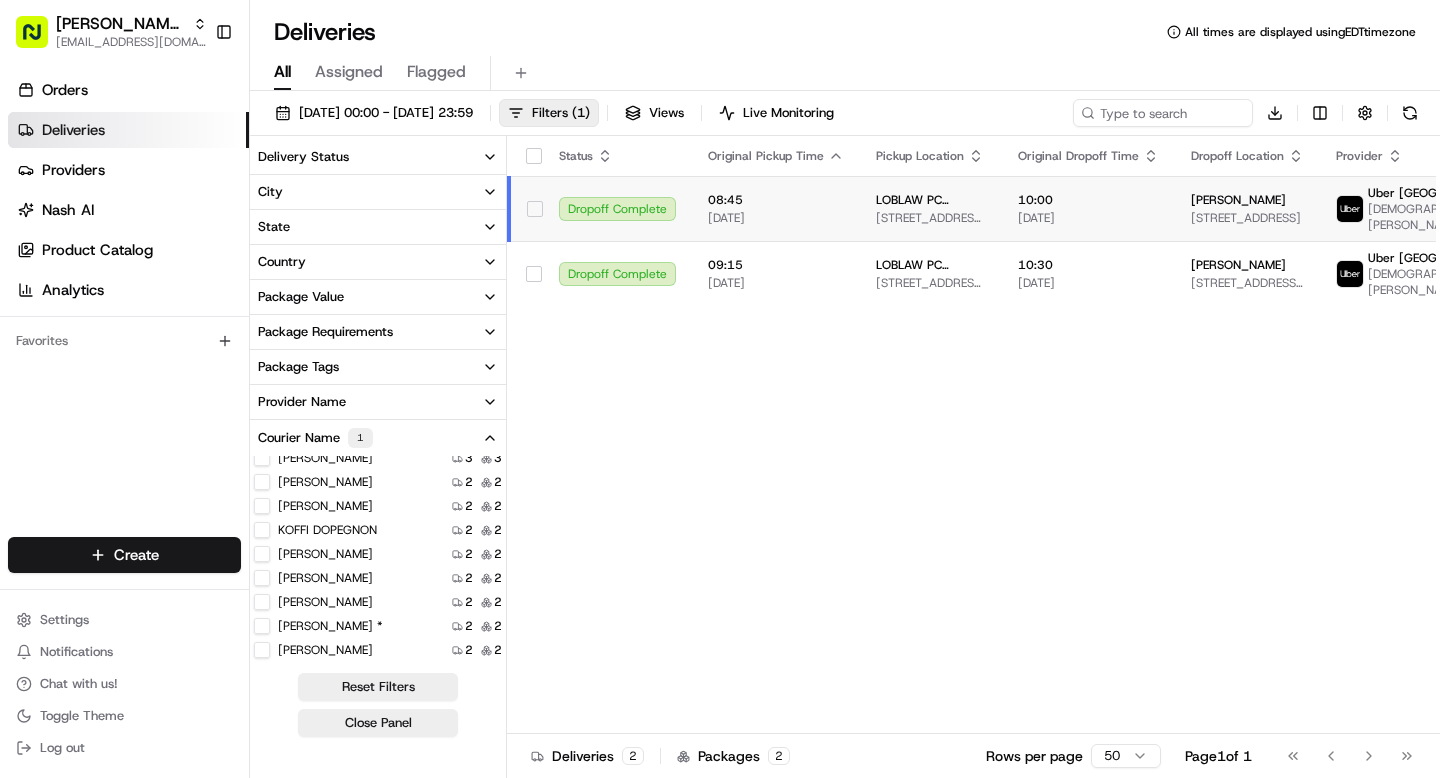 scroll, scrollTop: 0, scrollLeft: 0, axis: both 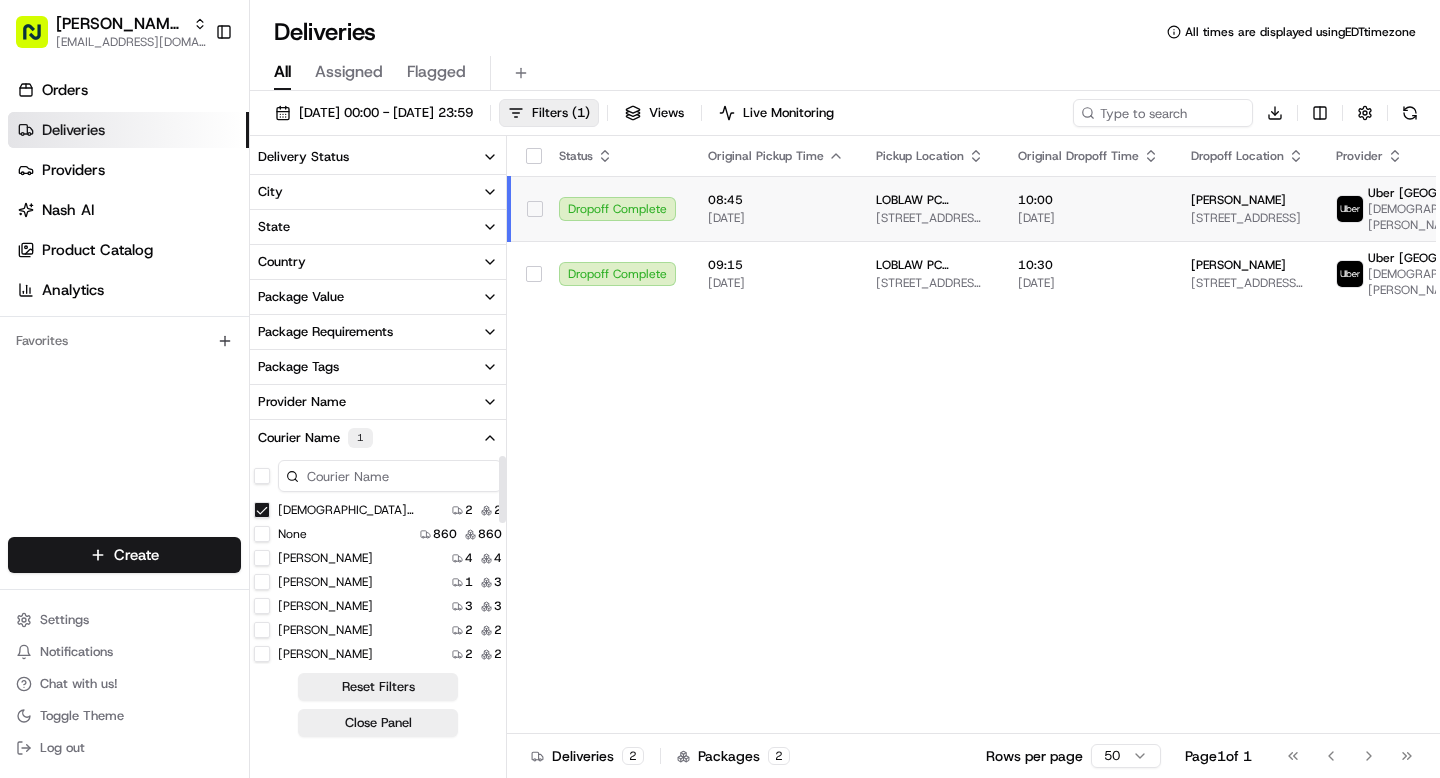 click on "[DEMOGRAPHIC_DATA][PERSON_NAME]" at bounding box center (262, 510) 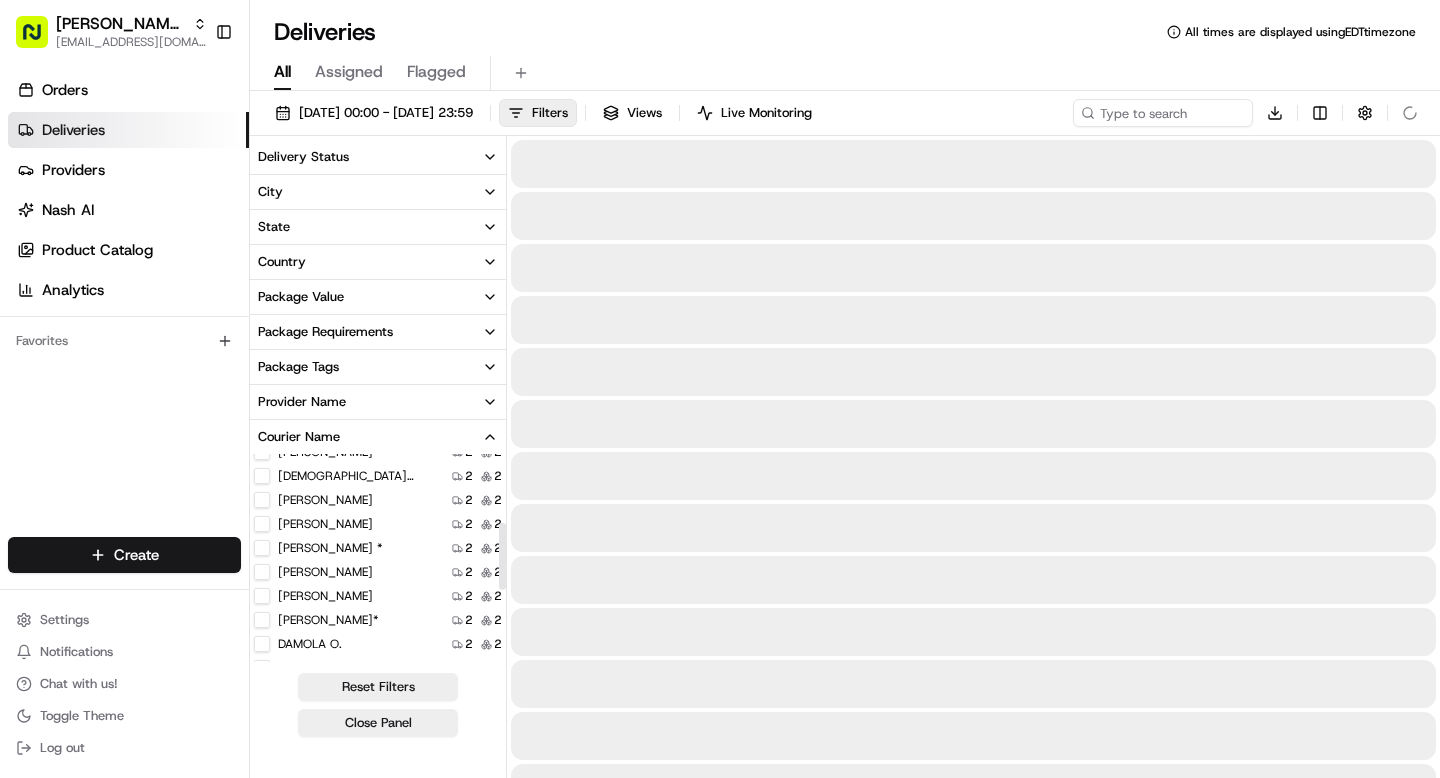 scroll, scrollTop: 229, scrollLeft: 0, axis: vertical 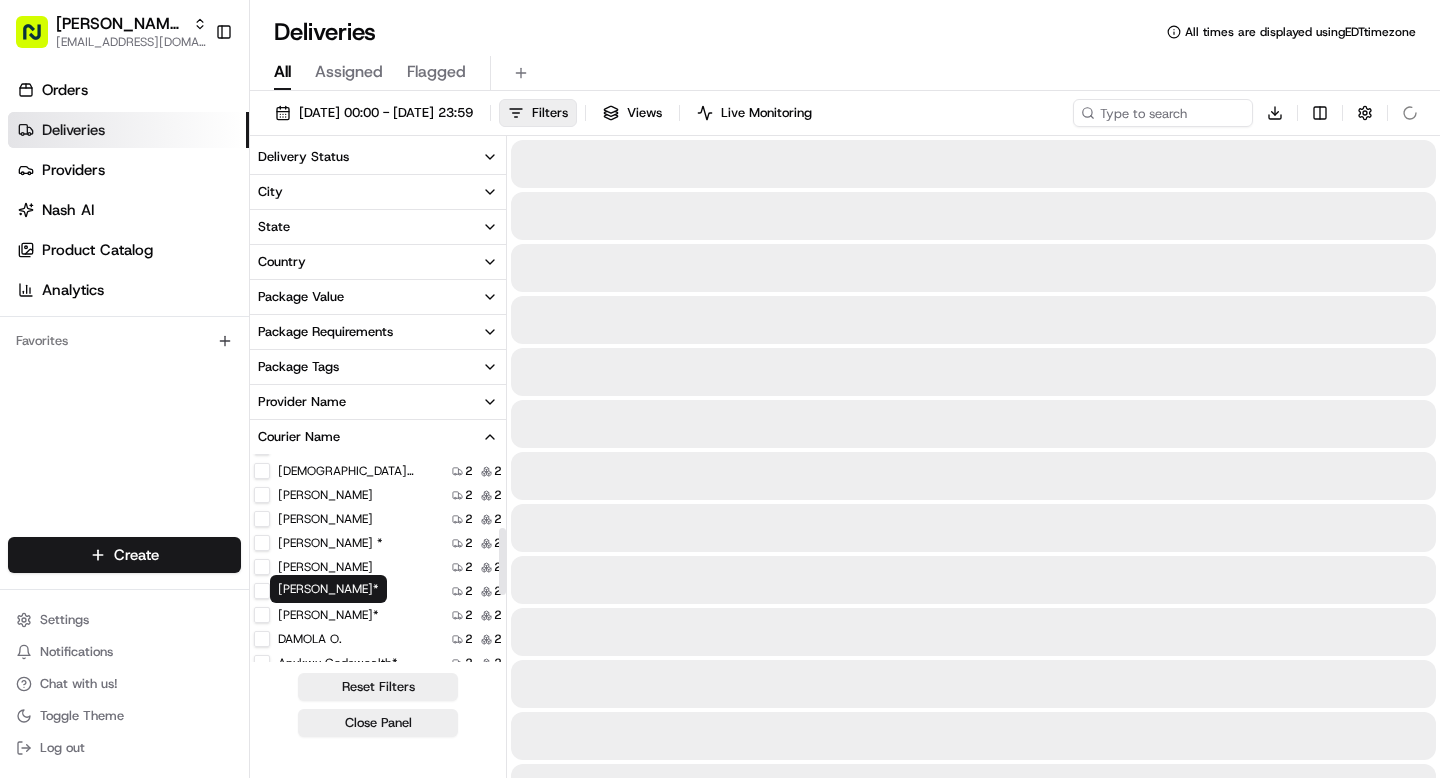 click on "[PERSON_NAME] *" at bounding box center [262, 543] 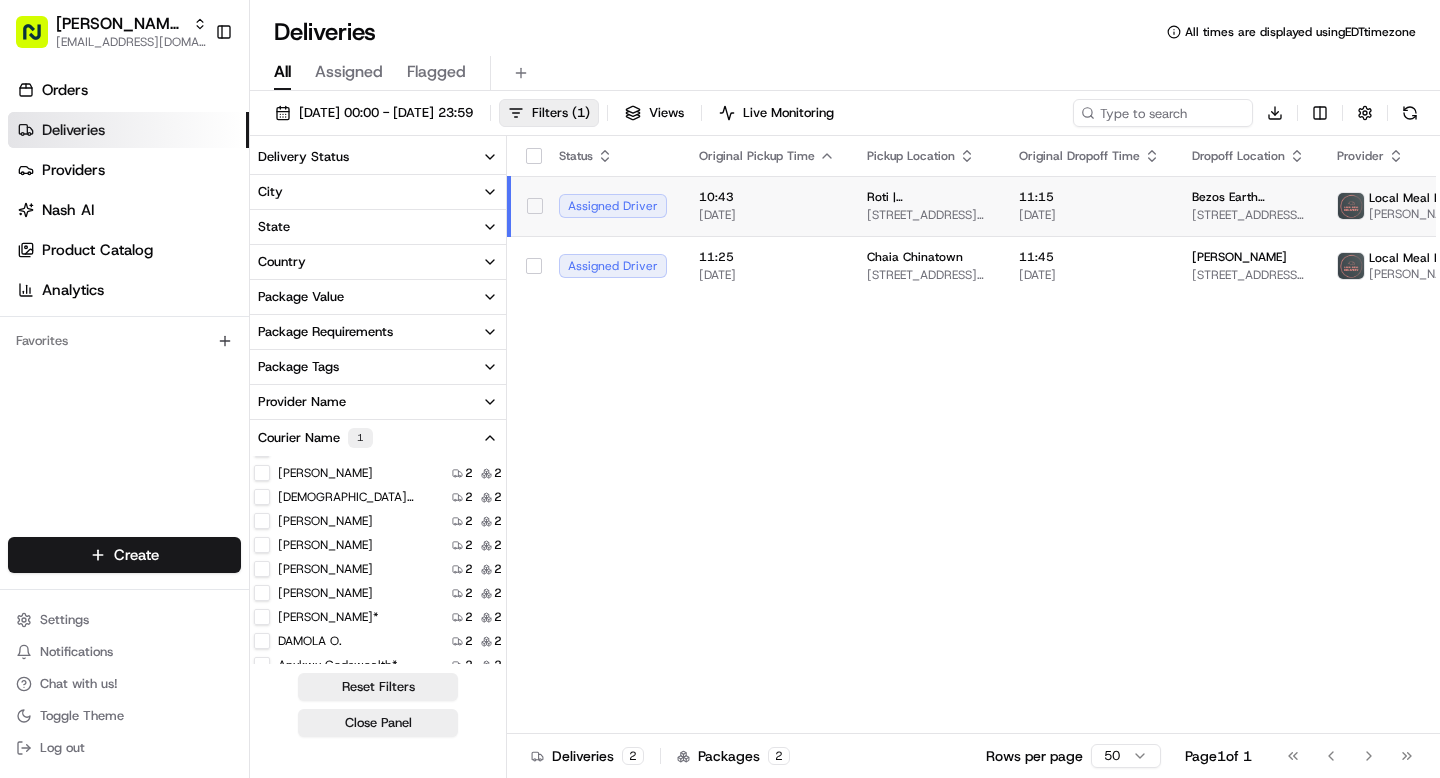 type on "on" 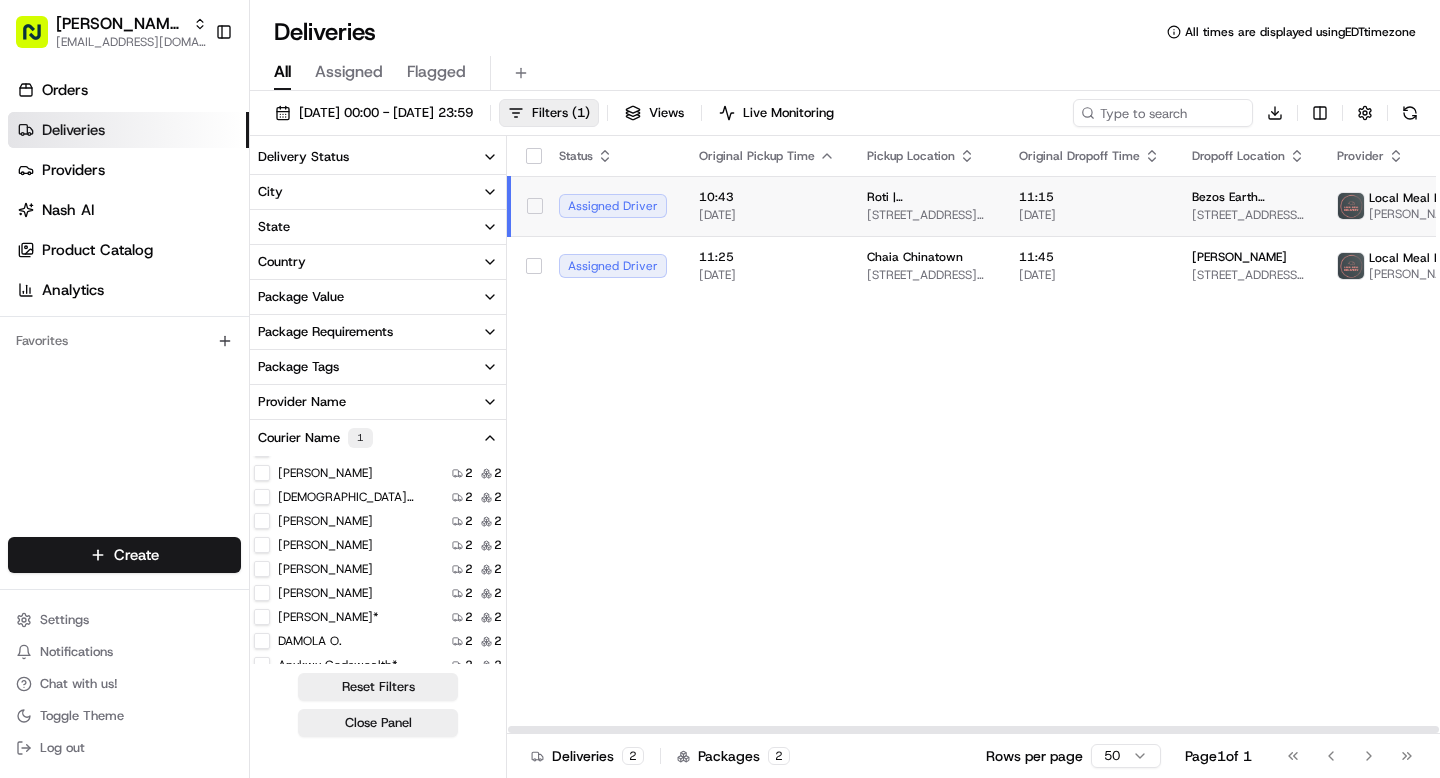 click on "Status Original Pickup Time Pickup Location Original Dropoff Time Dropoff Location Provider Action Assigned Driver 10:43 [DATE] Roti | [GEOGRAPHIC_DATA] [STREET_ADDRESS][US_STATE] 11:15 [DATE] Bezos Earth Fund/EZCater# MHH-29Q [STREET_ADDRESS][US_STATE] Local Meal Delivery (catering) [PERSON_NAME] * Assigned Driver 11:25 [DATE] Chaia [GEOGRAPHIC_DATA] [STREET_ADDRESS][US_STATE] 11:45 [DATE] [PERSON_NAME] [STREET_ADDRESS][US_STATE] Local Meal Delivery (catering) [PERSON_NAME] *" at bounding box center (1069, 435) 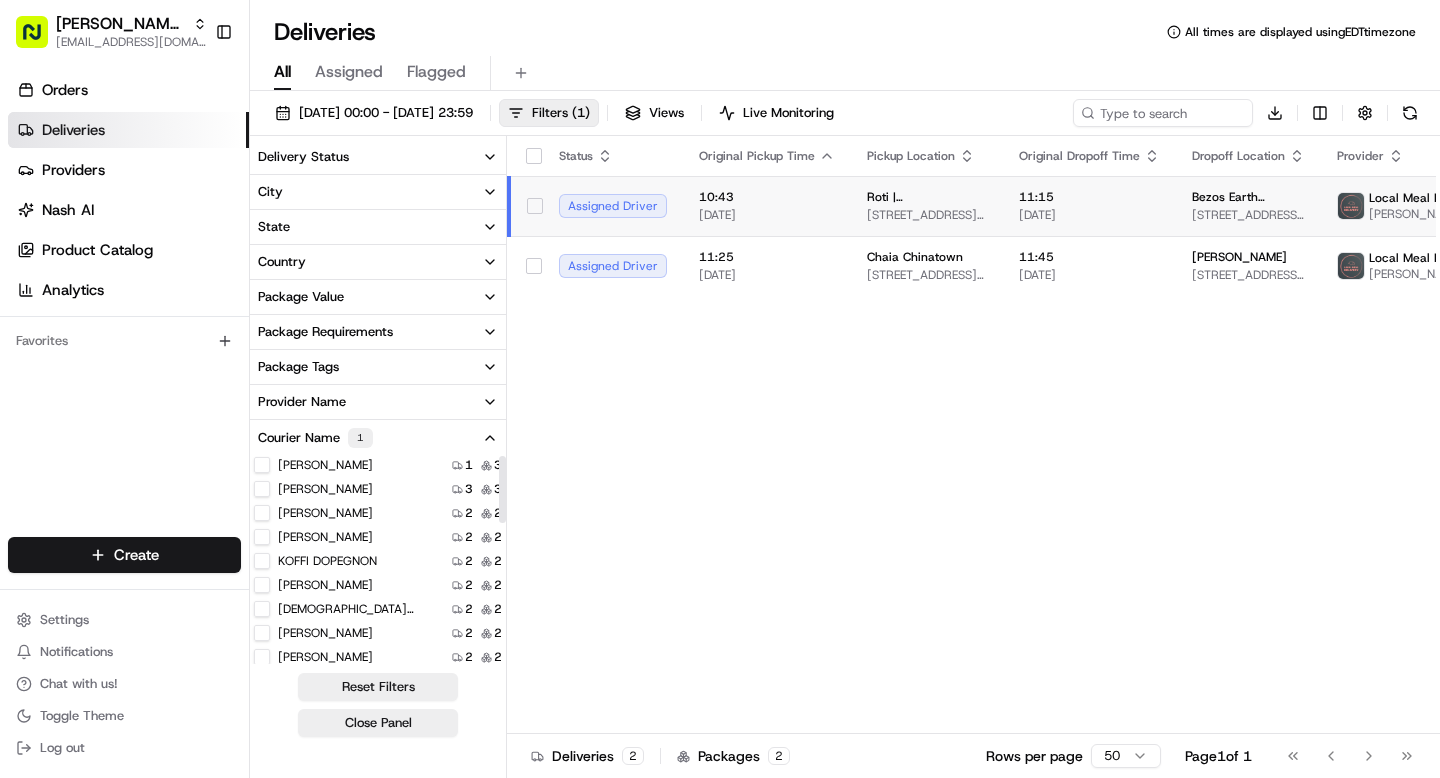 scroll, scrollTop: 0, scrollLeft: 0, axis: both 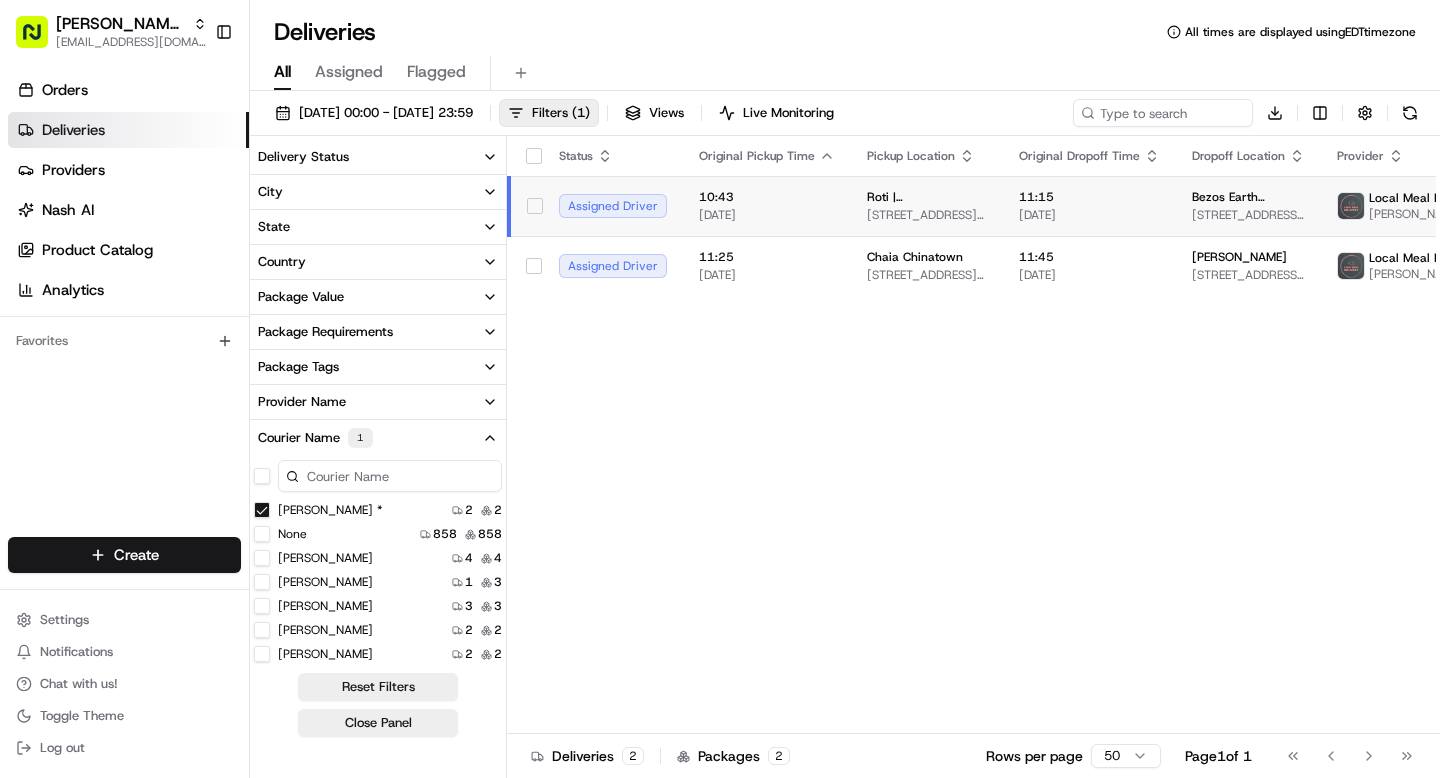 click on "[PERSON_NAME] *" at bounding box center (262, 510) 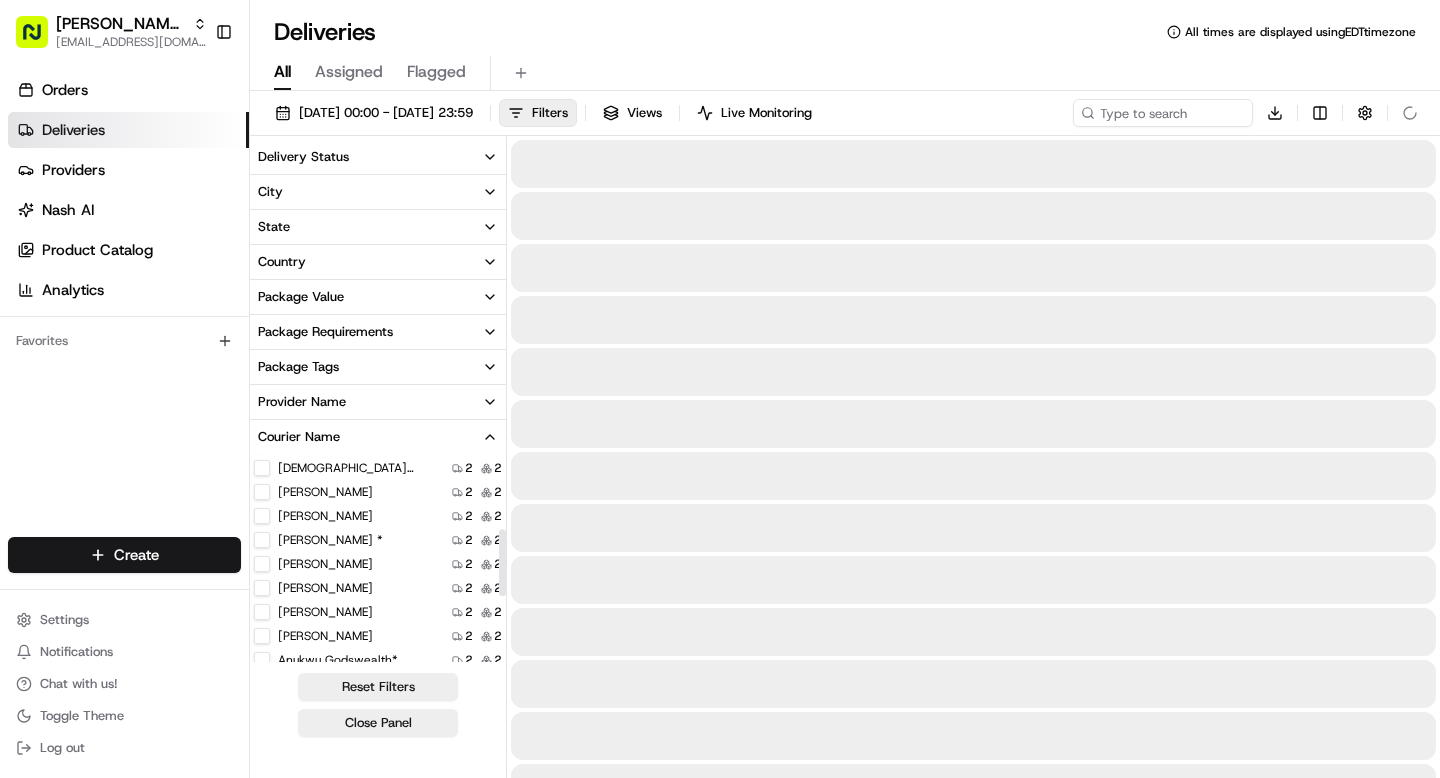 scroll, scrollTop: 233, scrollLeft: 0, axis: vertical 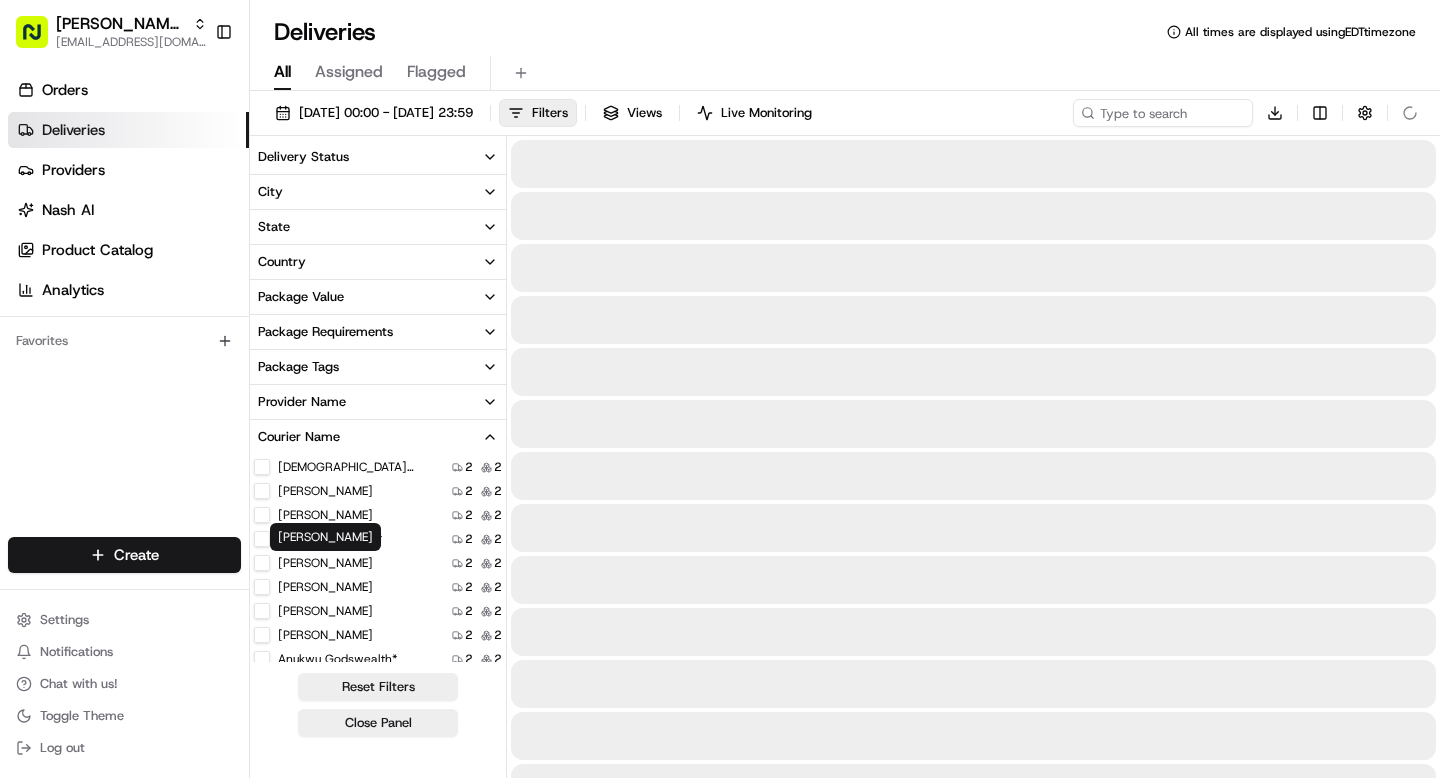 click on "[PERSON_NAME]" at bounding box center [262, 563] 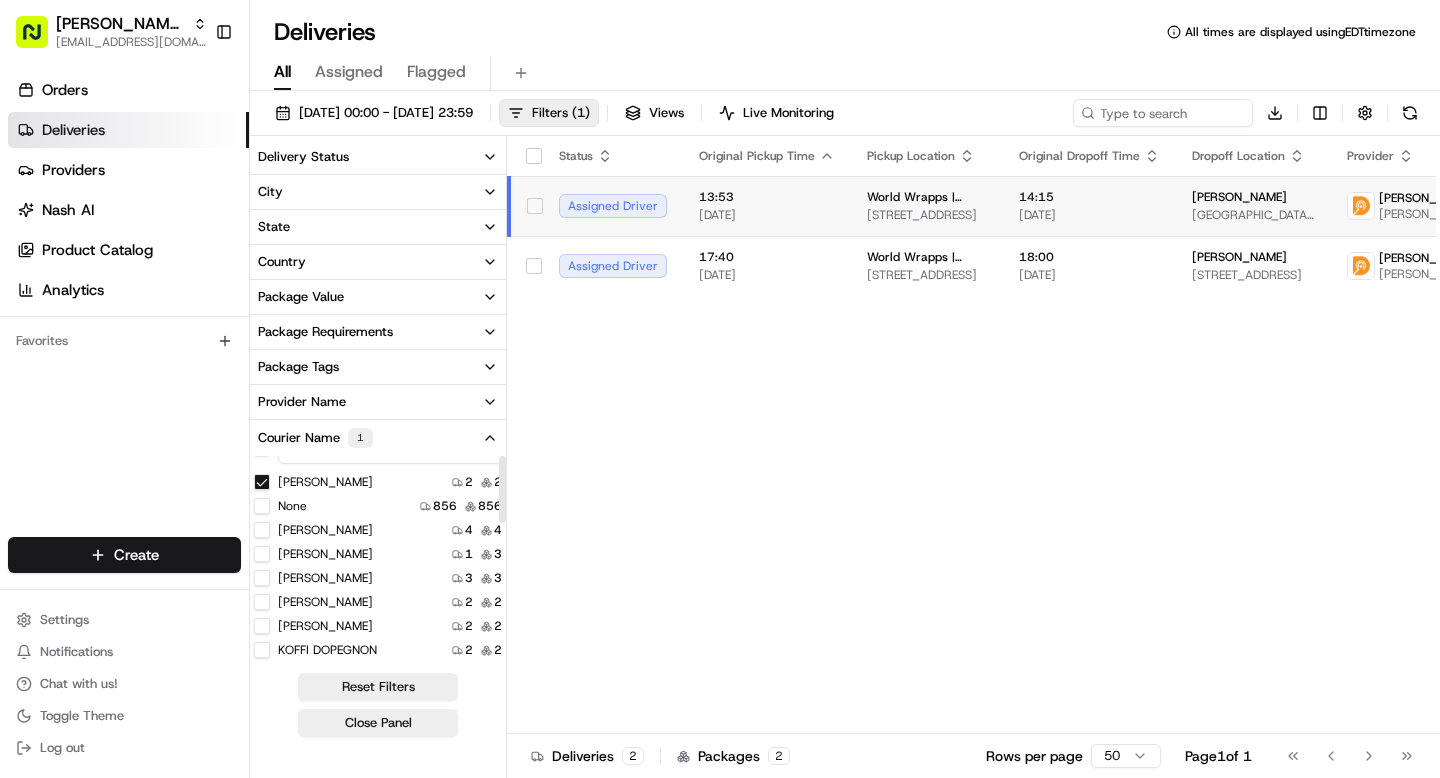 scroll, scrollTop: 0, scrollLeft: 0, axis: both 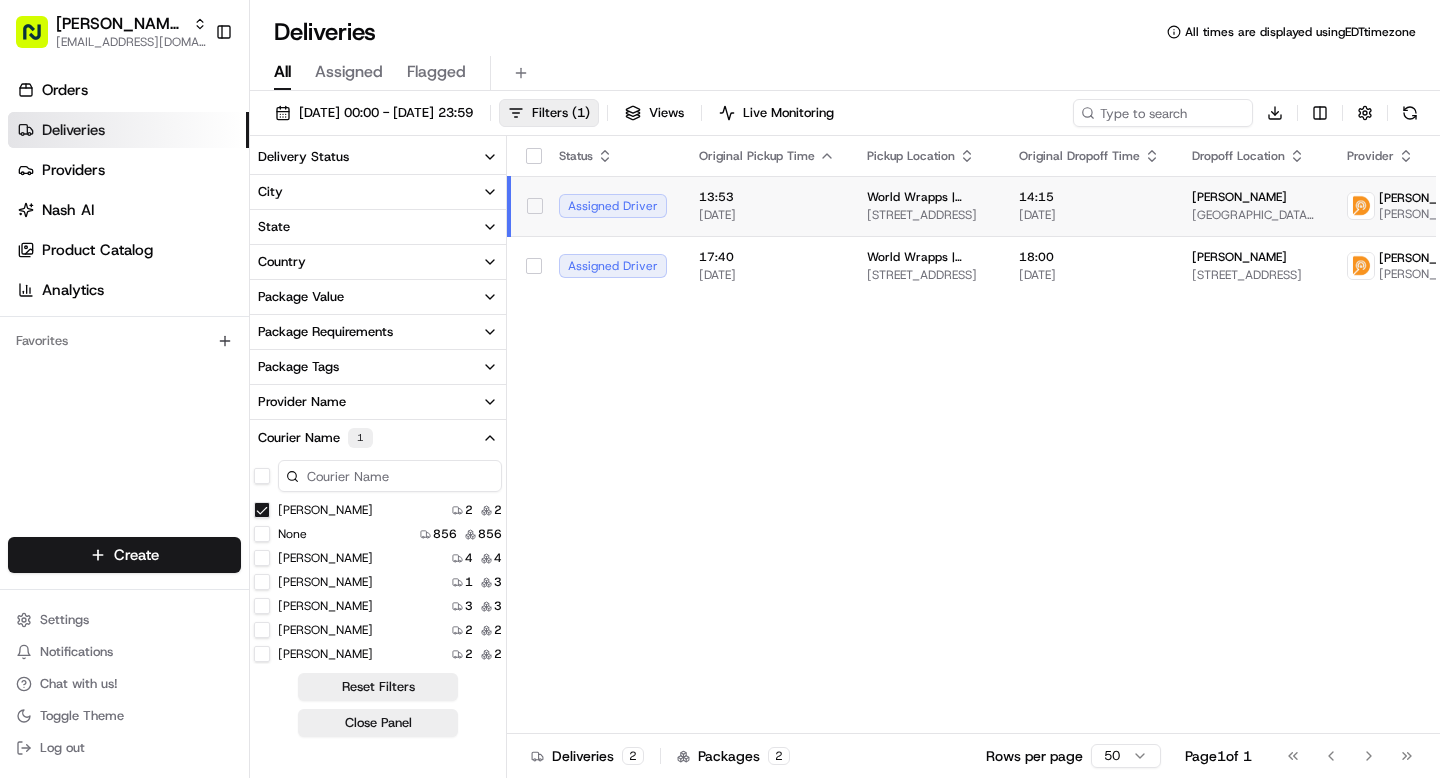 click on "[PERSON_NAME]" at bounding box center (262, 510) 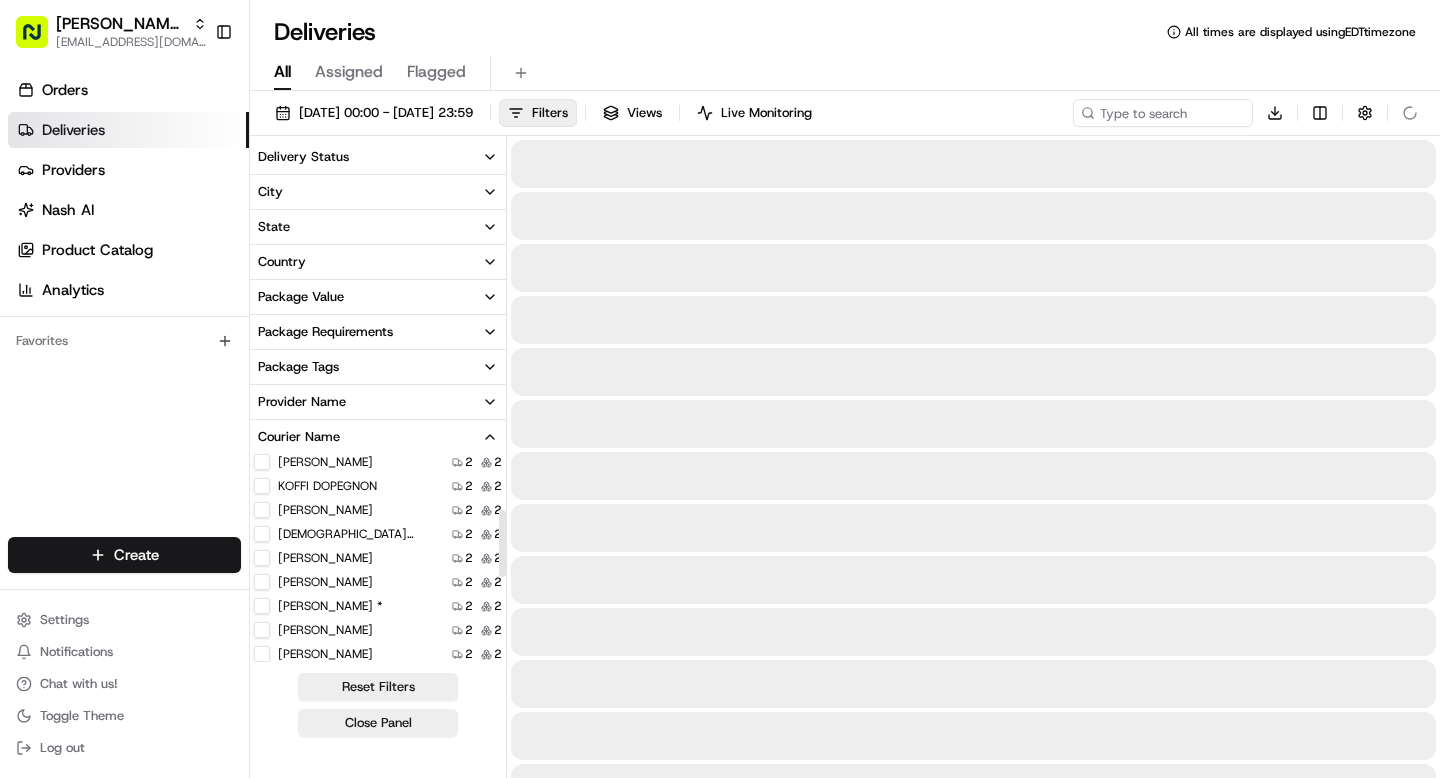 scroll, scrollTop: 173, scrollLeft: 0, axis: vertical 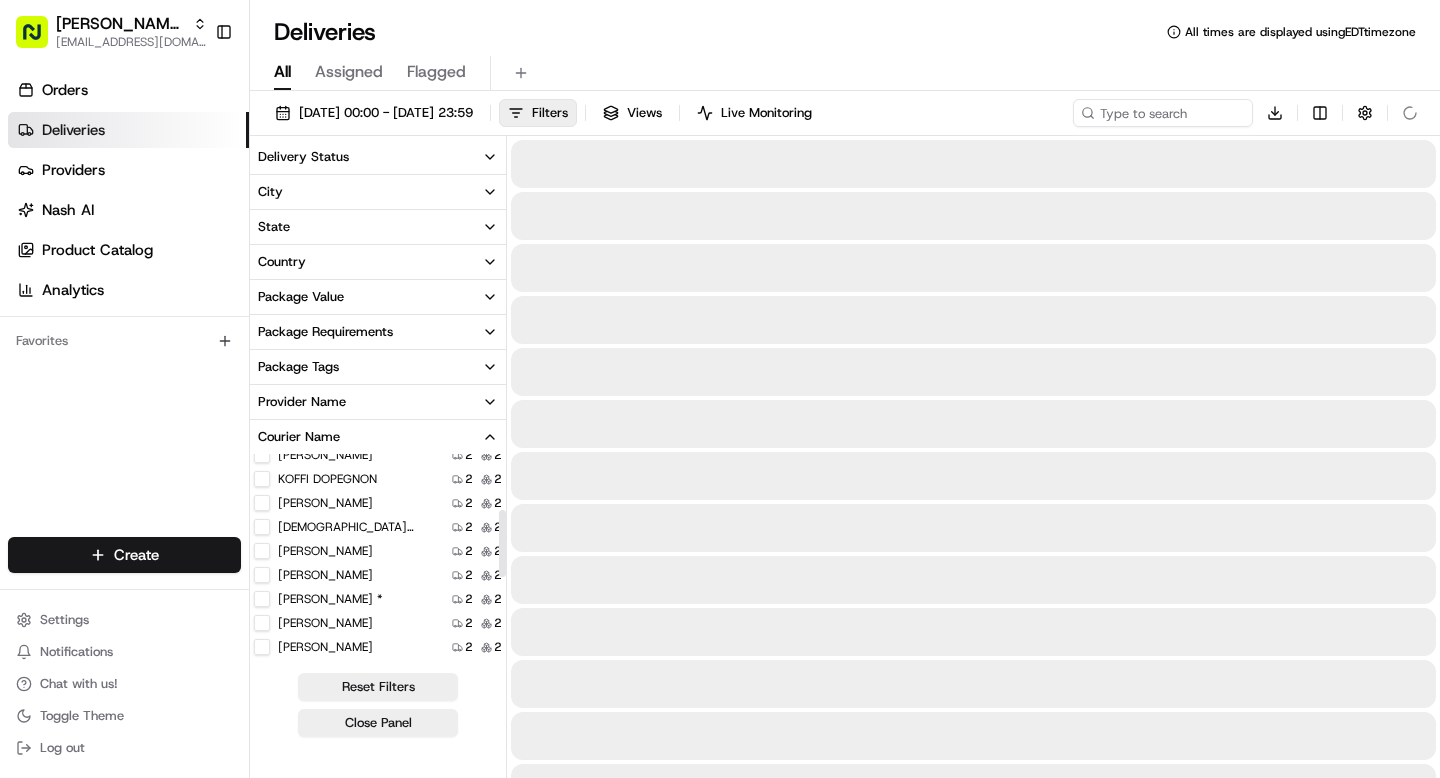 click on "[PERSON_NAME]" at bounding box center (262, 623) 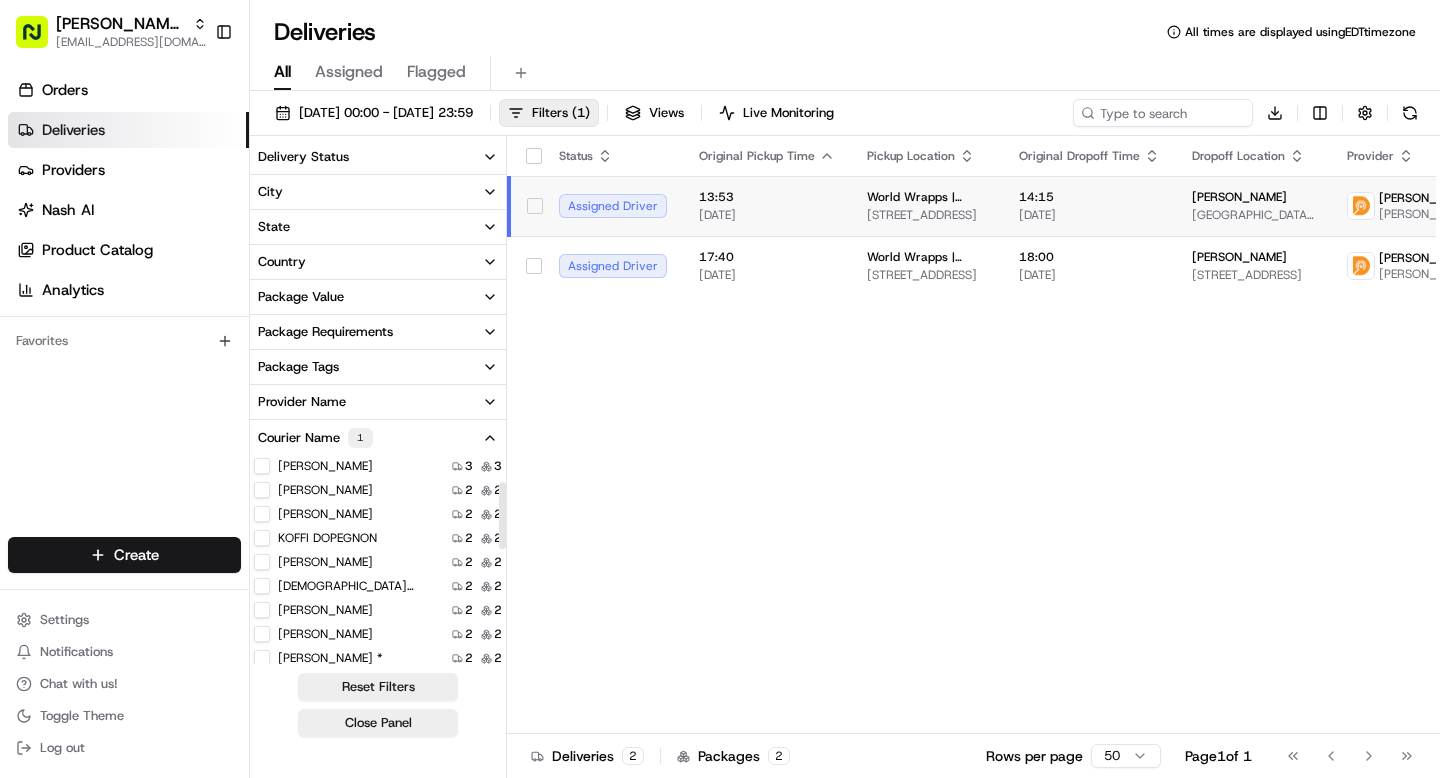 scroll, scrollTop: 0, scrollLeft: 0, axis: both 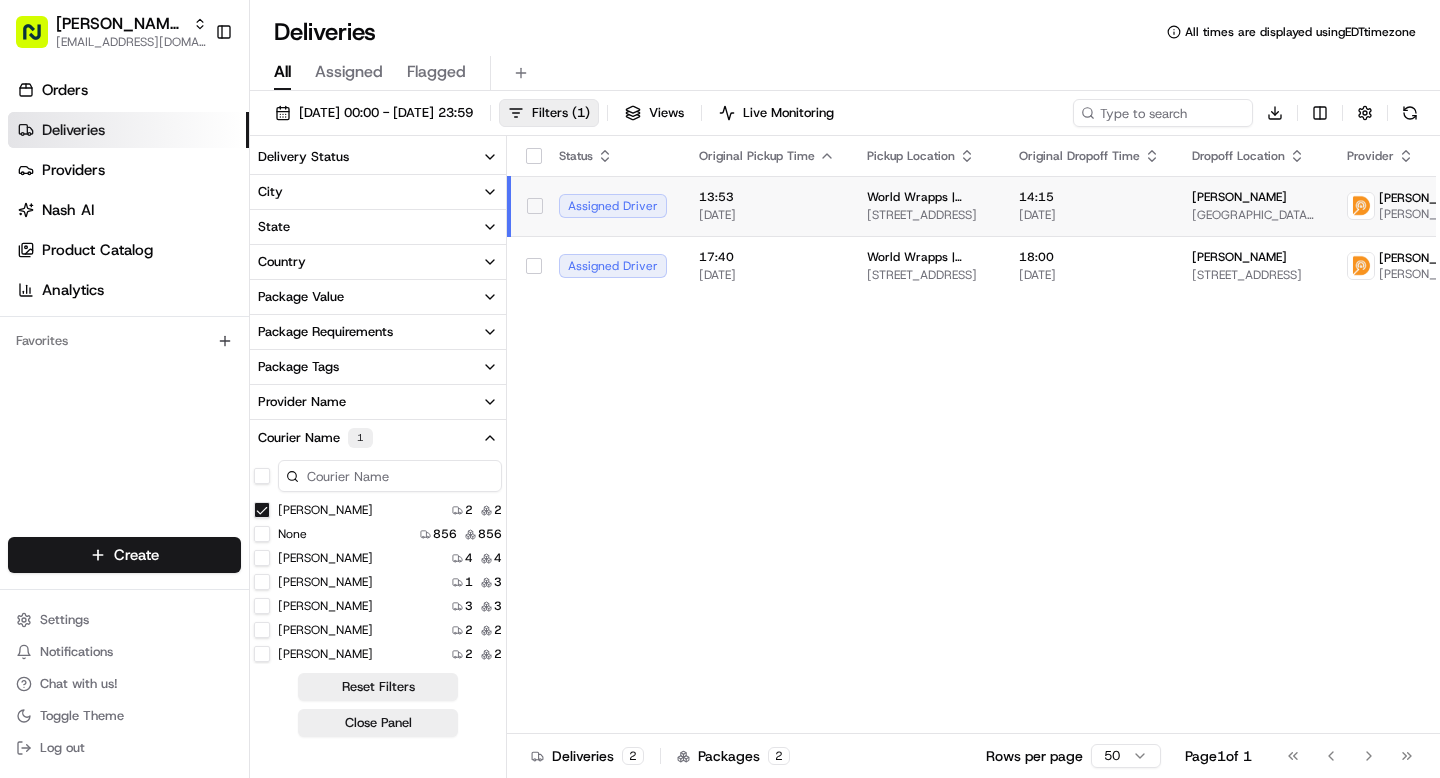 click on "[PERSON_NAME]" at bounding box center (262, 510) 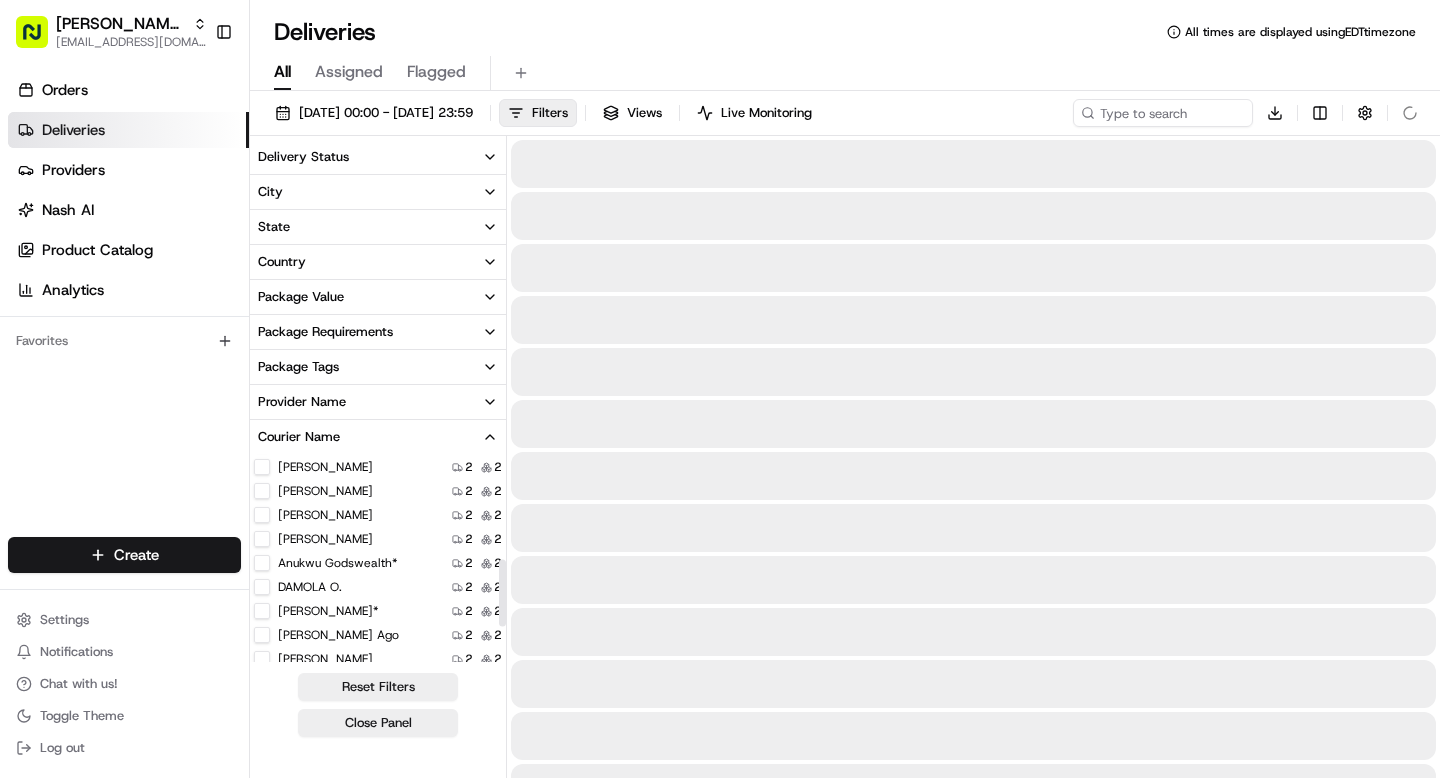 scroll, scrollTop: 327, scrollLeft: 0, axis: vertical 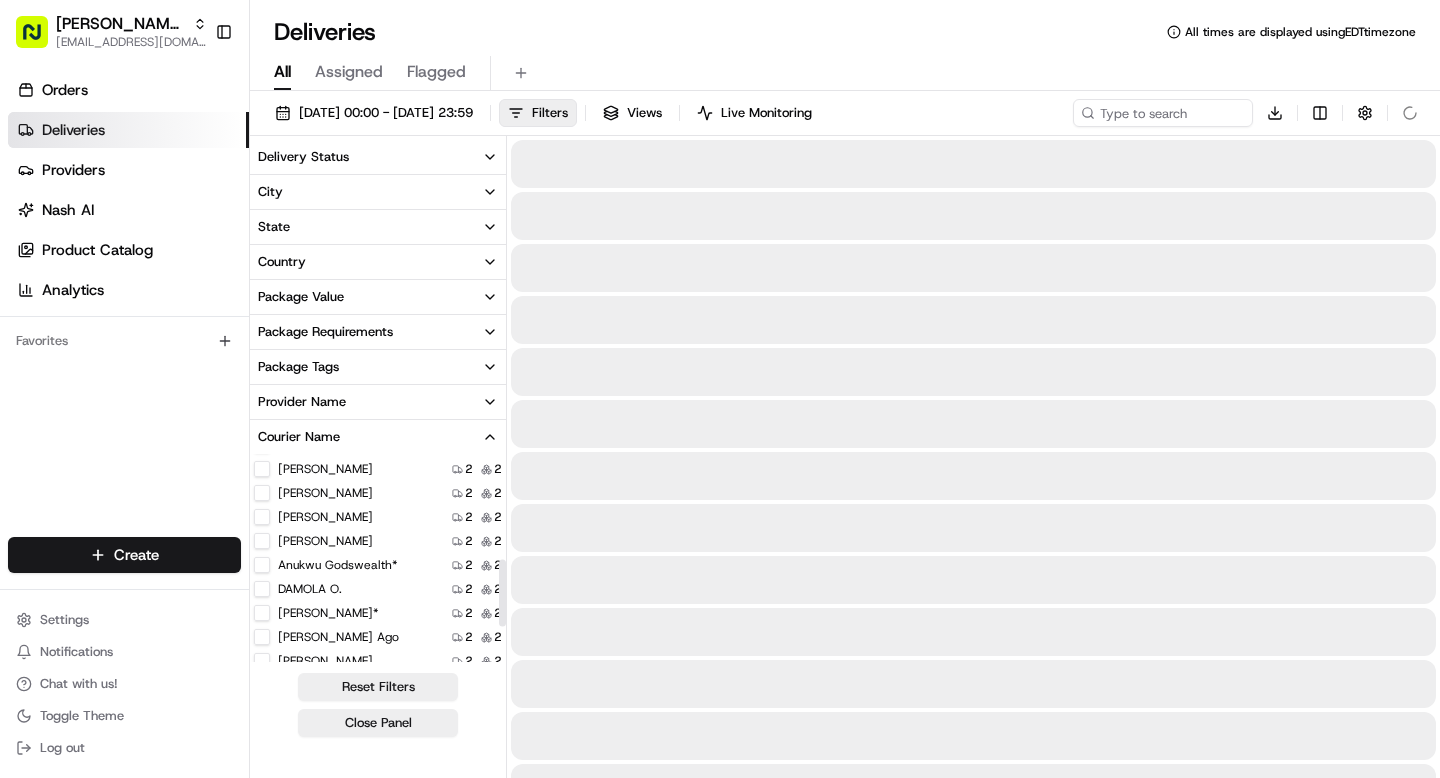 click on "[PERSON_NAME]" at bounding box center (262, 517) 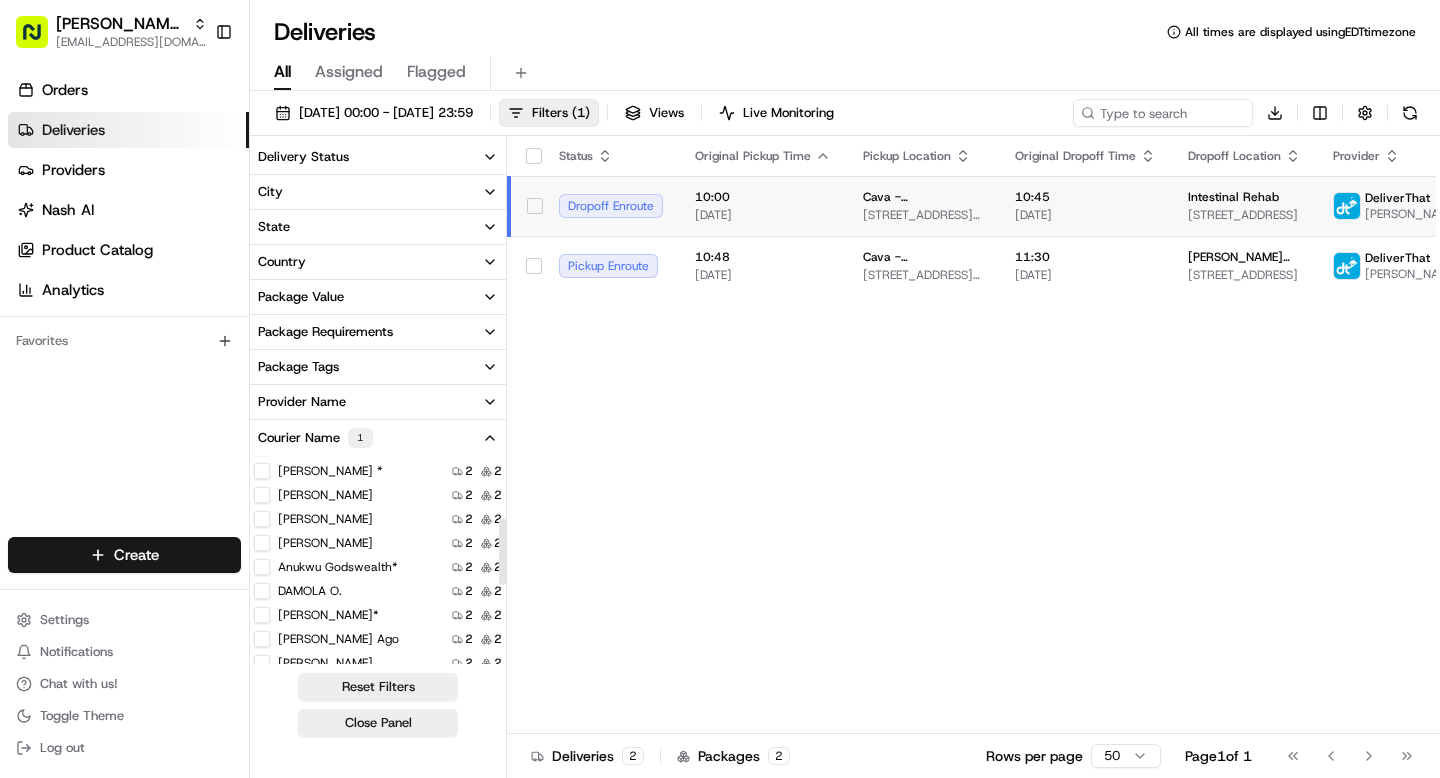 scroll, scrollTop: 0, scrollLeft: 0, axis: both 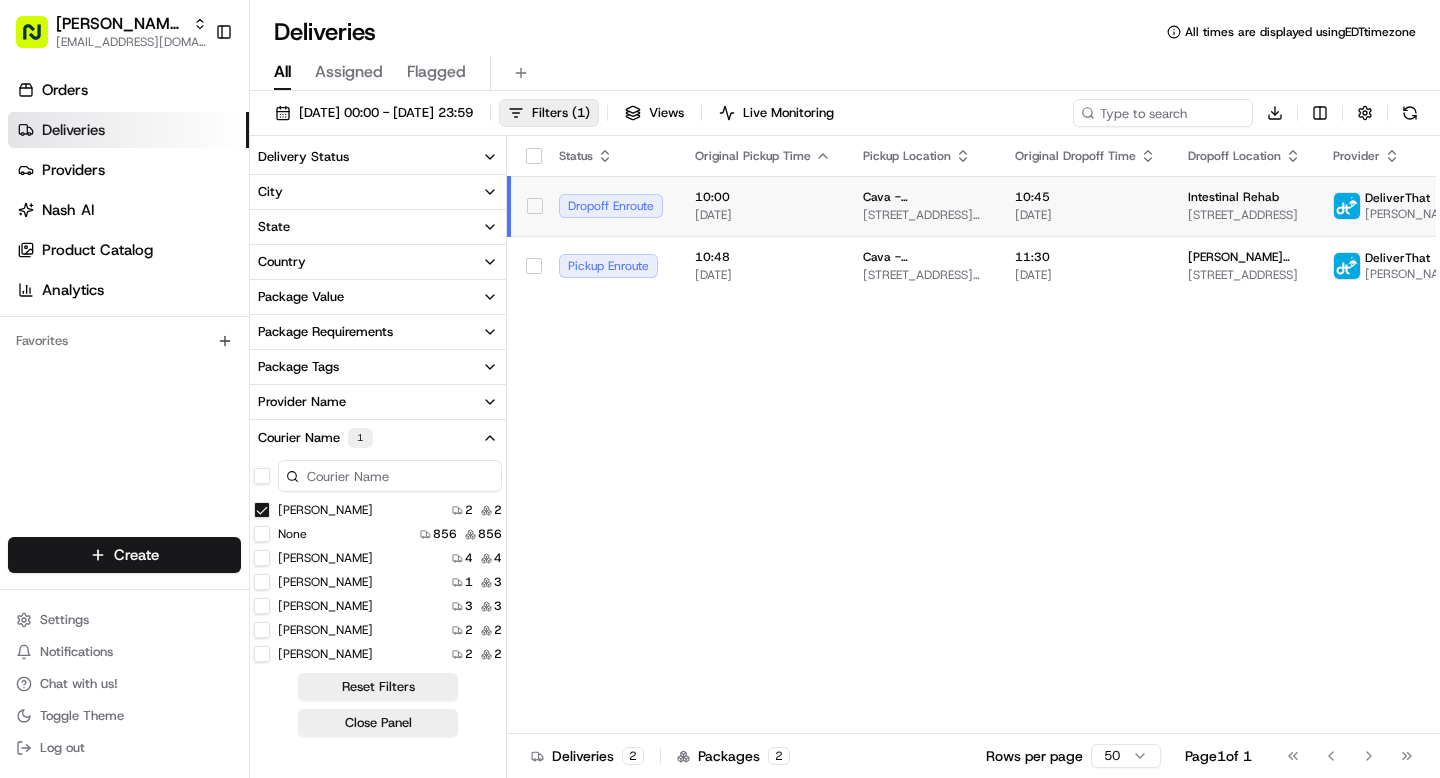 click on "[PERSON_NAME]" at bounding box center [262, 510] 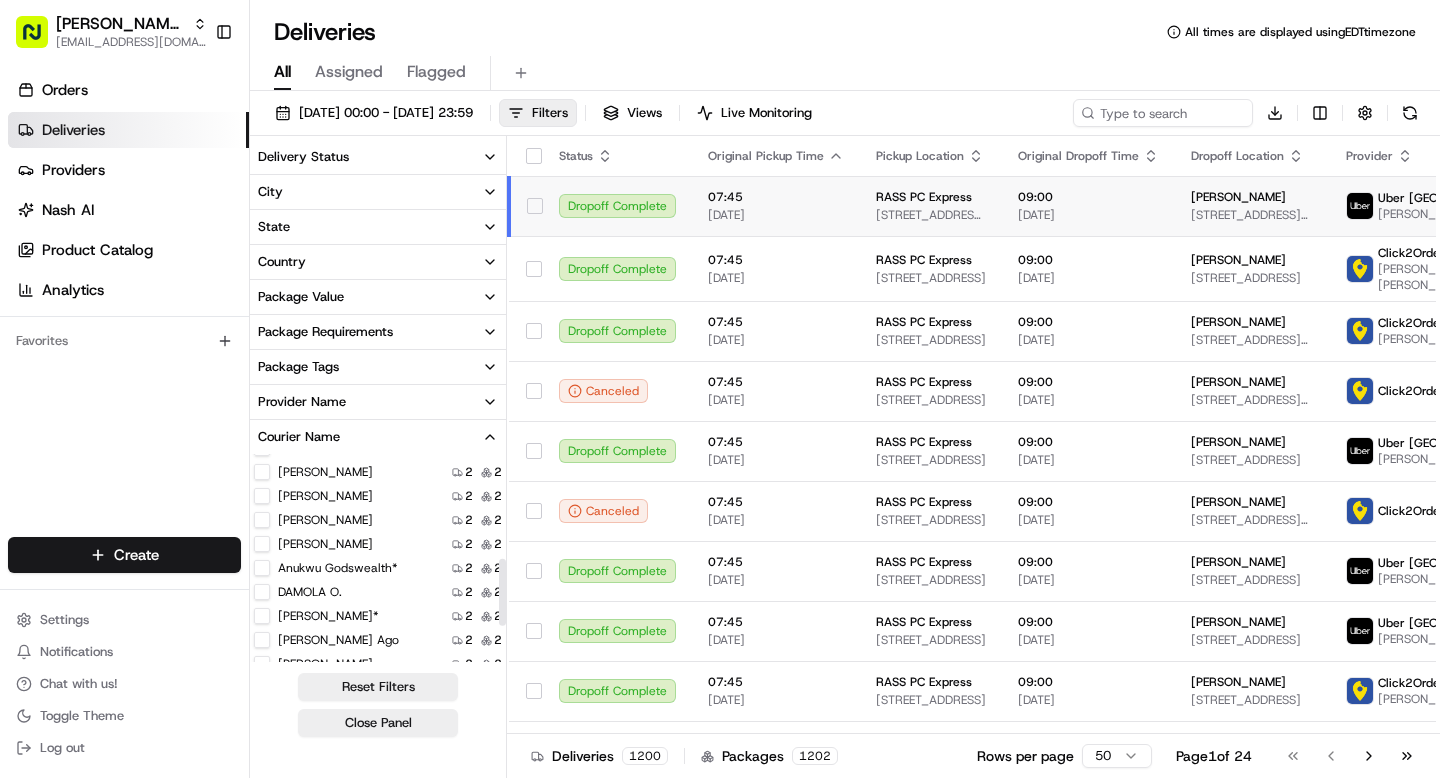 scroll, scrollTop: 323, scrollLeft: 0, axis: vertical 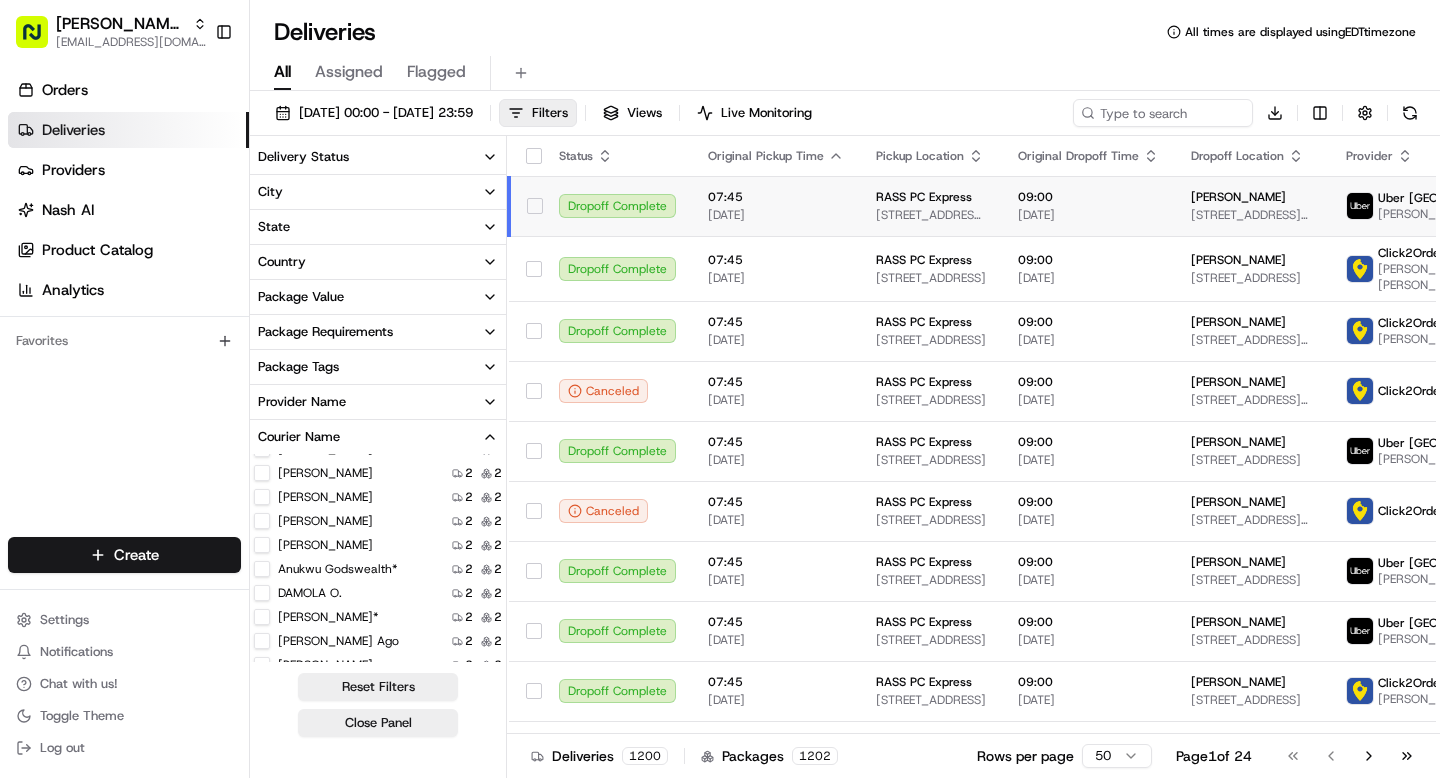 click on "[PERSON_NAME]" at bounding box center [262, 545] 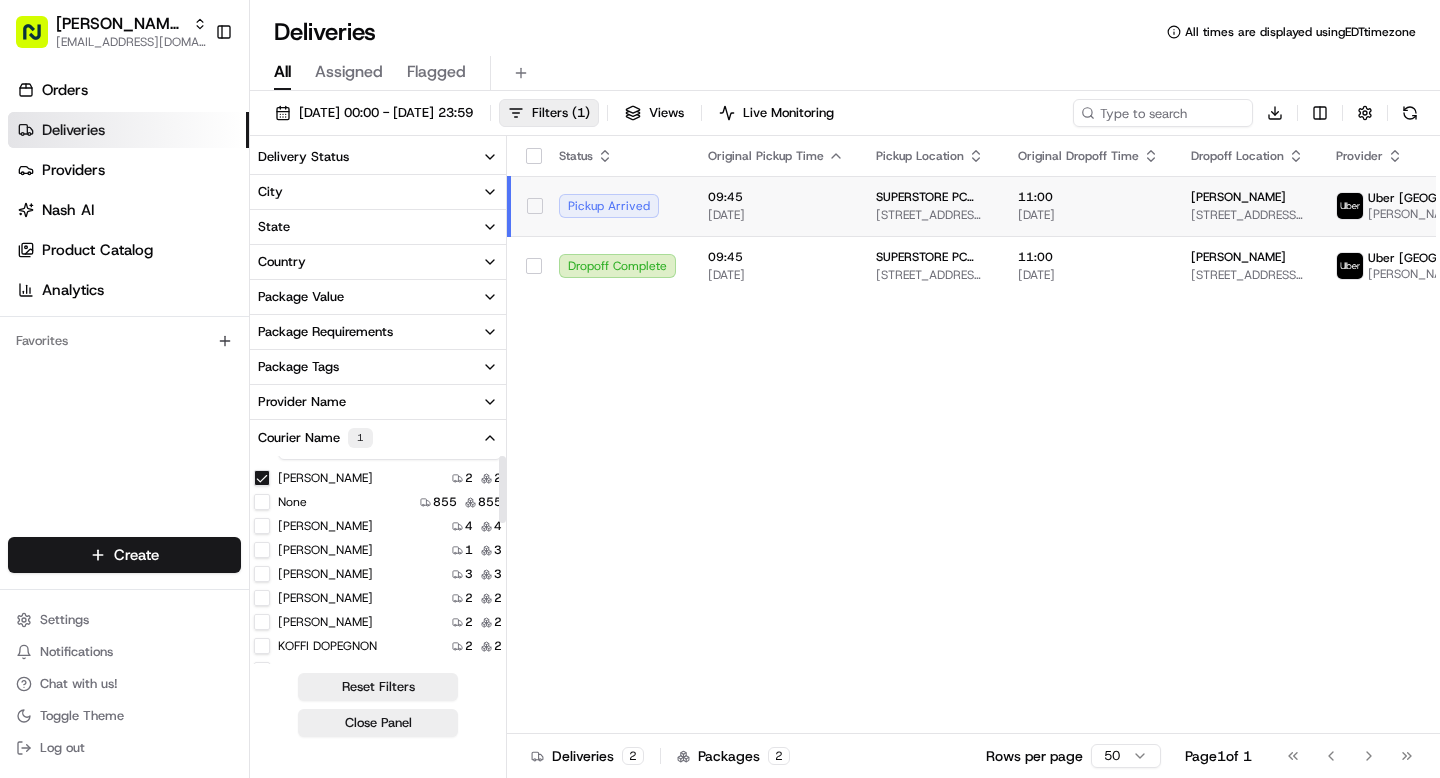 scroll, scrollTop: 0, scrollLeft: 0, axis: both 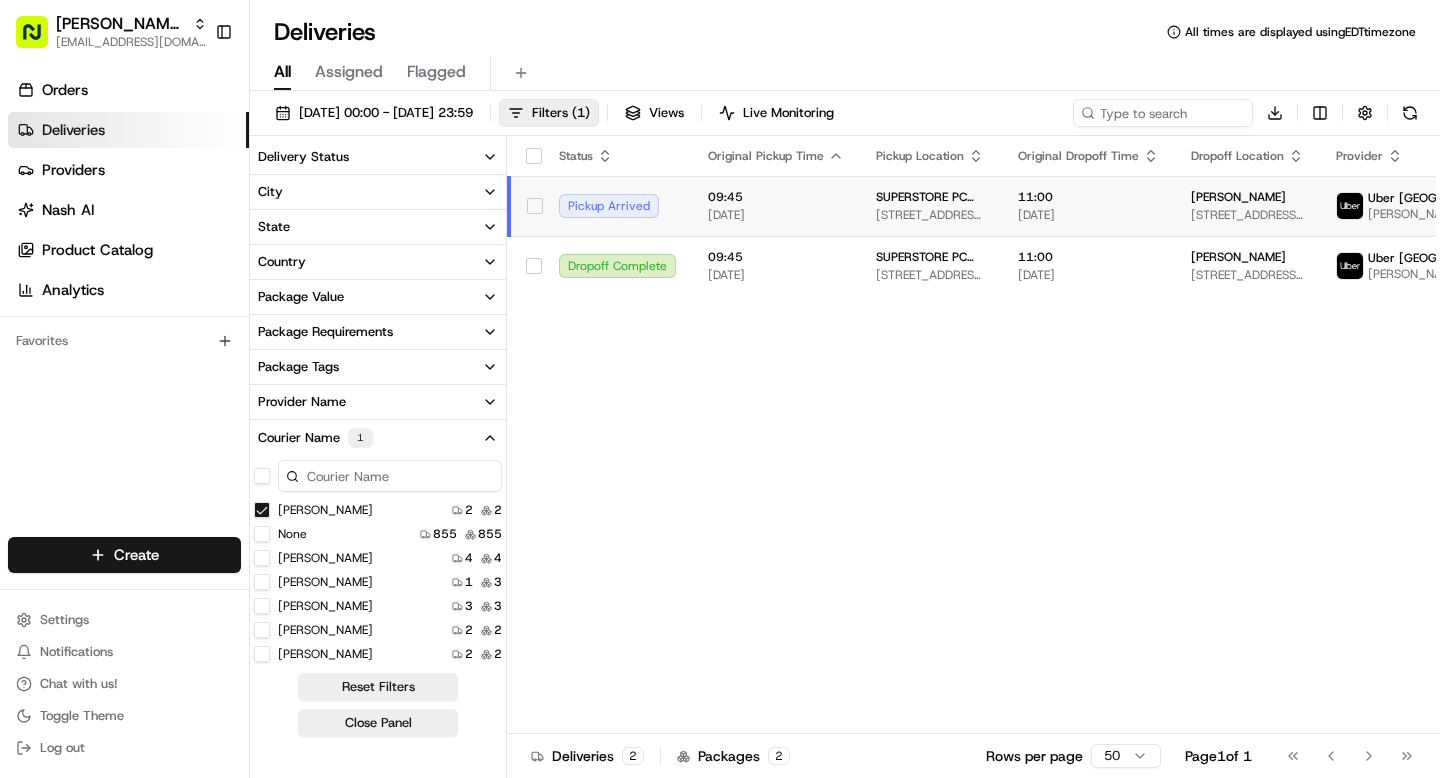 click on "[PERSON_NAME]" at bounding box center [262, 510] 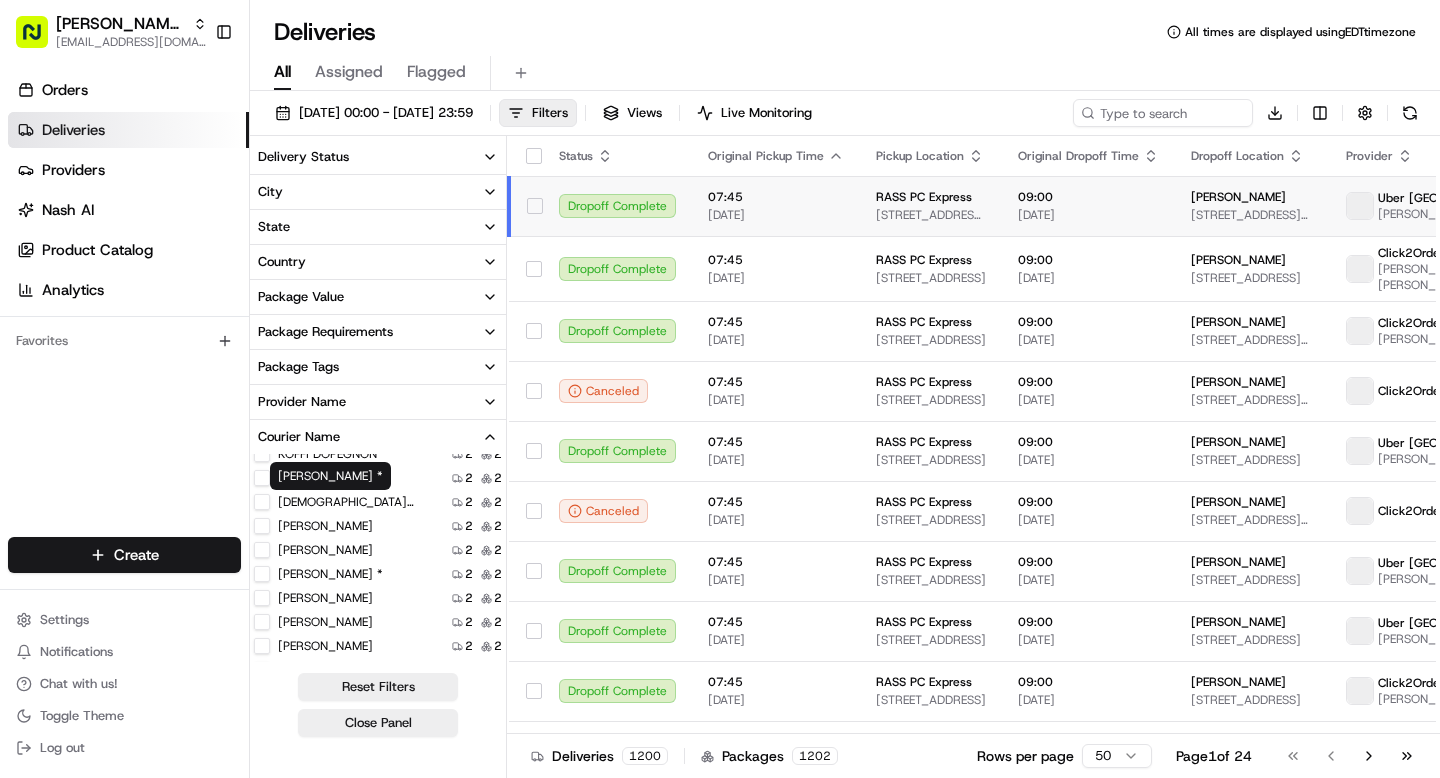 scroll, scrollTop: 270, scrollLeft: 0, axis: vertical 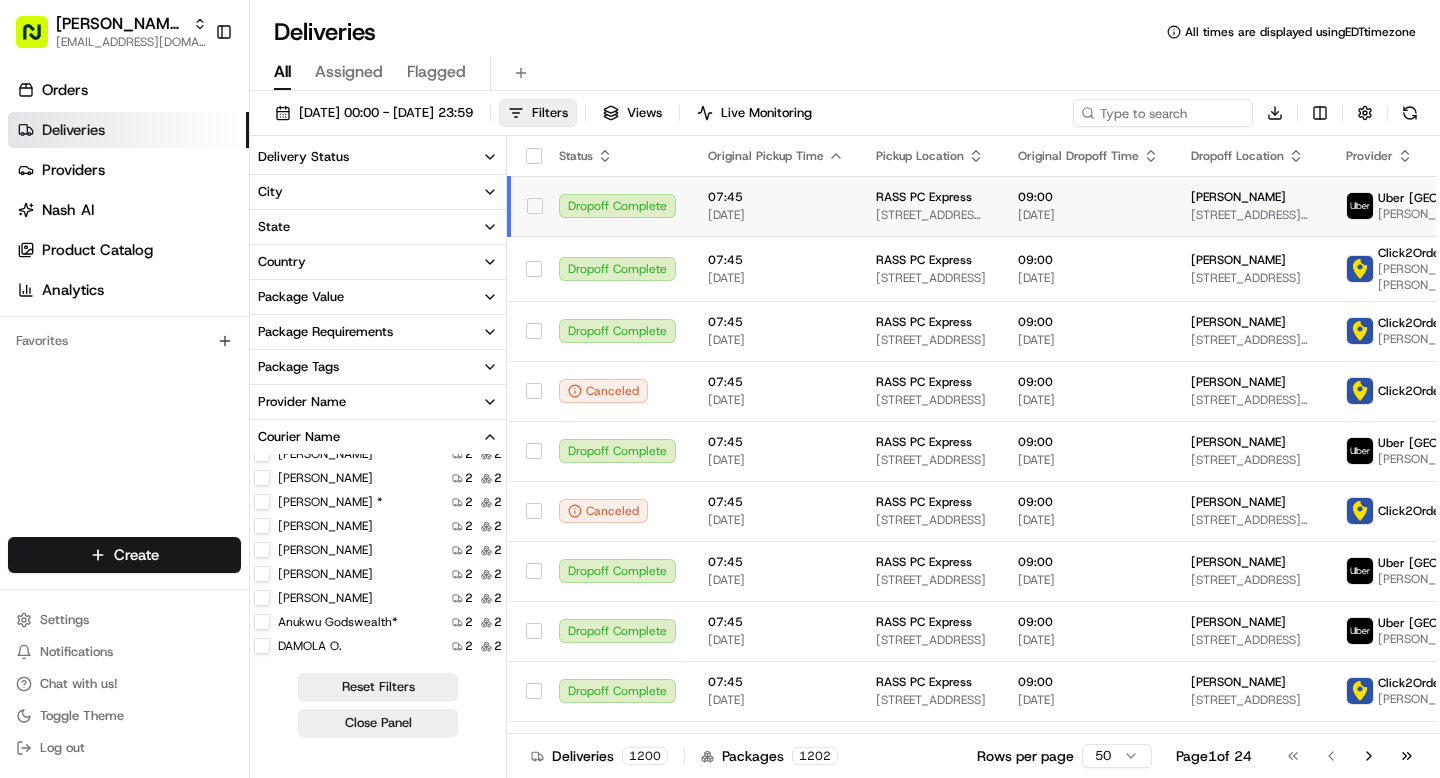 click on "Anukwu Godswealth*" at bounding box center [262, 622] 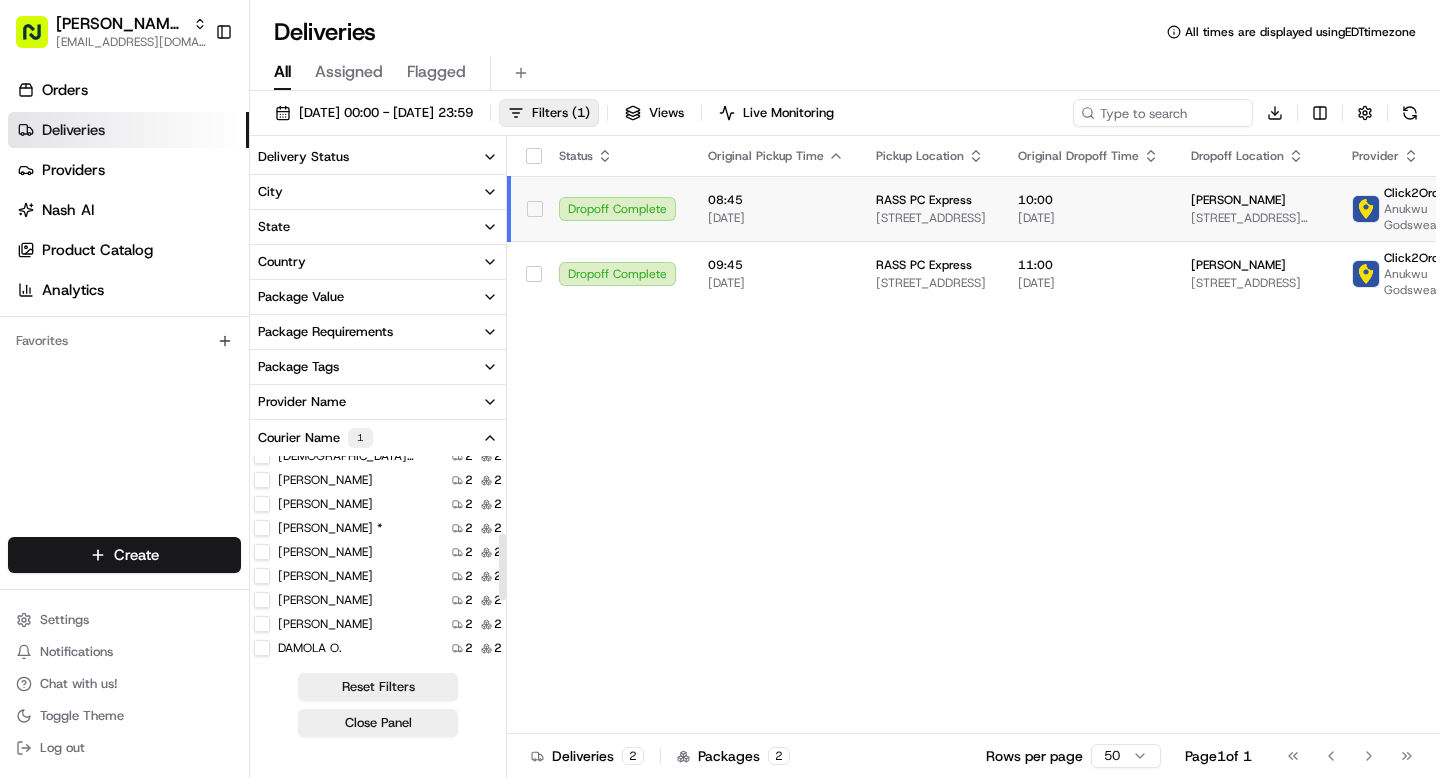 scroll, scrollTop: 0, scrollLeft: 0, axis: both 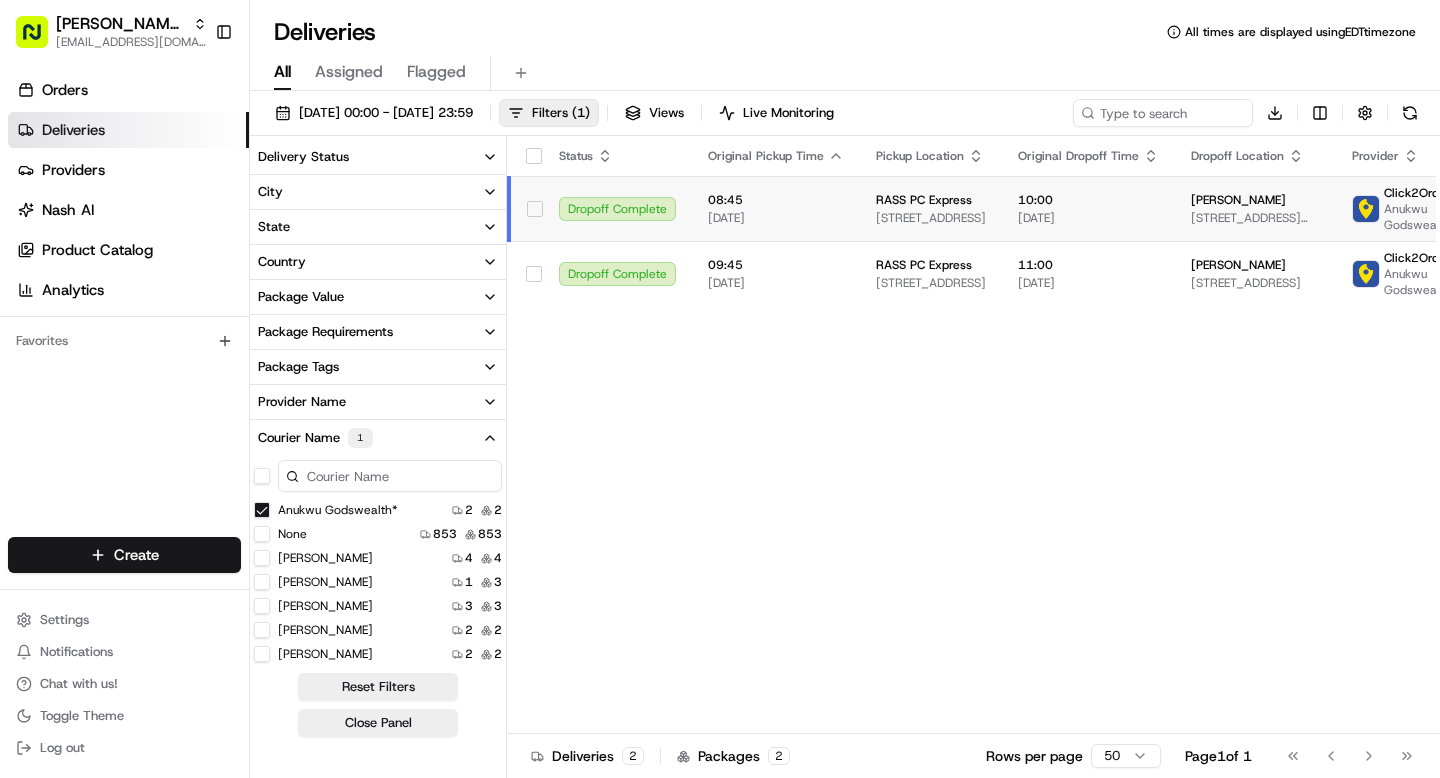 click on "Anukwu Godswealth*" at bounding box center [262, 510] 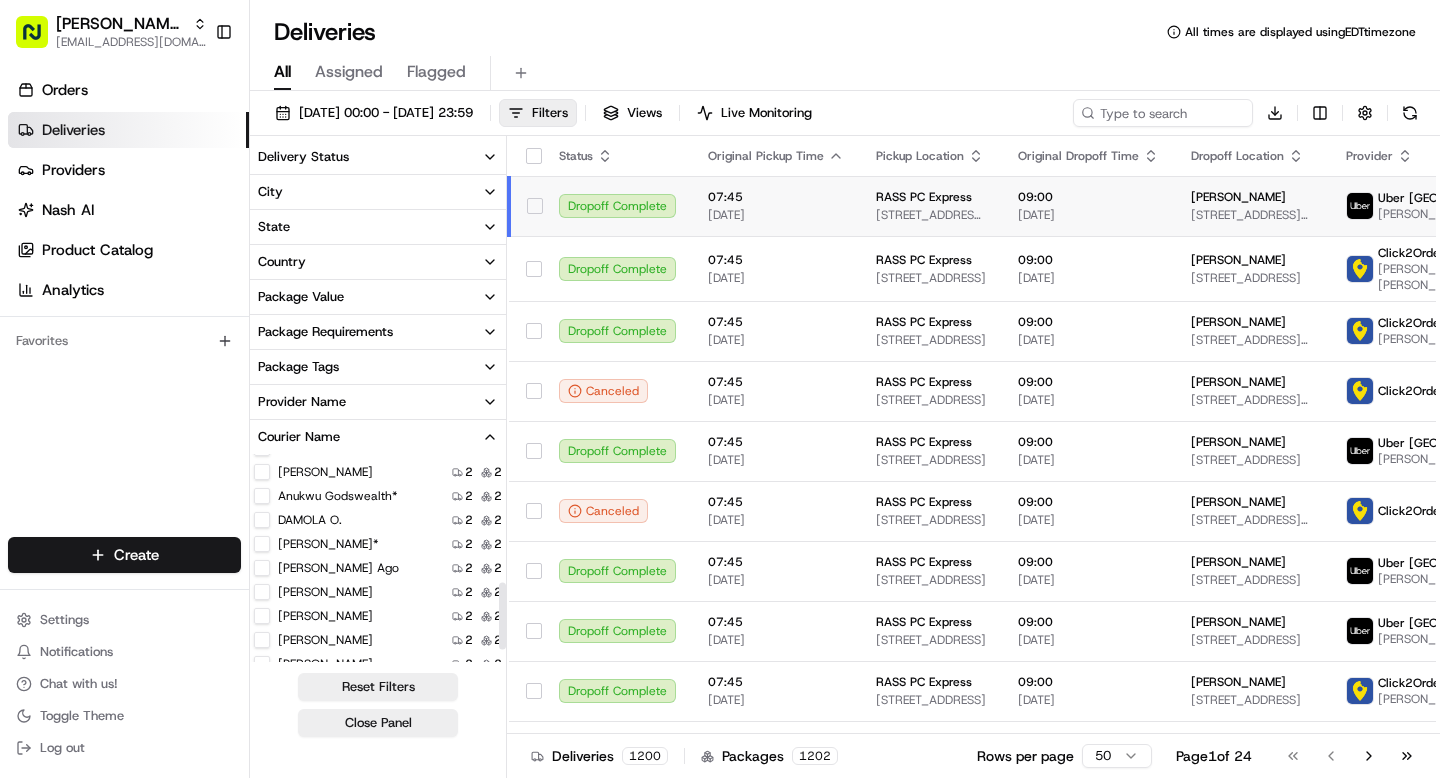 scroll, scrollTop: 406, scrollLeft: 0, axis: vertical 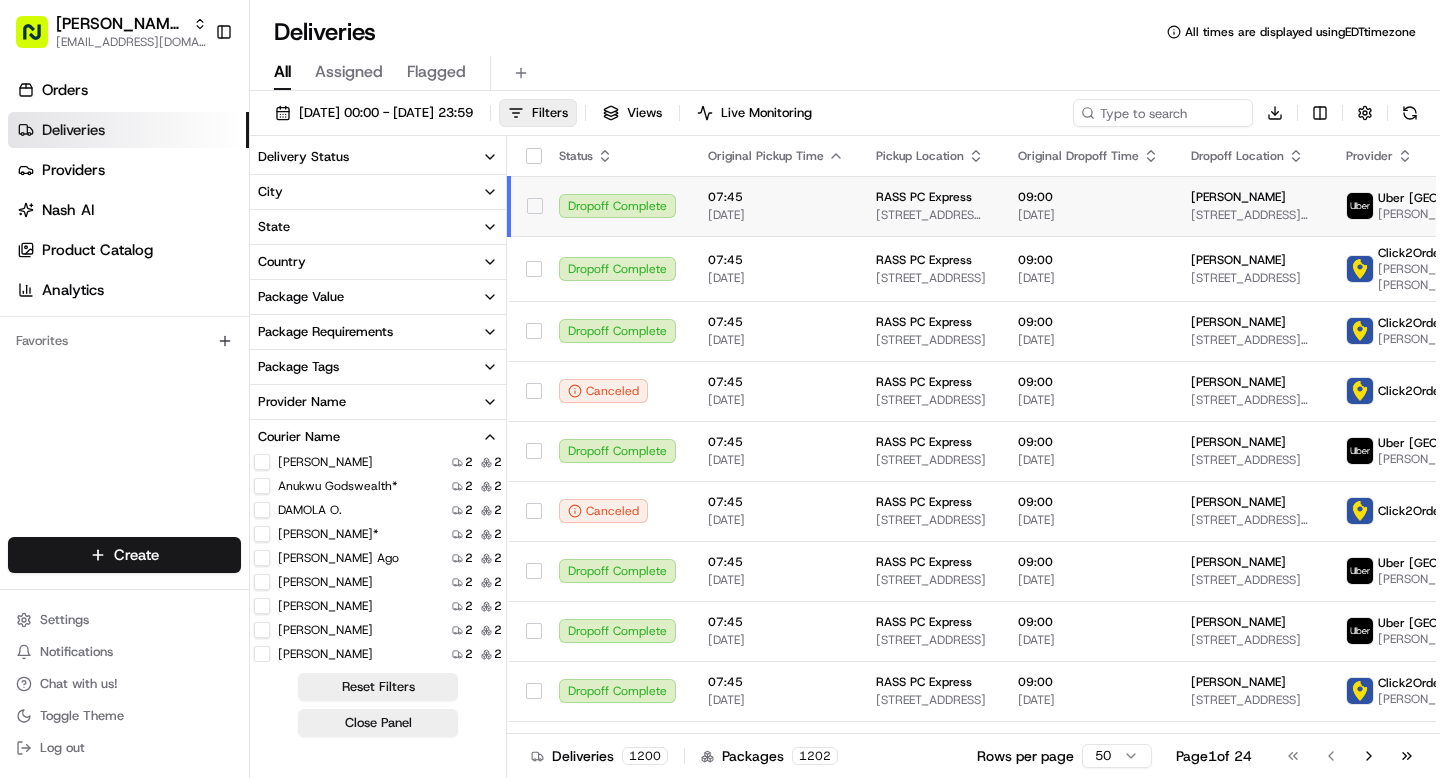 click on "DAMOLA O." at bounding box center (262, 510) 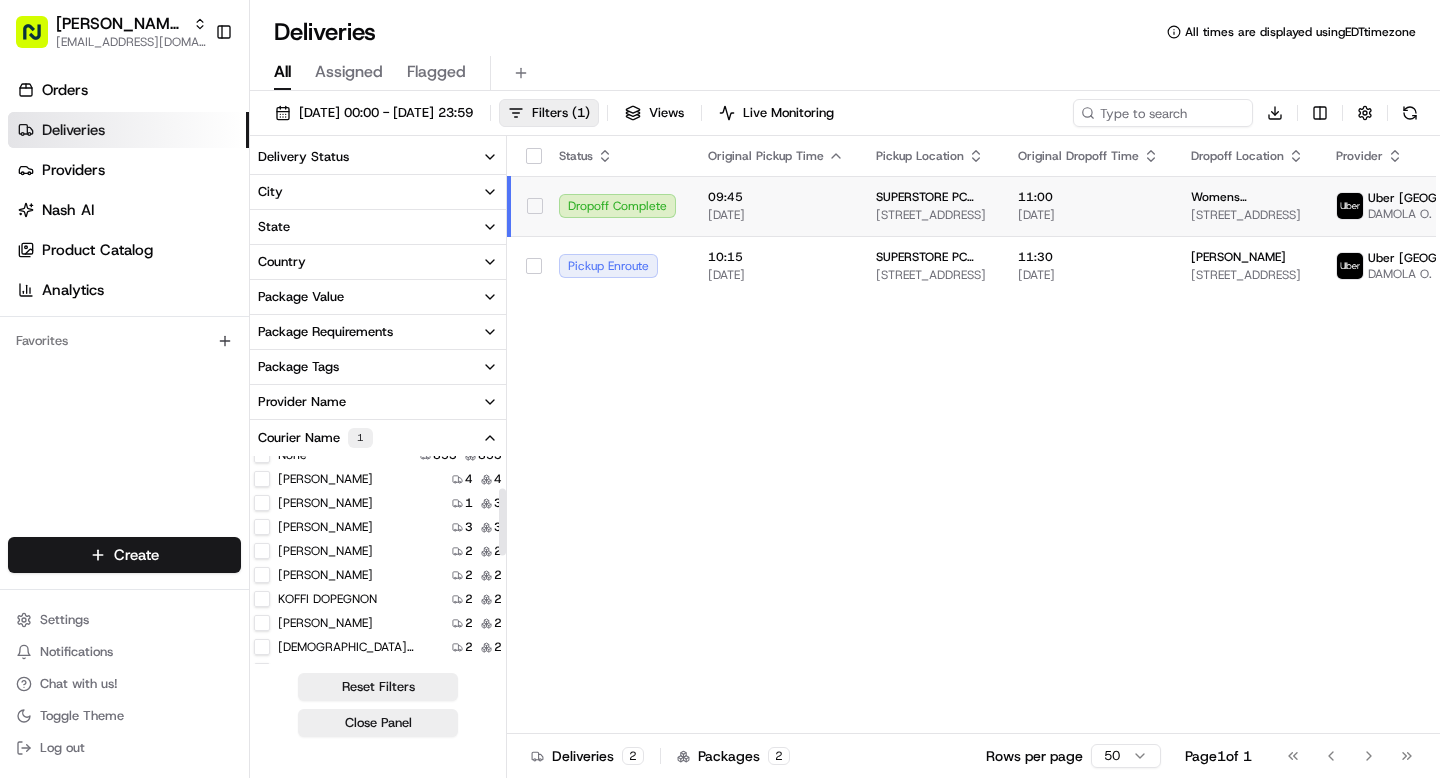 scroll, scrollTop: 0, scrollLeft: 0, axis: both 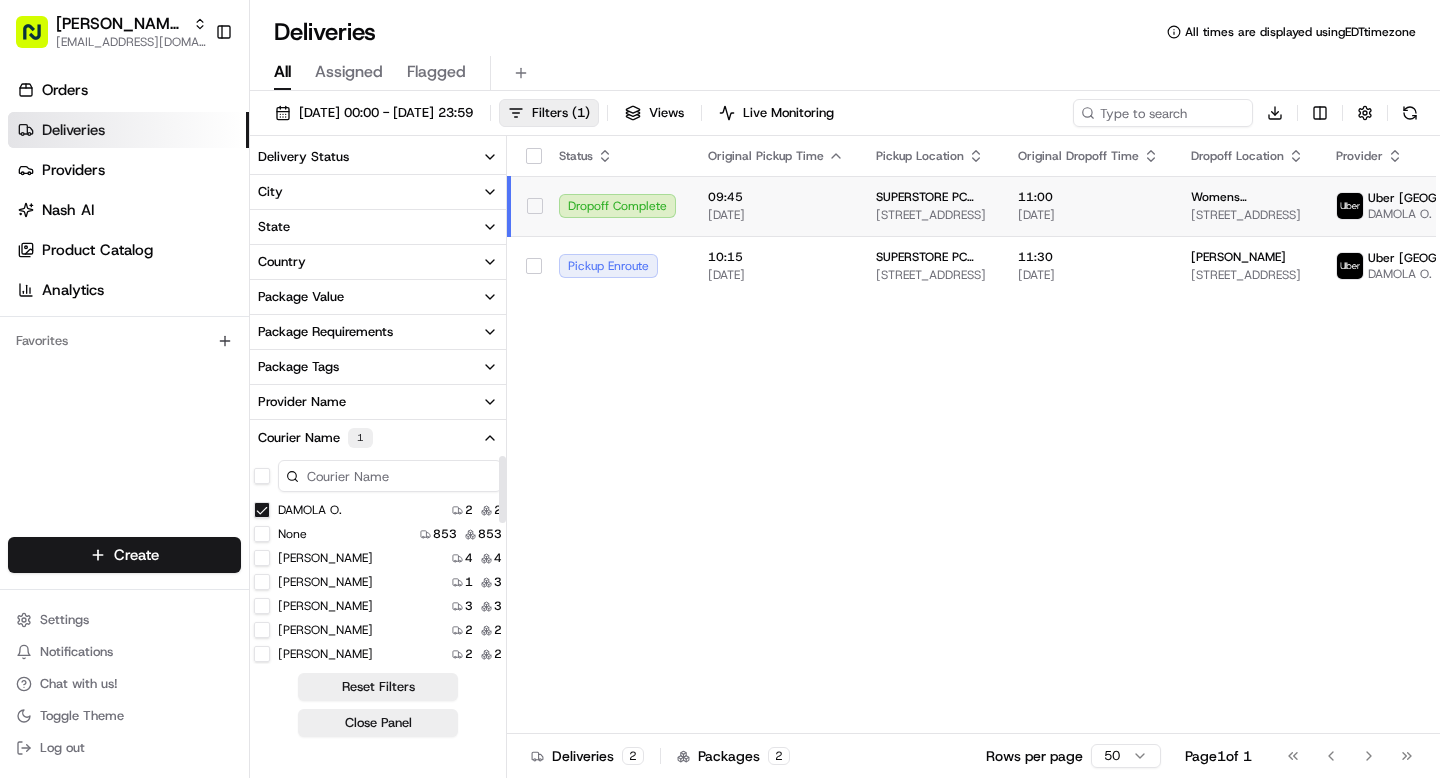 click on "DAMOLA O." at bounding box center (262, 510) 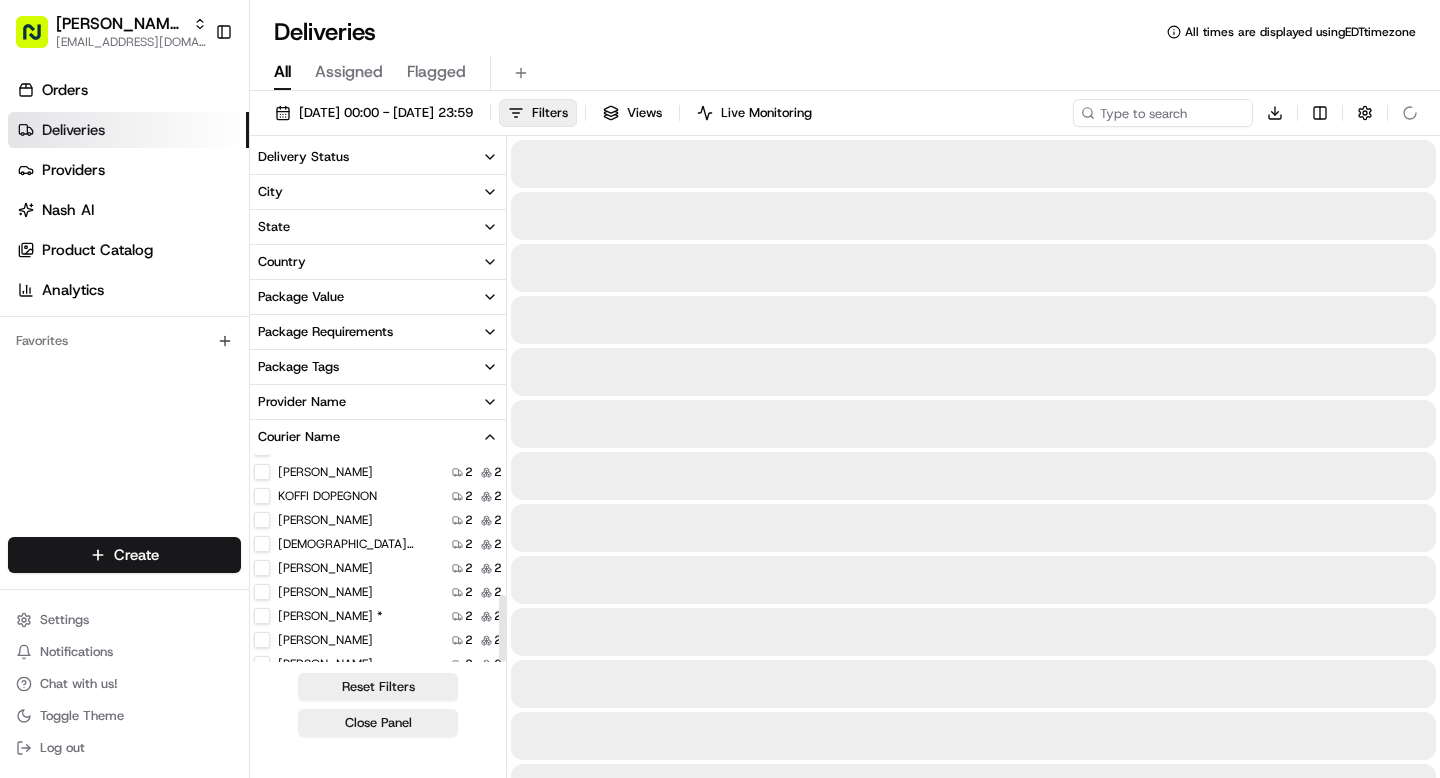 scroll, scrollTop: 436, scrollLeft: 0, axis: vertical 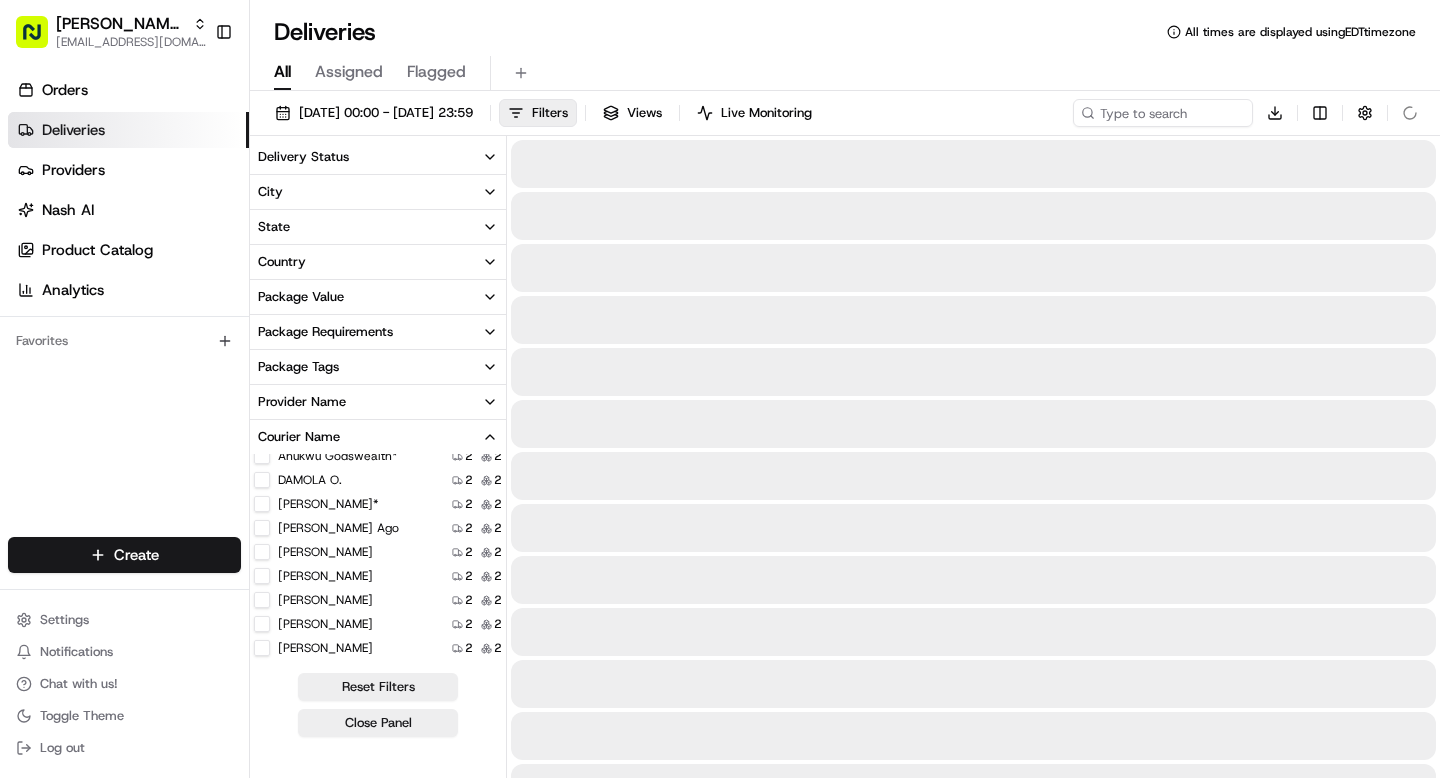 click on "[PERSON_NAME]*" at bounding box center (262, 504) 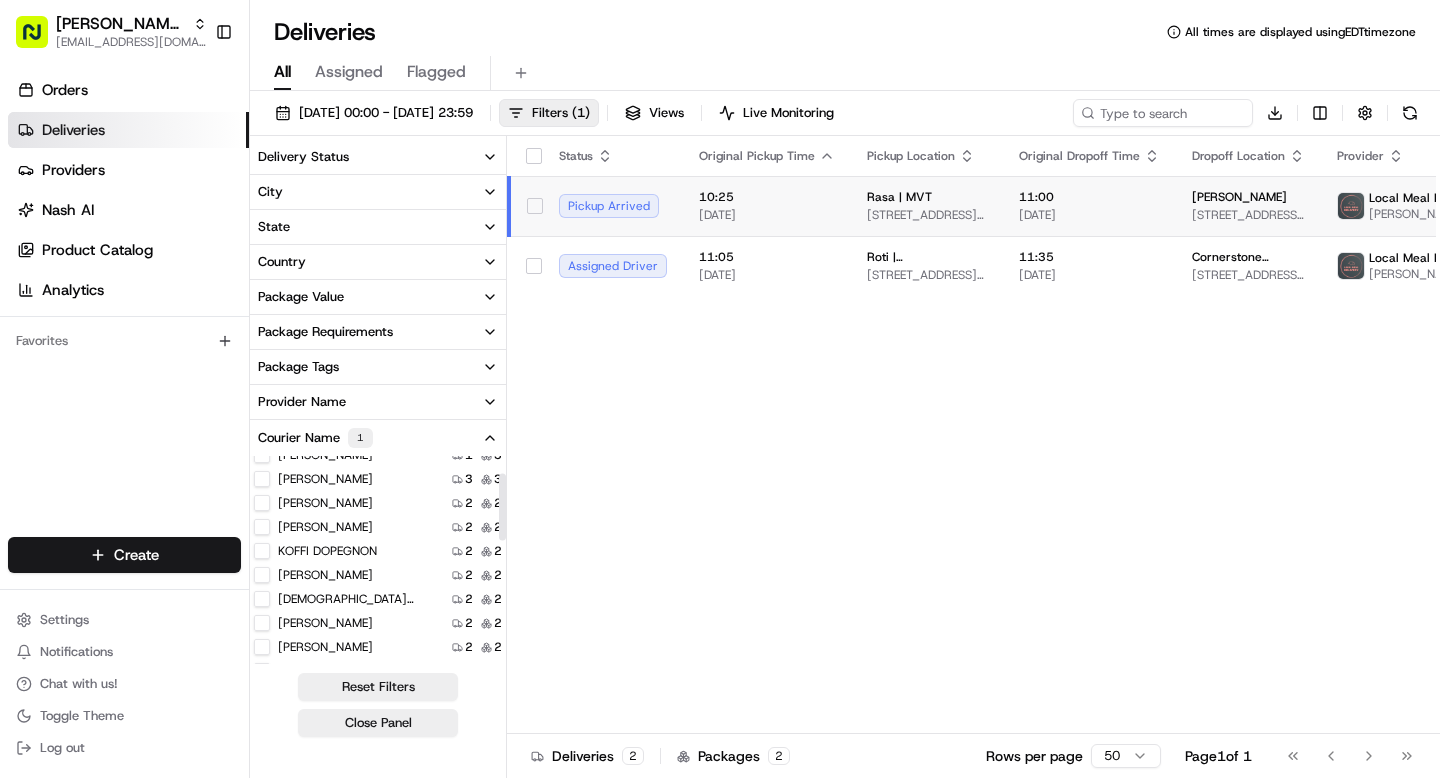 scroll, scrollTop: 0, scrollLeft: 0, axis: both 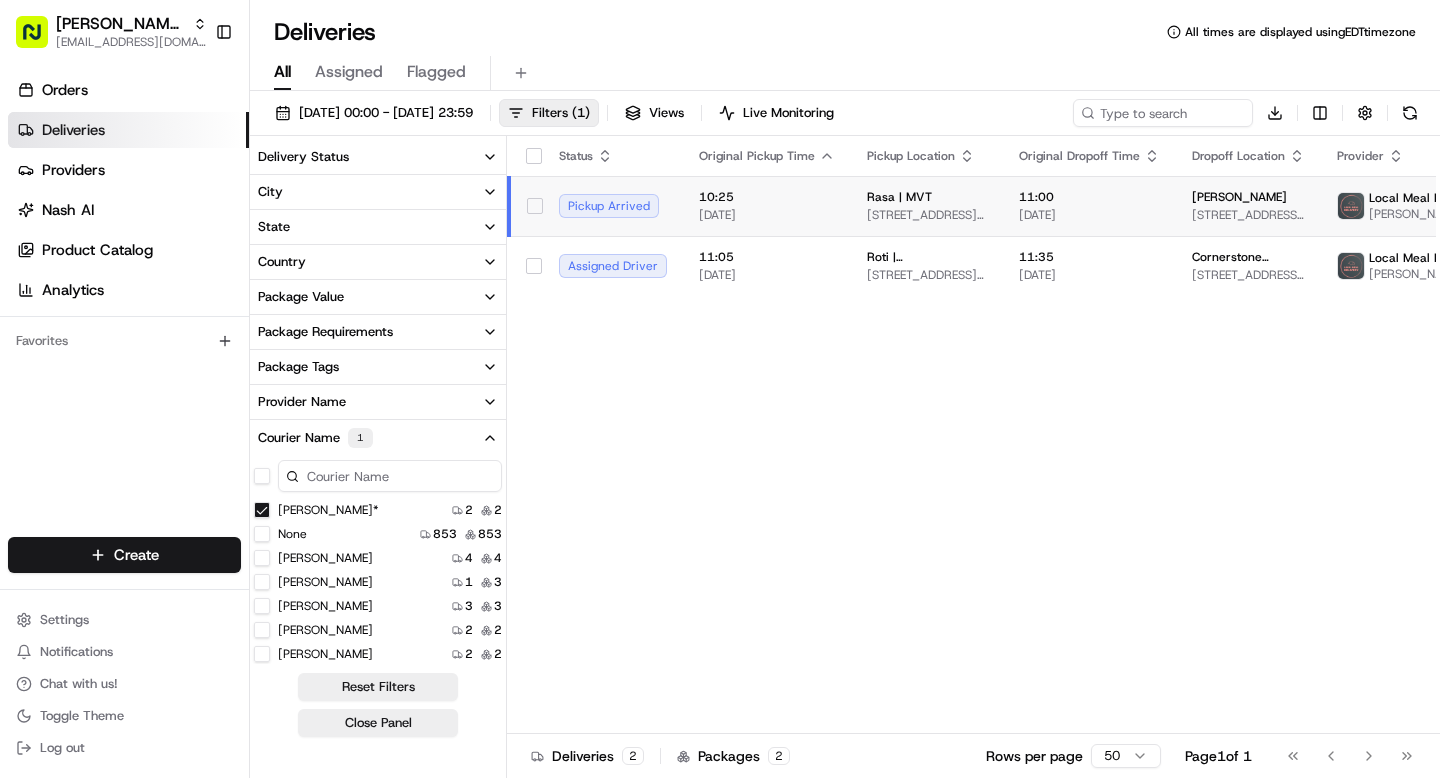 click on "[PERSON_NAME]*" at bounding box center [262, 510] 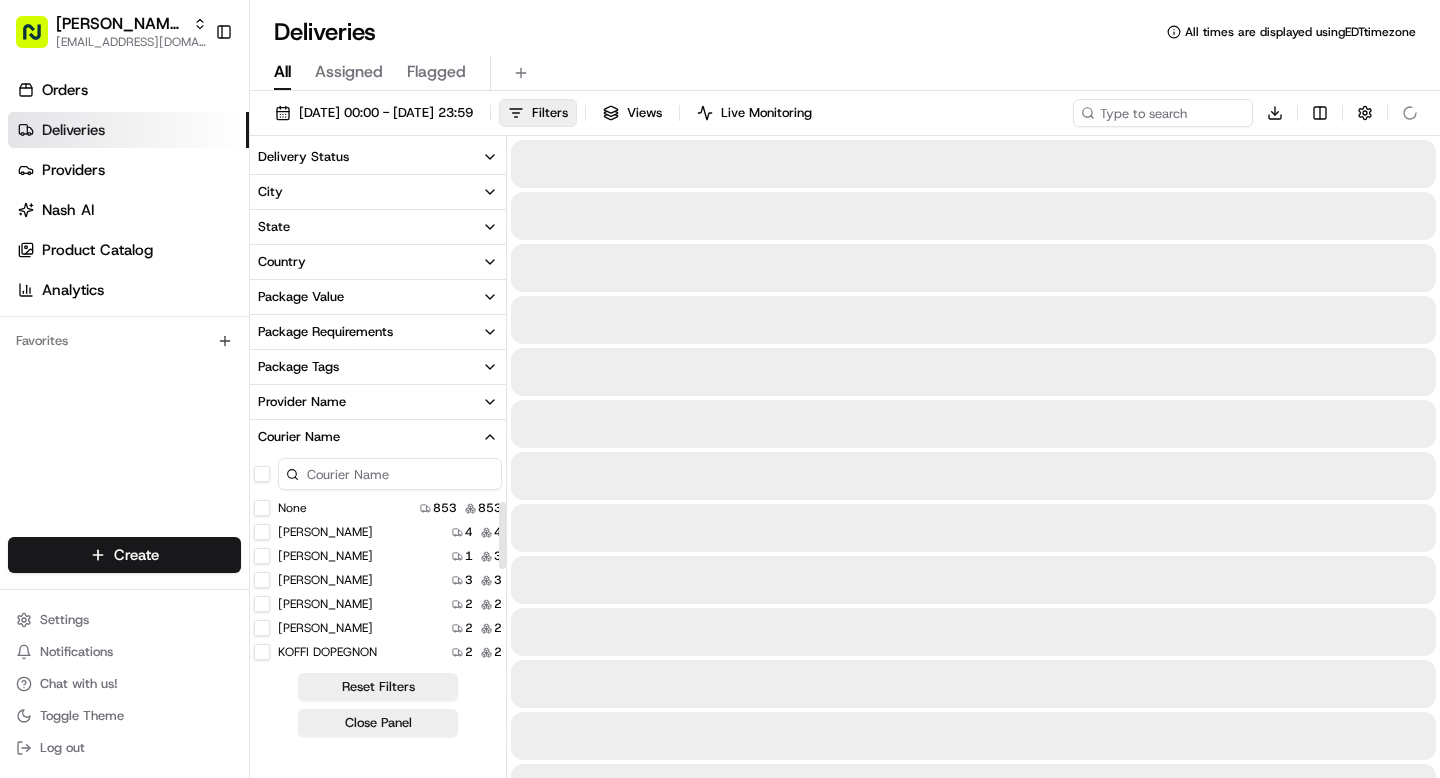 scroll, scrollTop: 436, scrollLeft: 0, axis: vertical 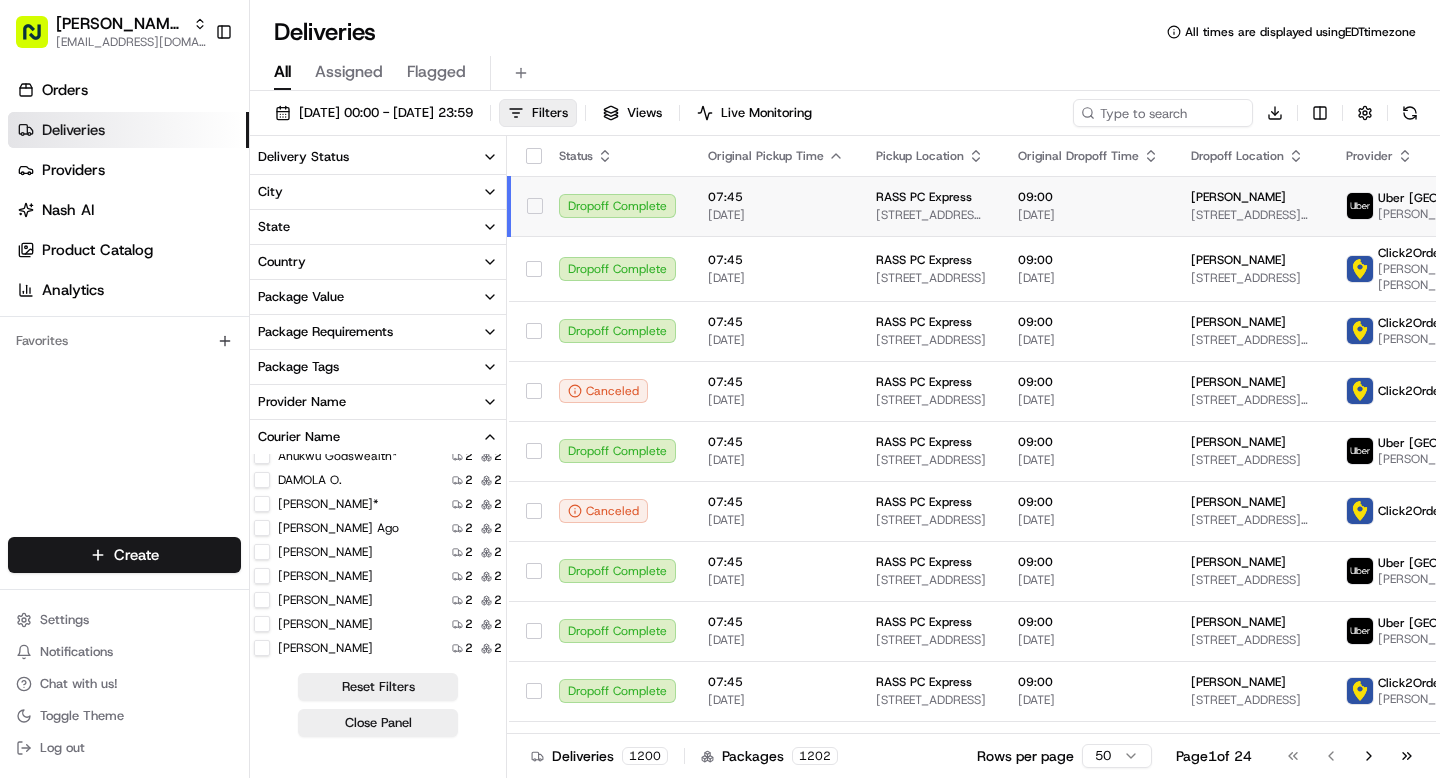 click on "[PERSON_NAME] Ago" at bounding box center (262, 528) 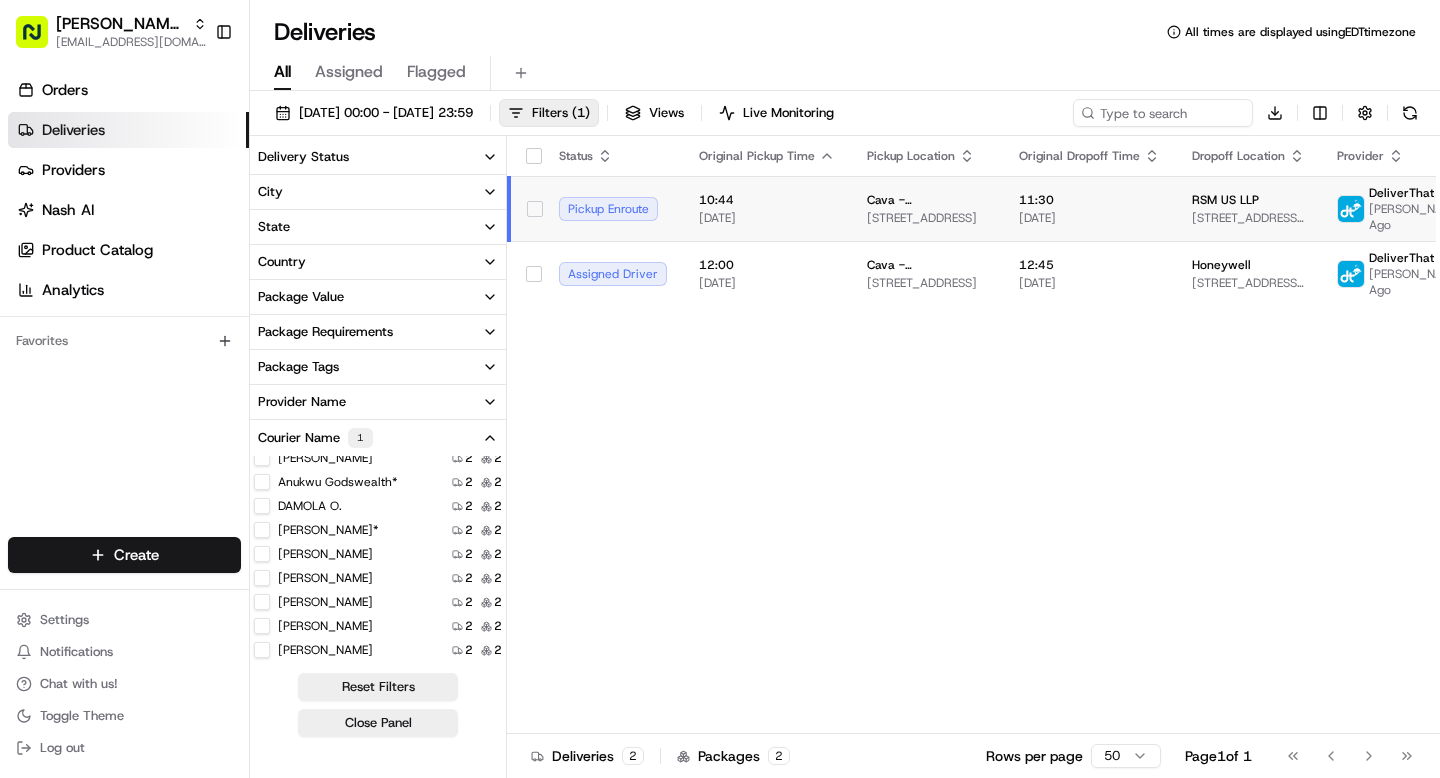 scroll, scrollTop: 0, scrollLeft: 0, axis: both 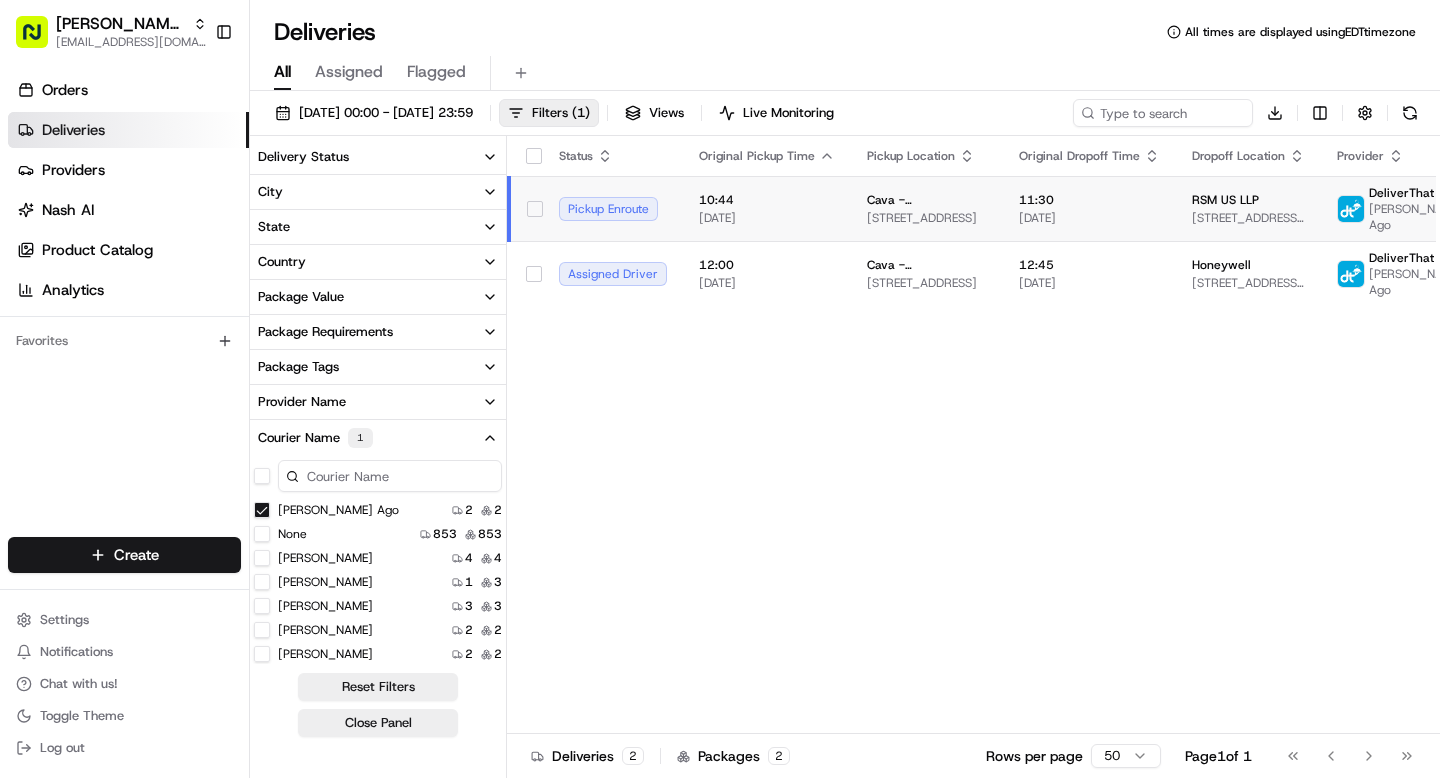 click on "[PERSON_NAME] Ago" at bounding box center [262, 510] 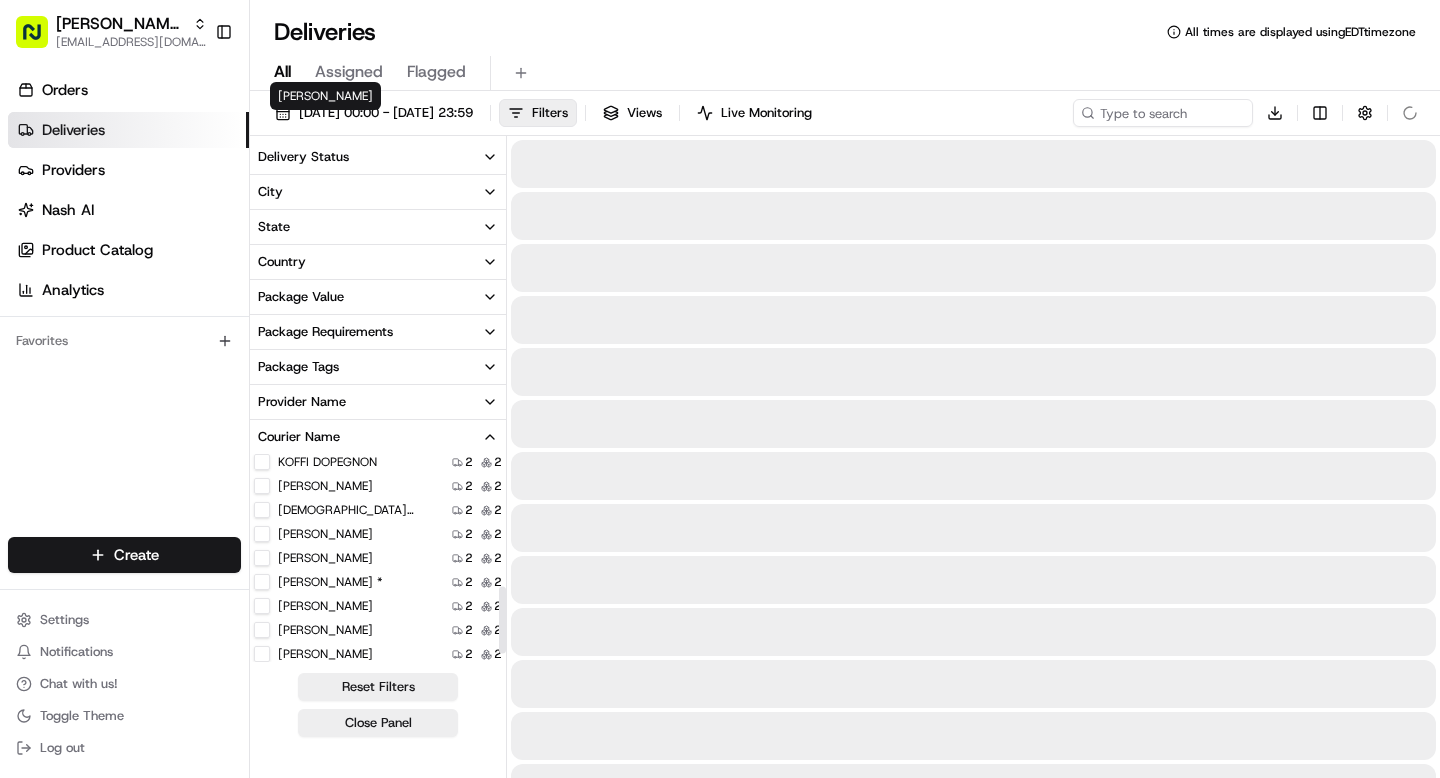 scroll, scrollTop: 436, scrollLeft: 0, axis: vertical 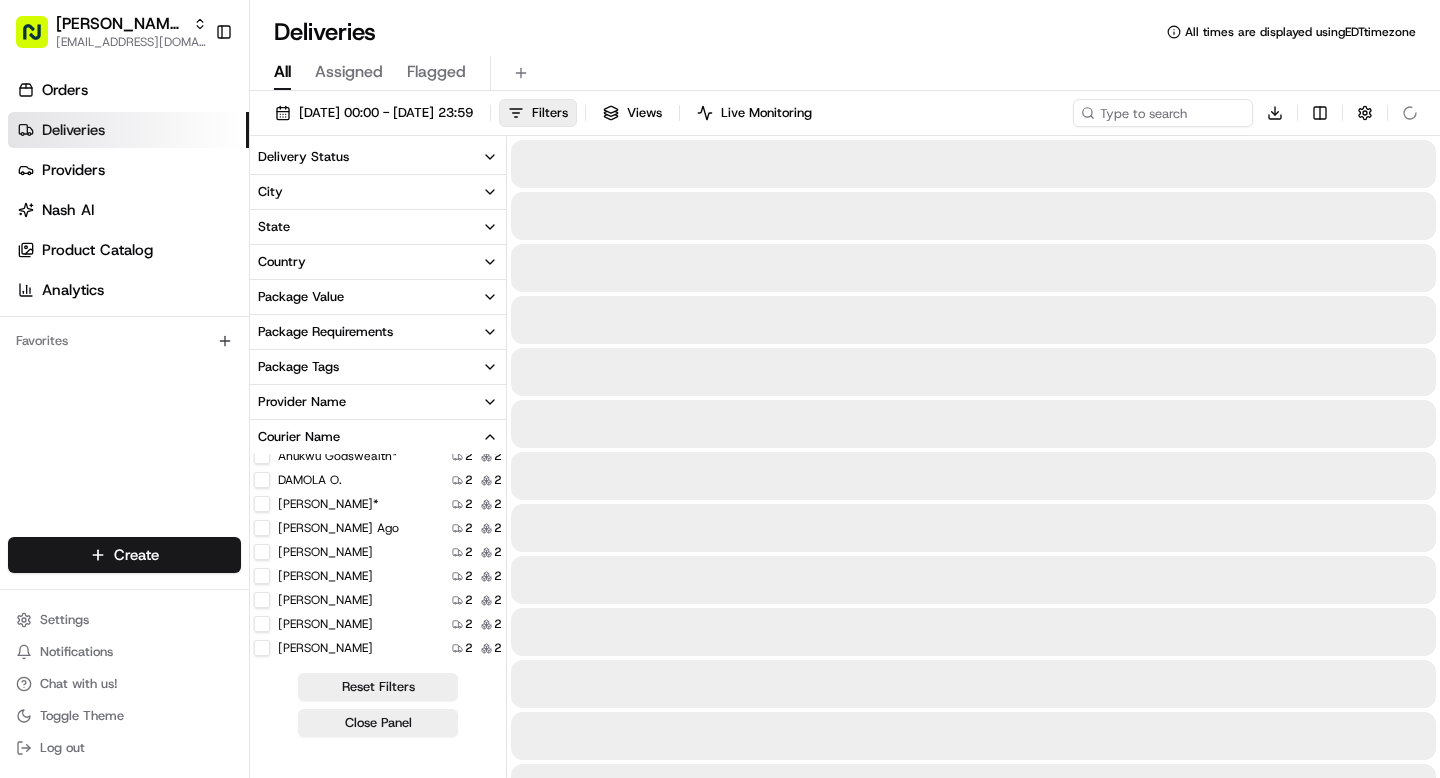 click on "[PERSON_NAME]" at bounding box center [262, 552] 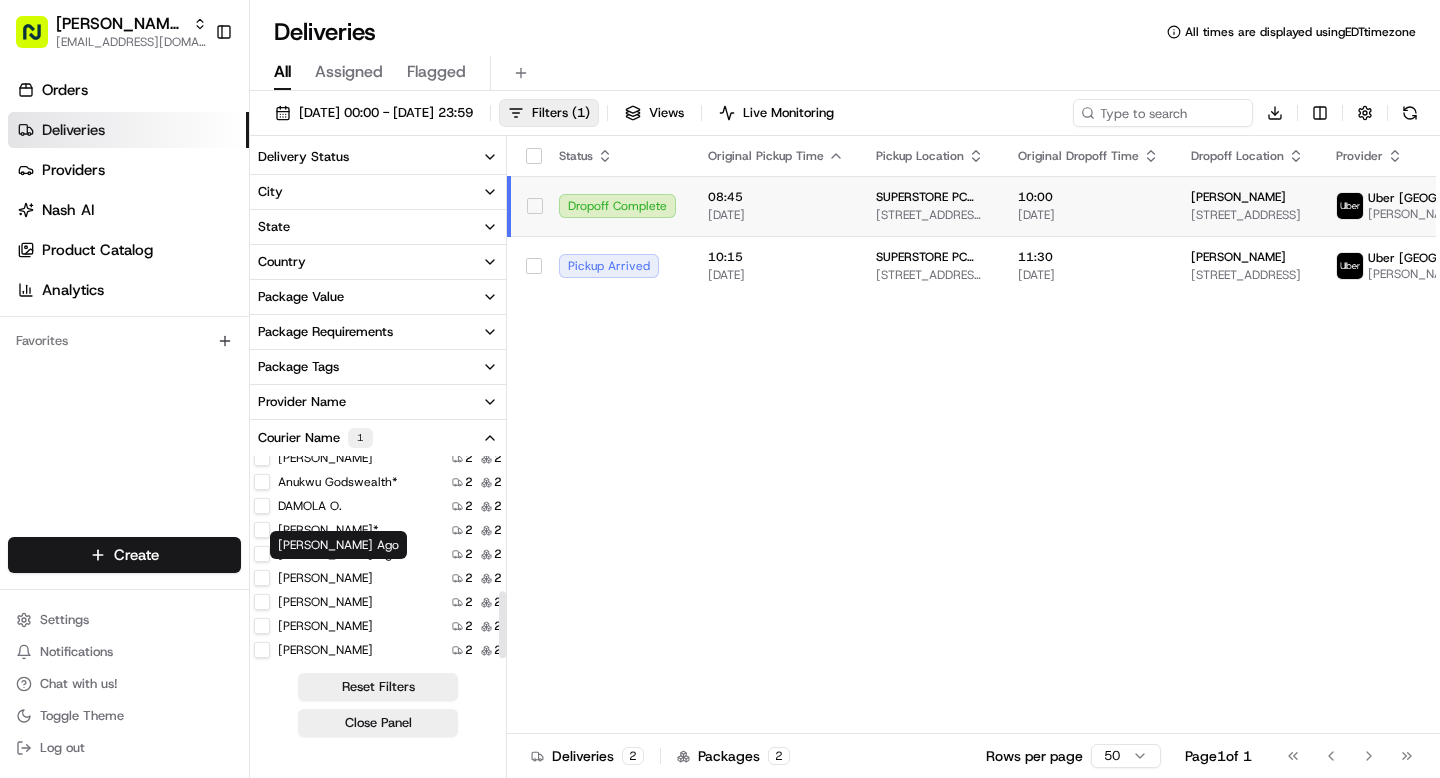 scroll, scrollTop: 0, scrollLeft: 0, axis: both 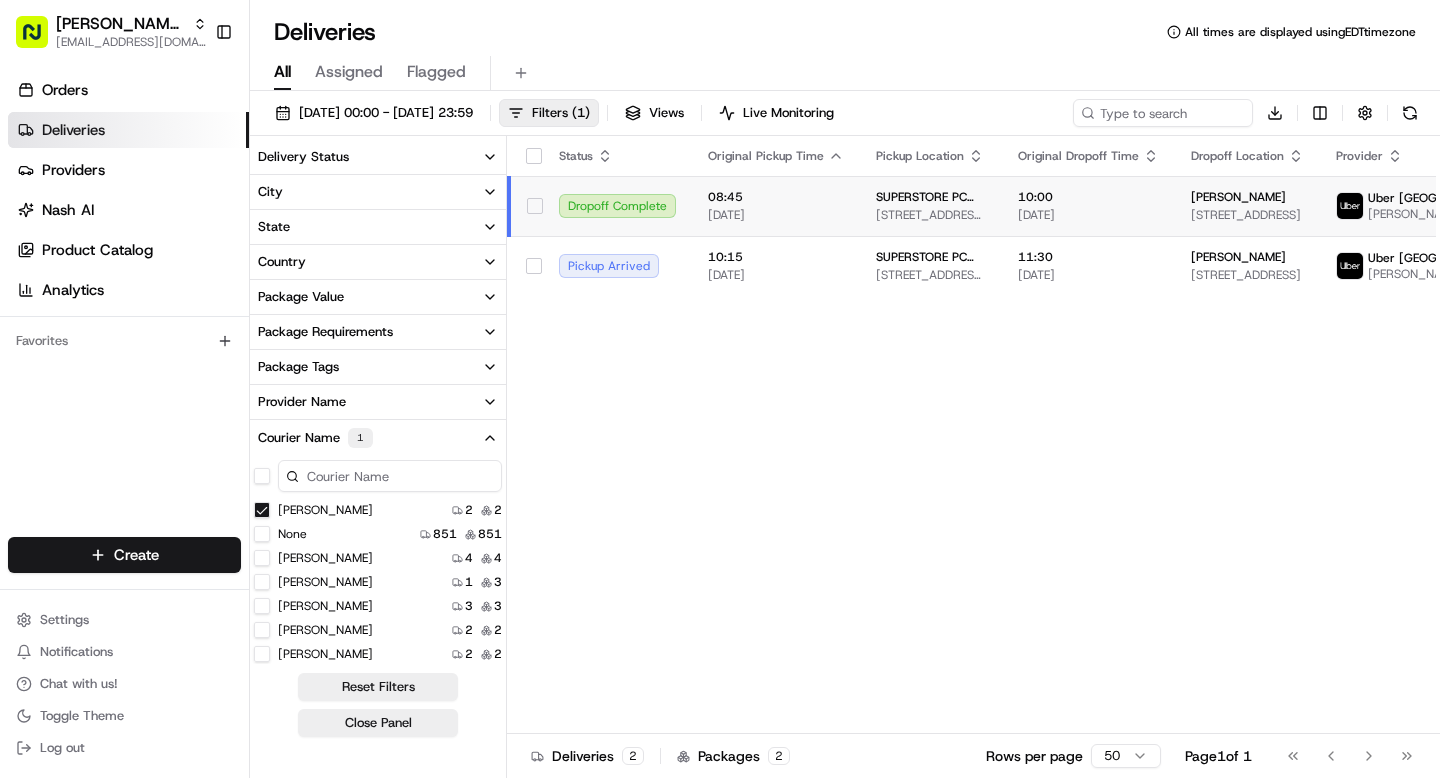 click on "[PERSON_NAME]" at bounding box center (262, 510) 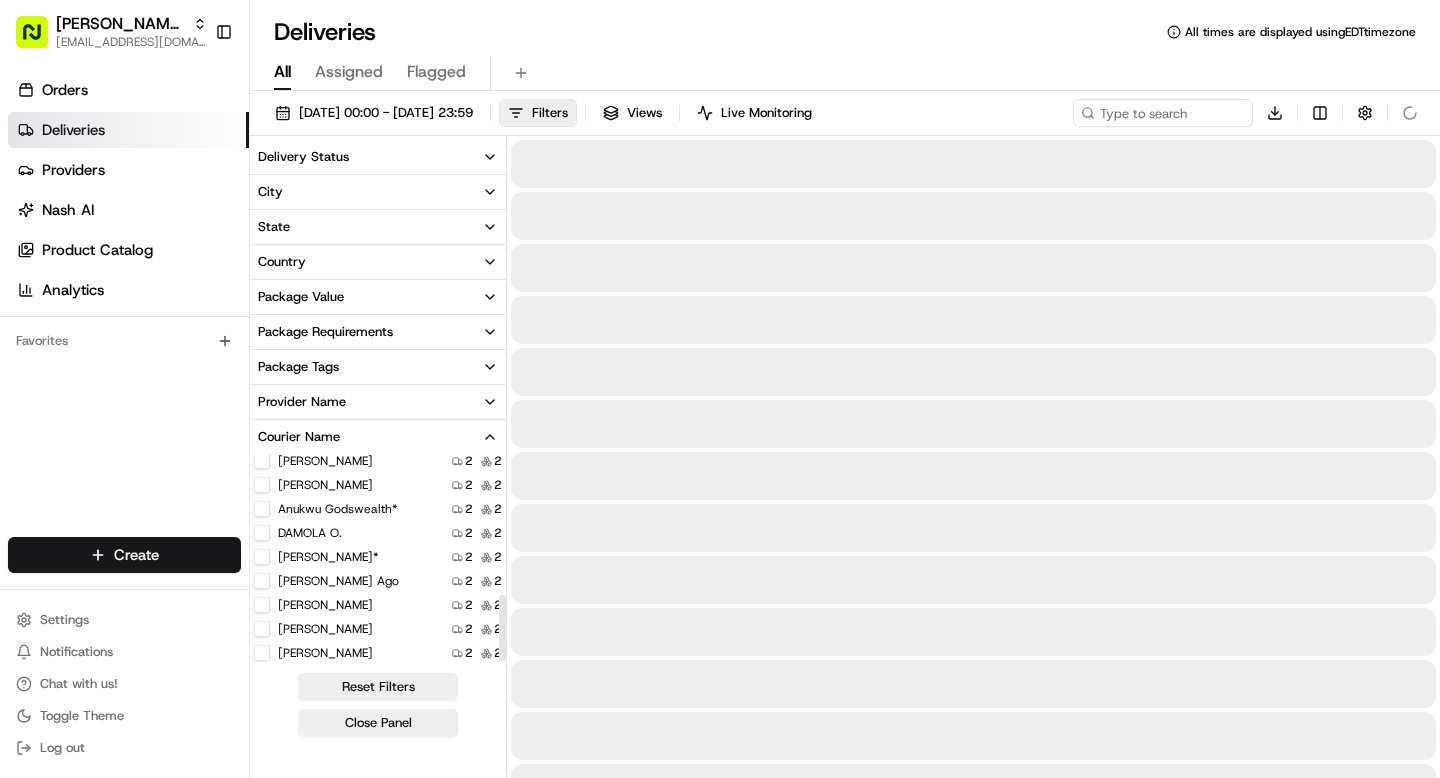 scroll, scrollTop: 436, scrollLeft: 0, axis: vertical 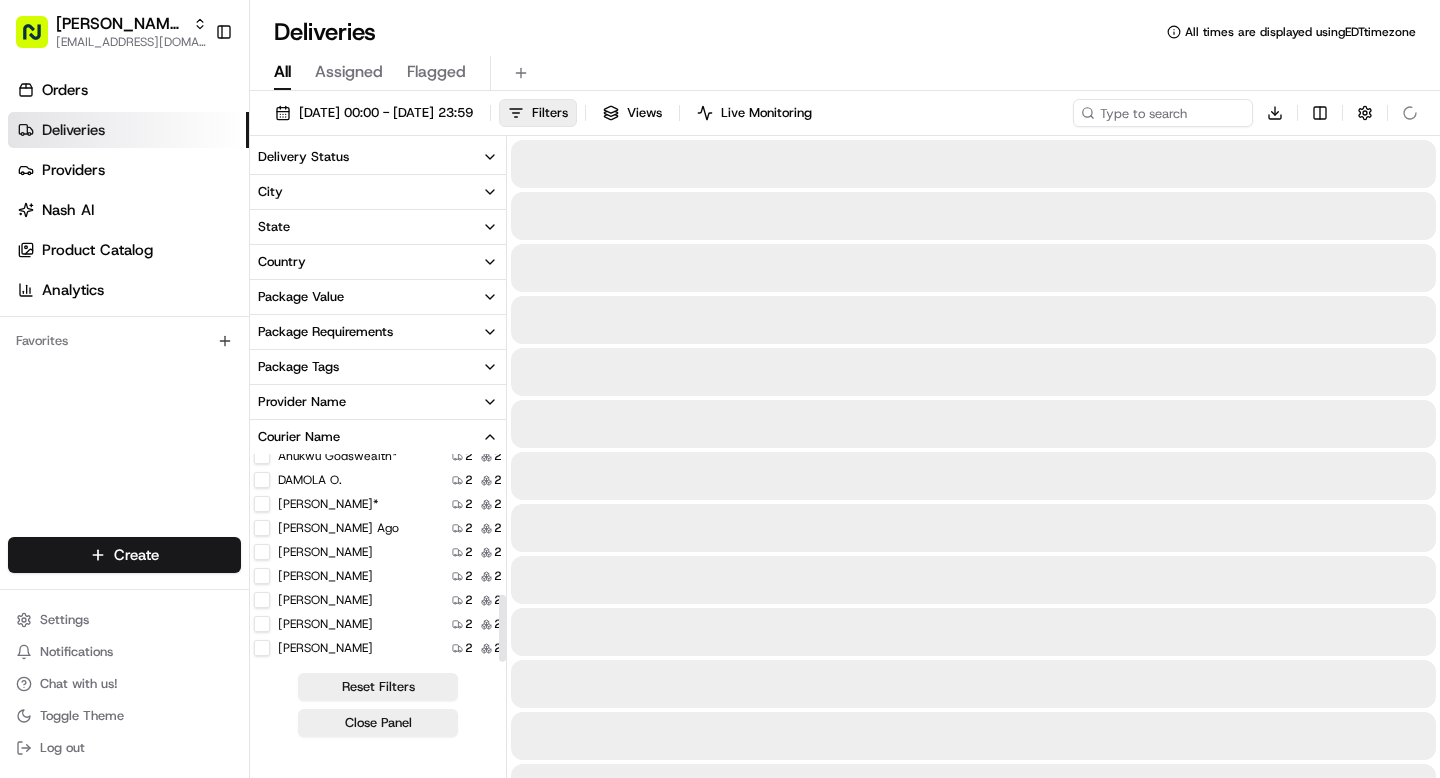 click on "[PERSON_NAME]" at bounding box center (262, 576) 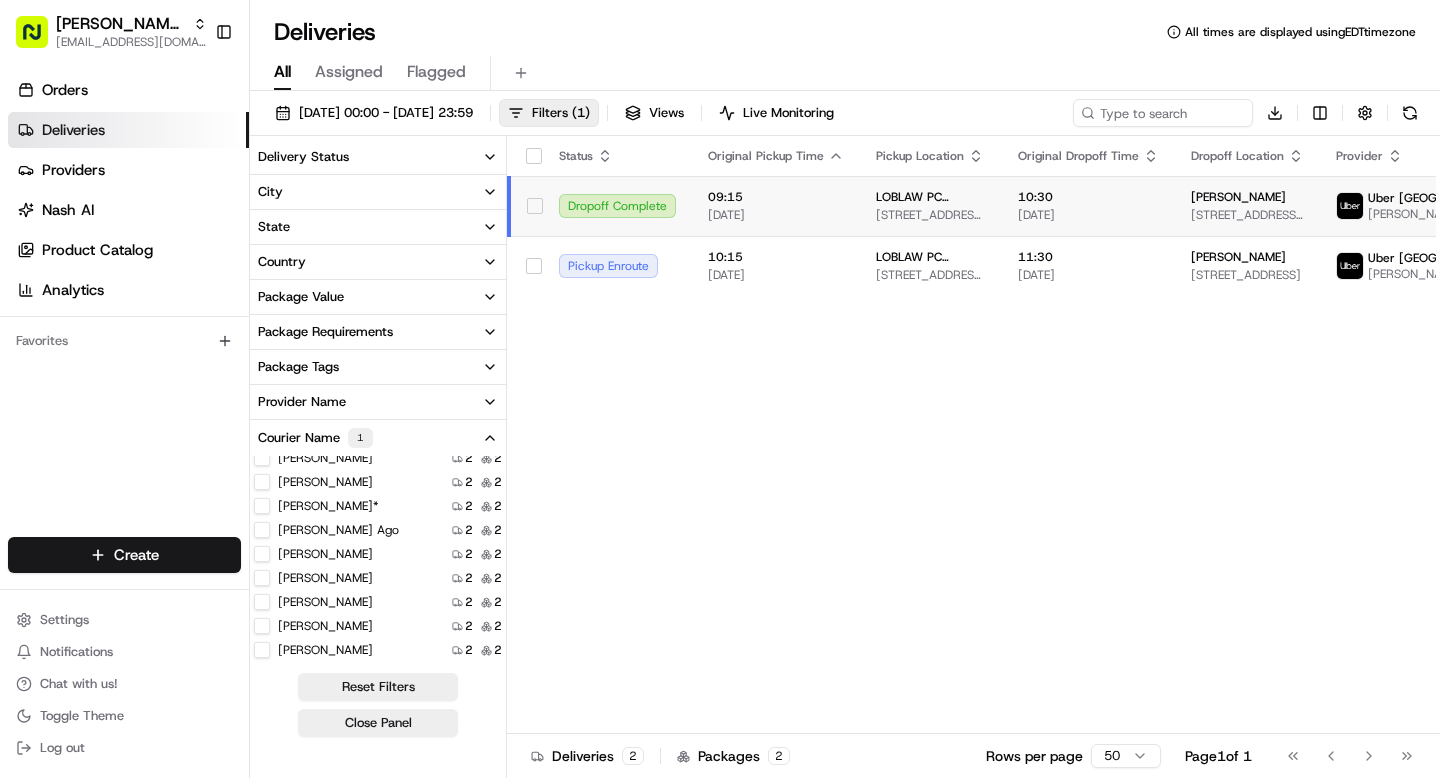 scroll, scrollTop: 0, scrollLeft: 0, axis: both 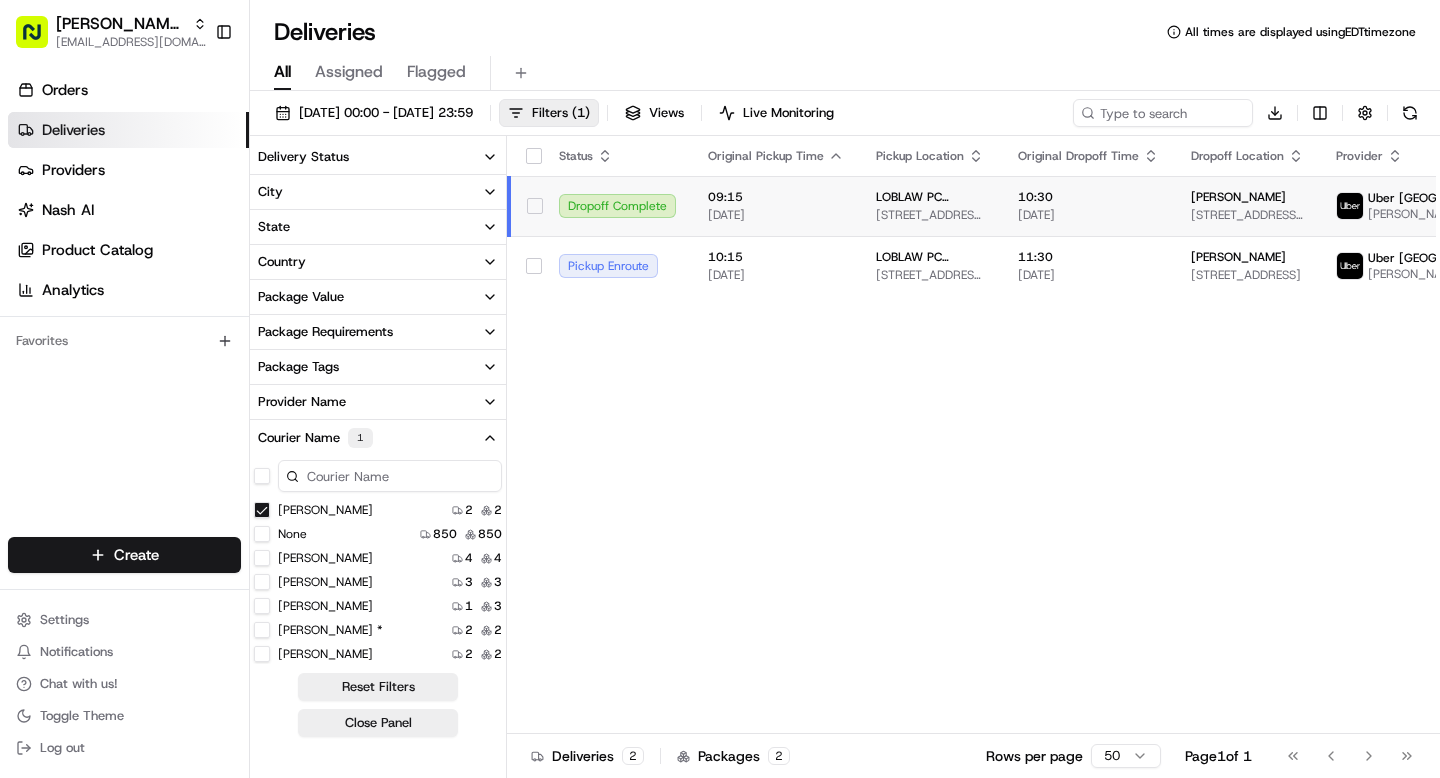 click on "[PERSON_NAME]" at bounding box center [262, 510] 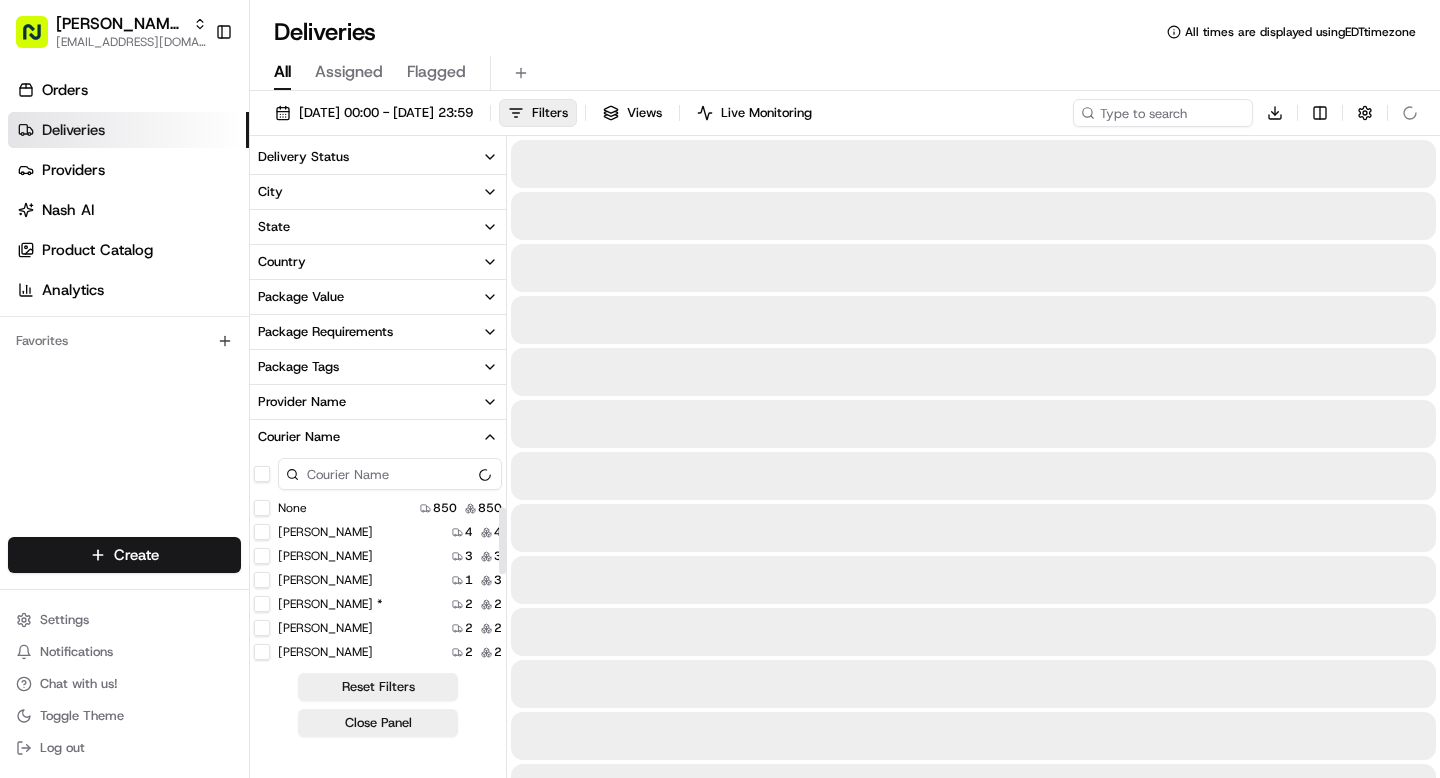 scroll, scrollTop: 436, scrollLeft: 0, axis: vertical 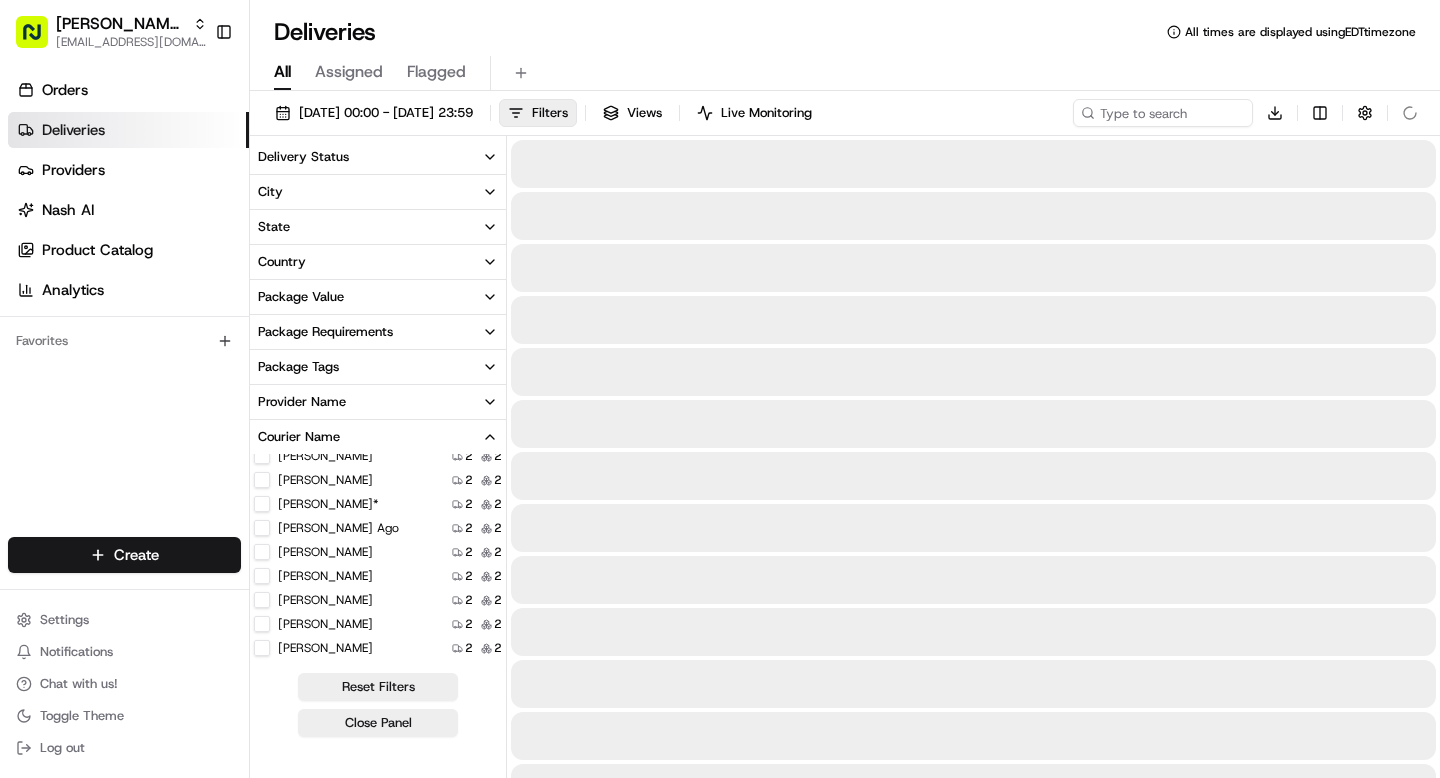 click on "[PERSON_NAME]" at bounding box center [262, 600] 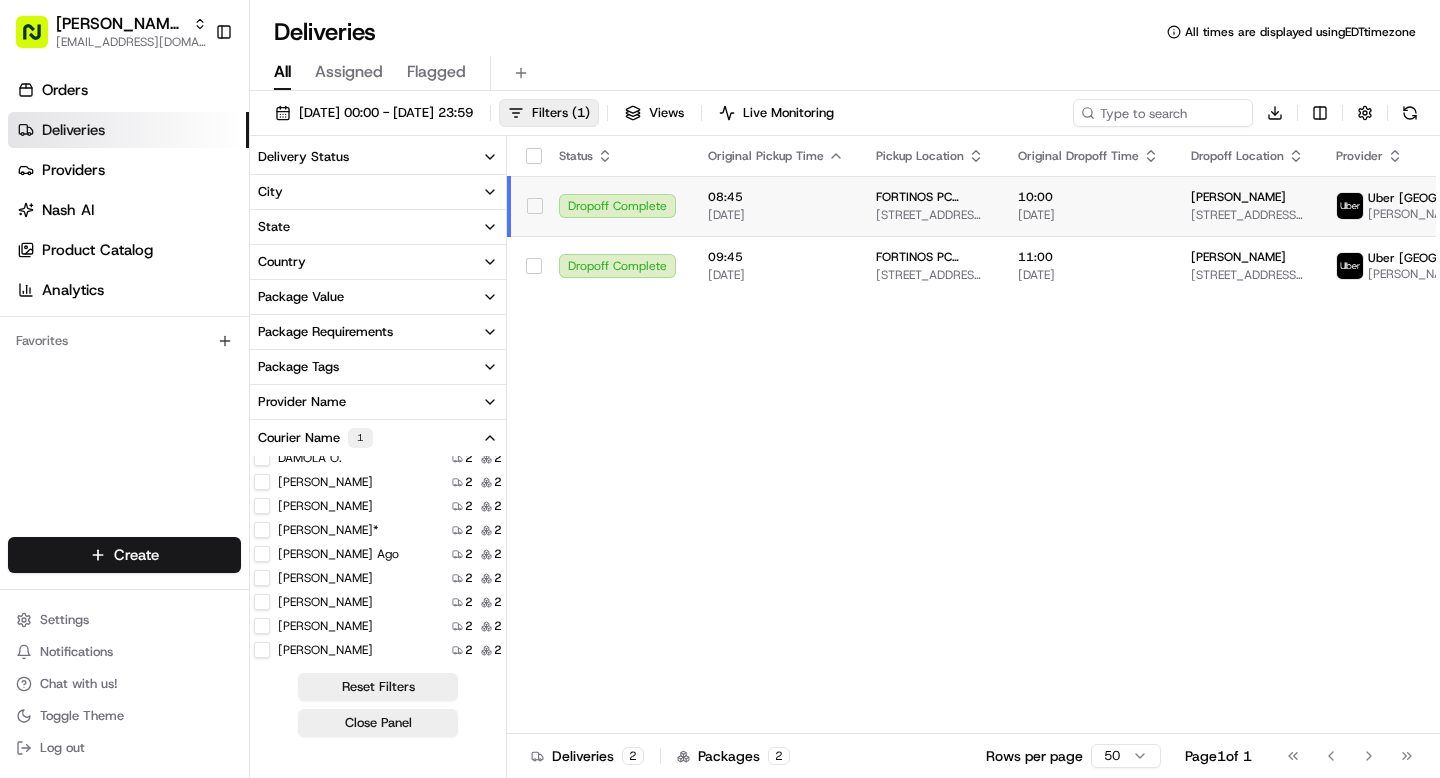 scroll, scrollTop: 0, scrollLeft: 0, axis: both 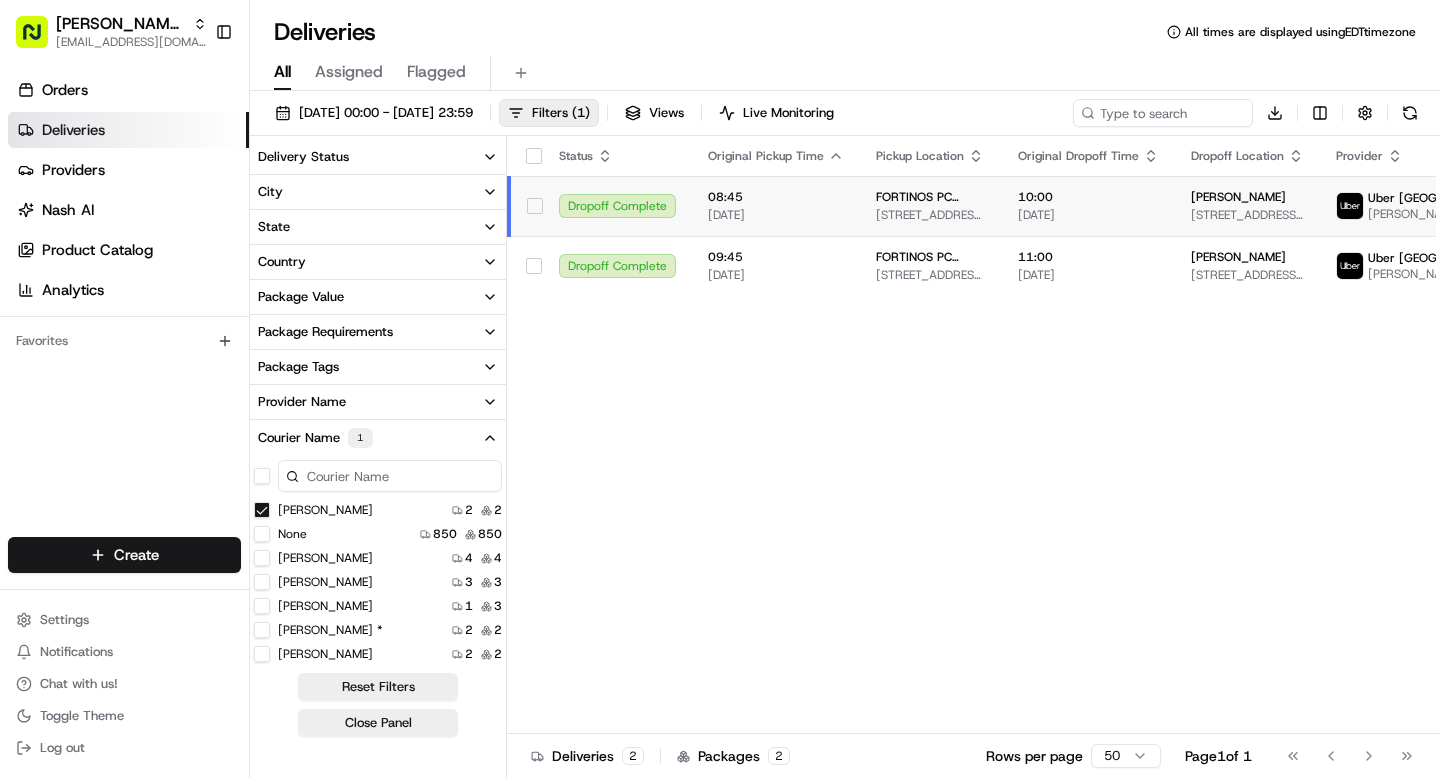 click on "[PERSON_NAME]" at bounding box center (262, 510) 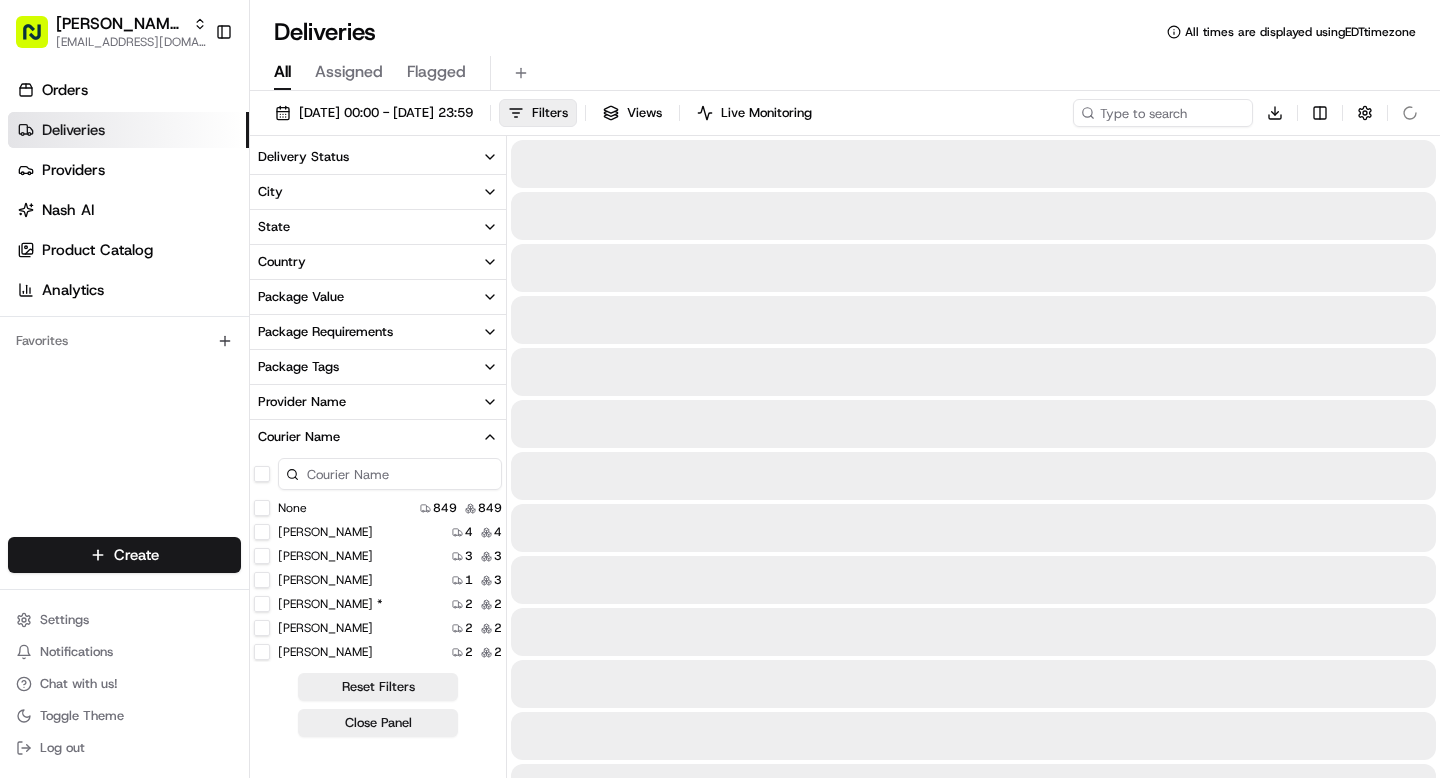 scroll, scrollTop: 436, scrollLeft: 0, axis: vertical 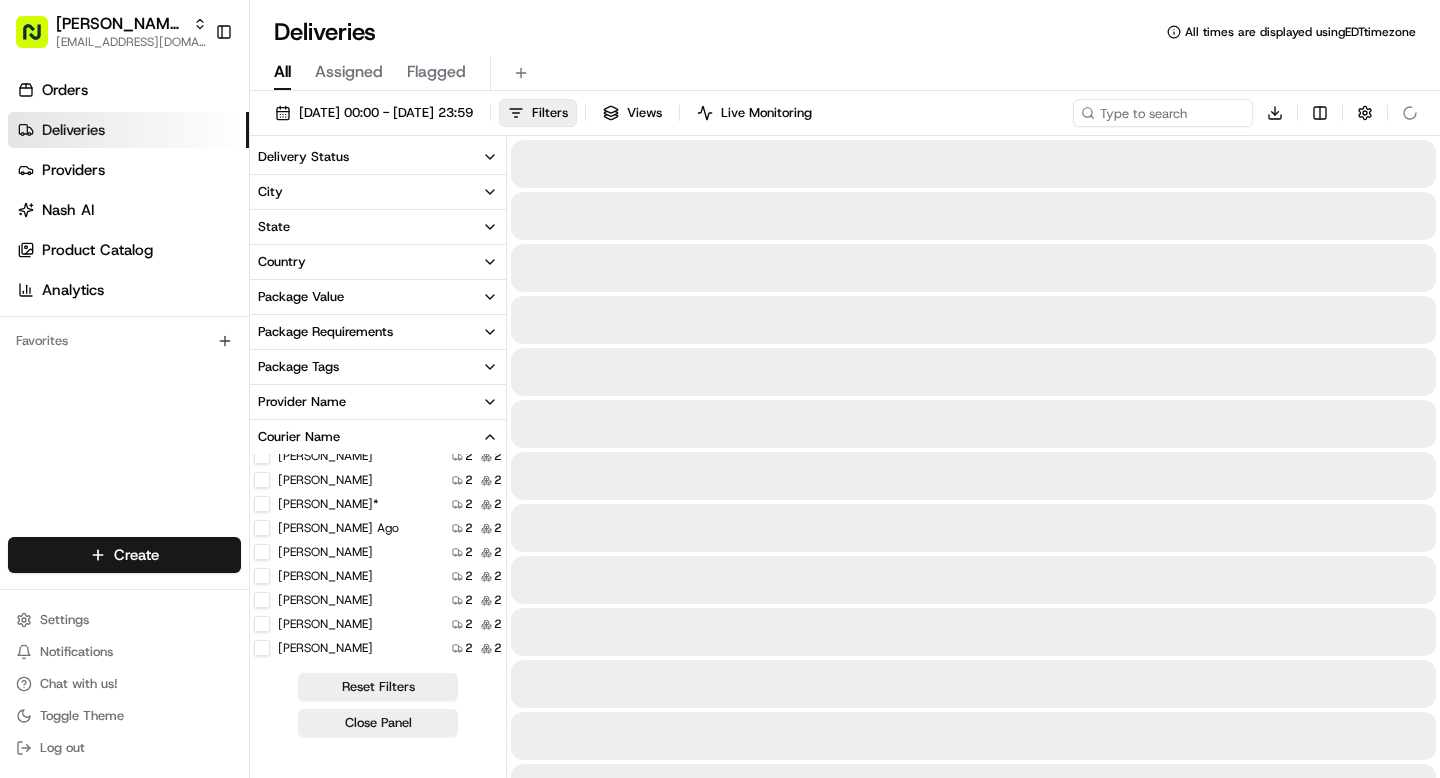 click on "[PERSON_NAME]" at bounding box center (262, 624) 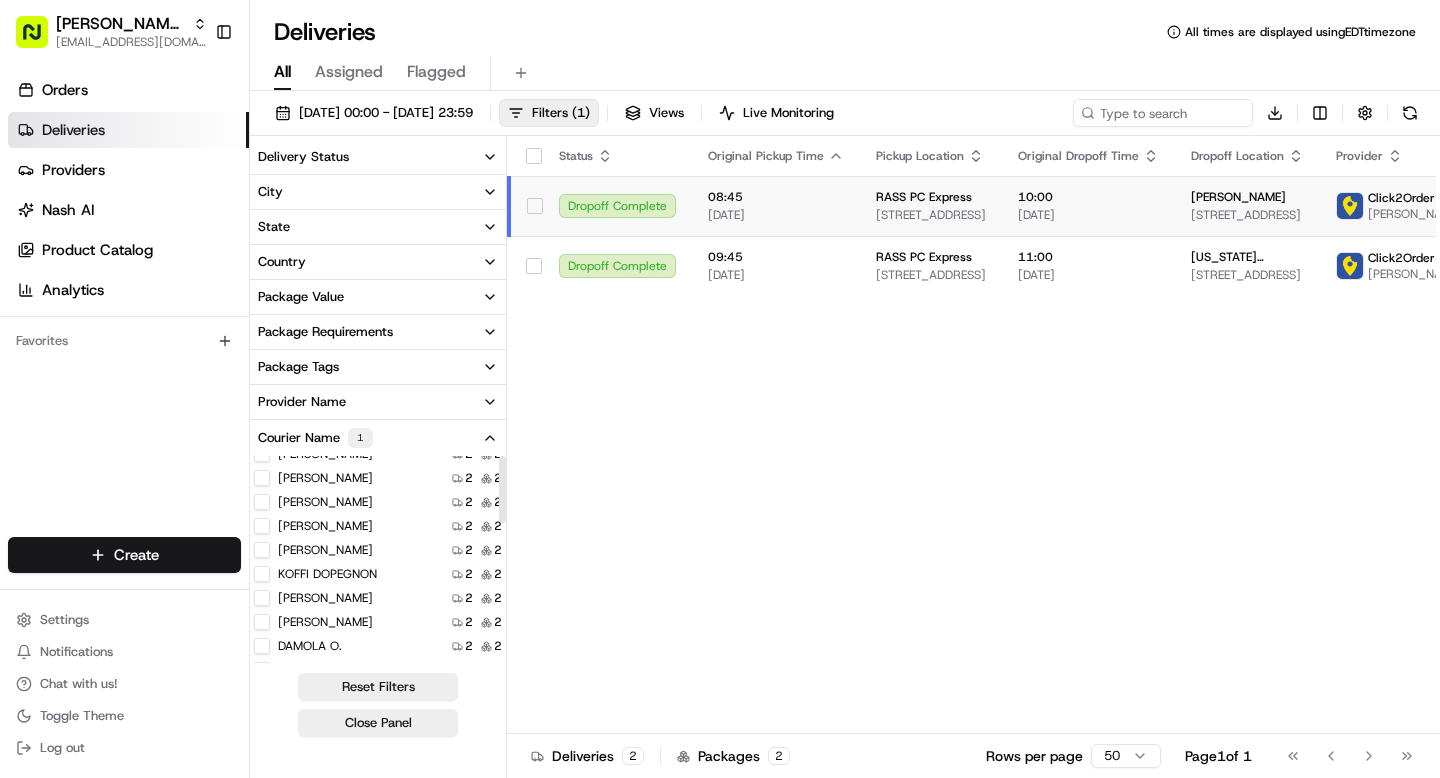 scroll, scrollTop: 0, scrollLeft: 0, axis: both 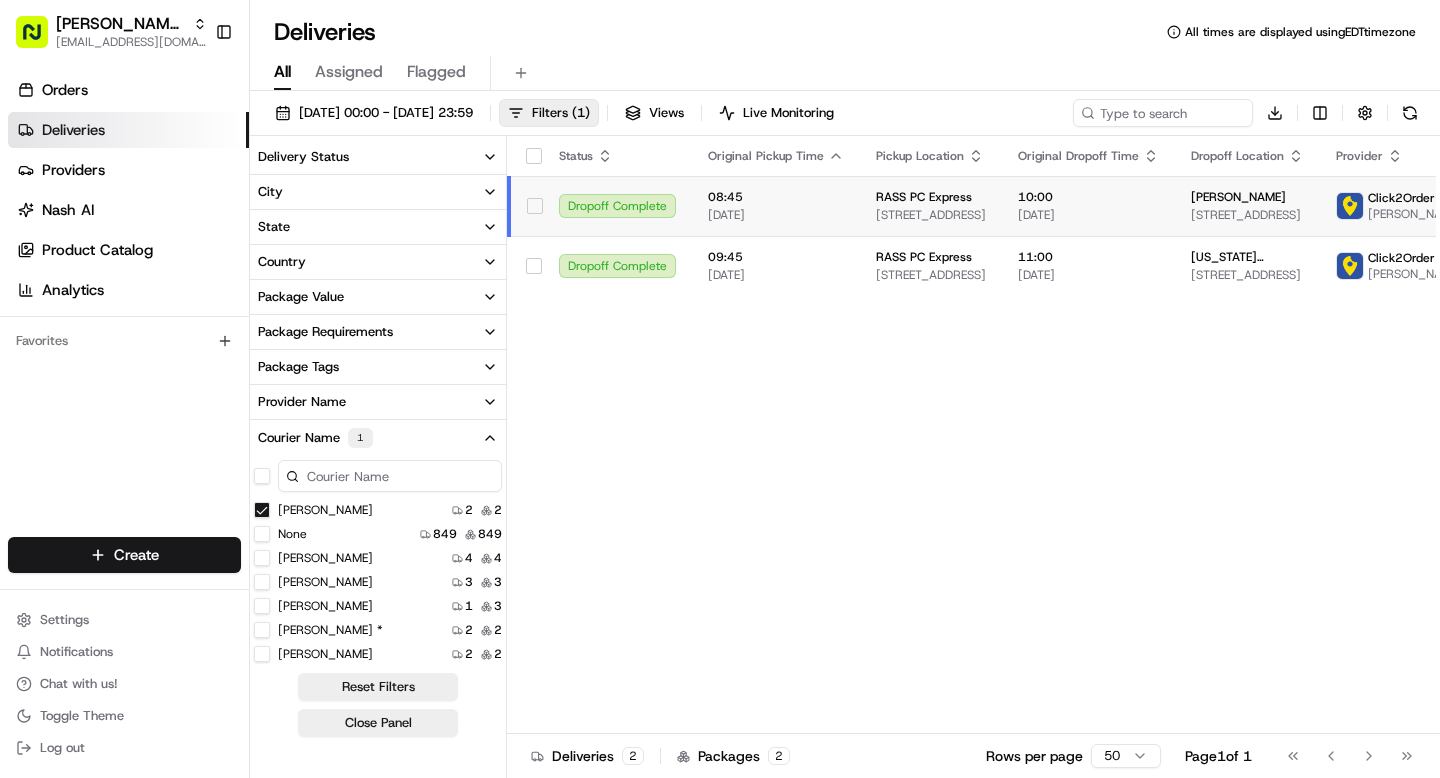 click on "[PERSON_NAME]" at bounding box center (262, 510) 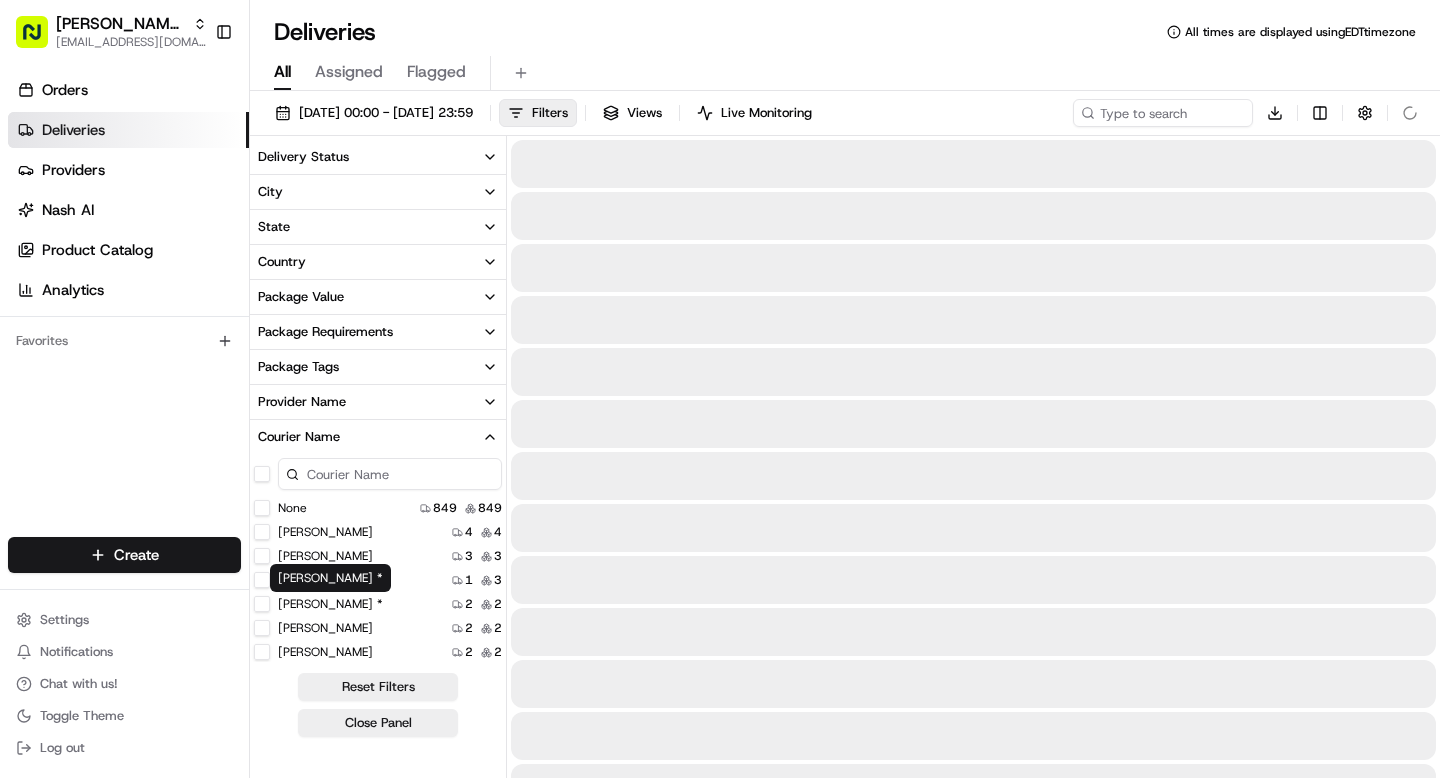 scroll, scrollTop: 436, scrollLeft: 0, axis: vertical 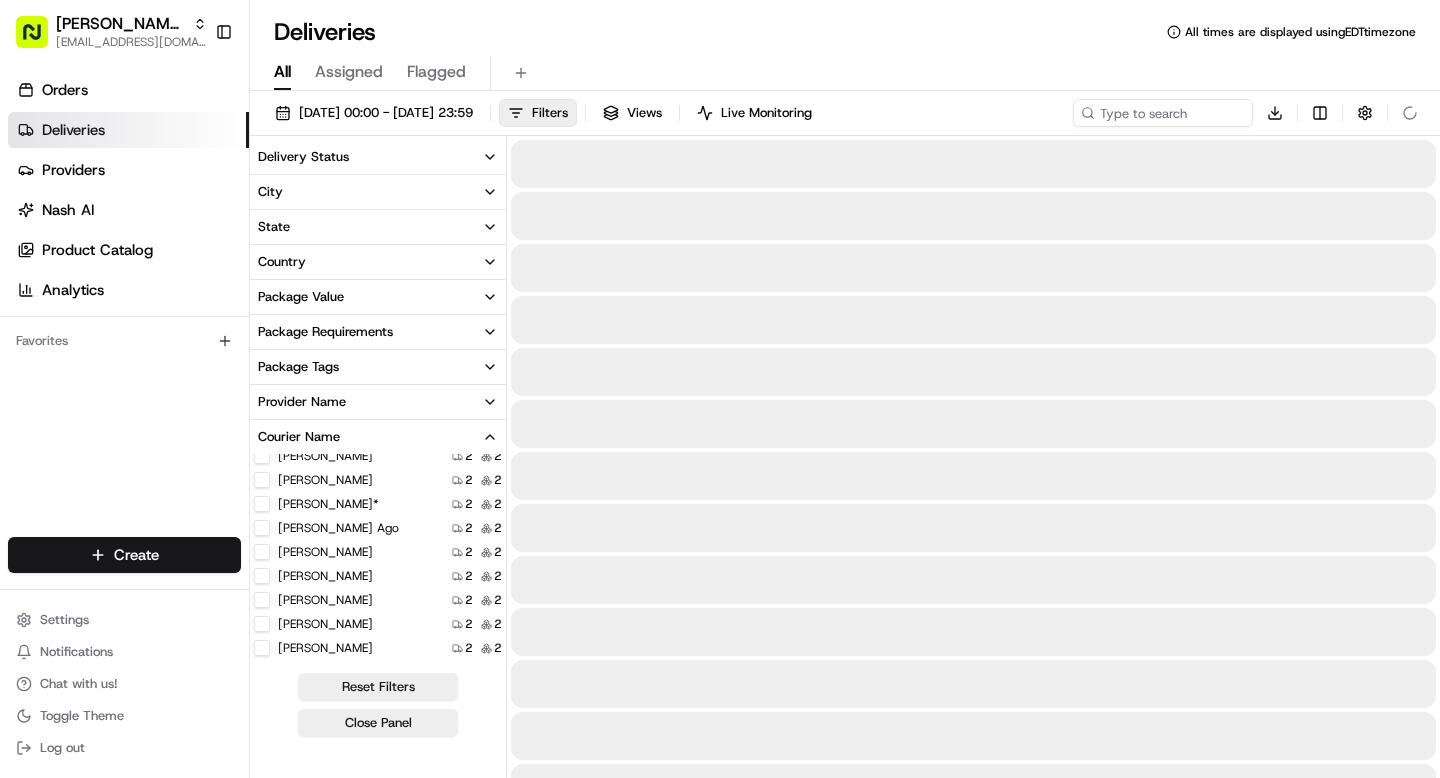 click on "[PERSON_NAME]" at bounding box center (262, 648) 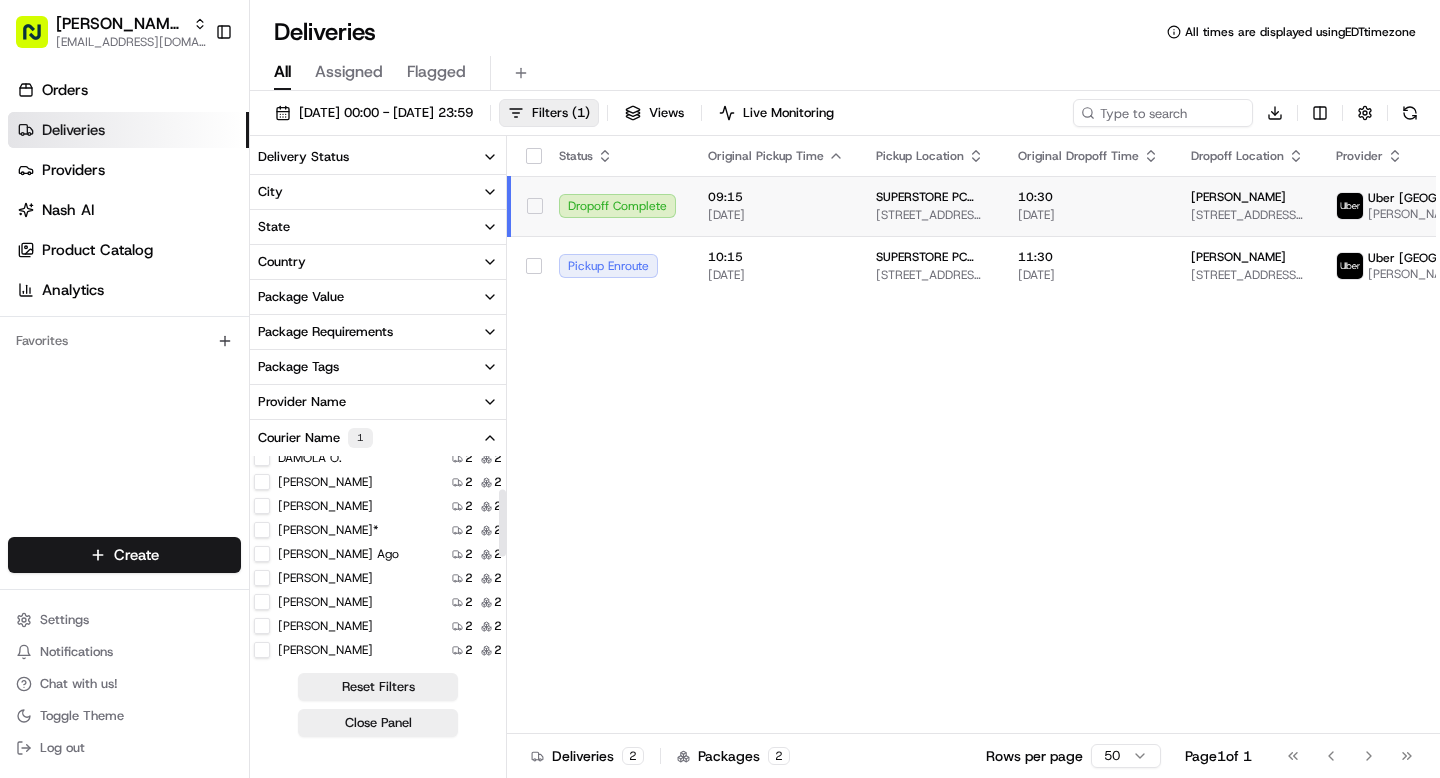 scroll, scrollTop: 0, scrollLeft: 0, axis: both 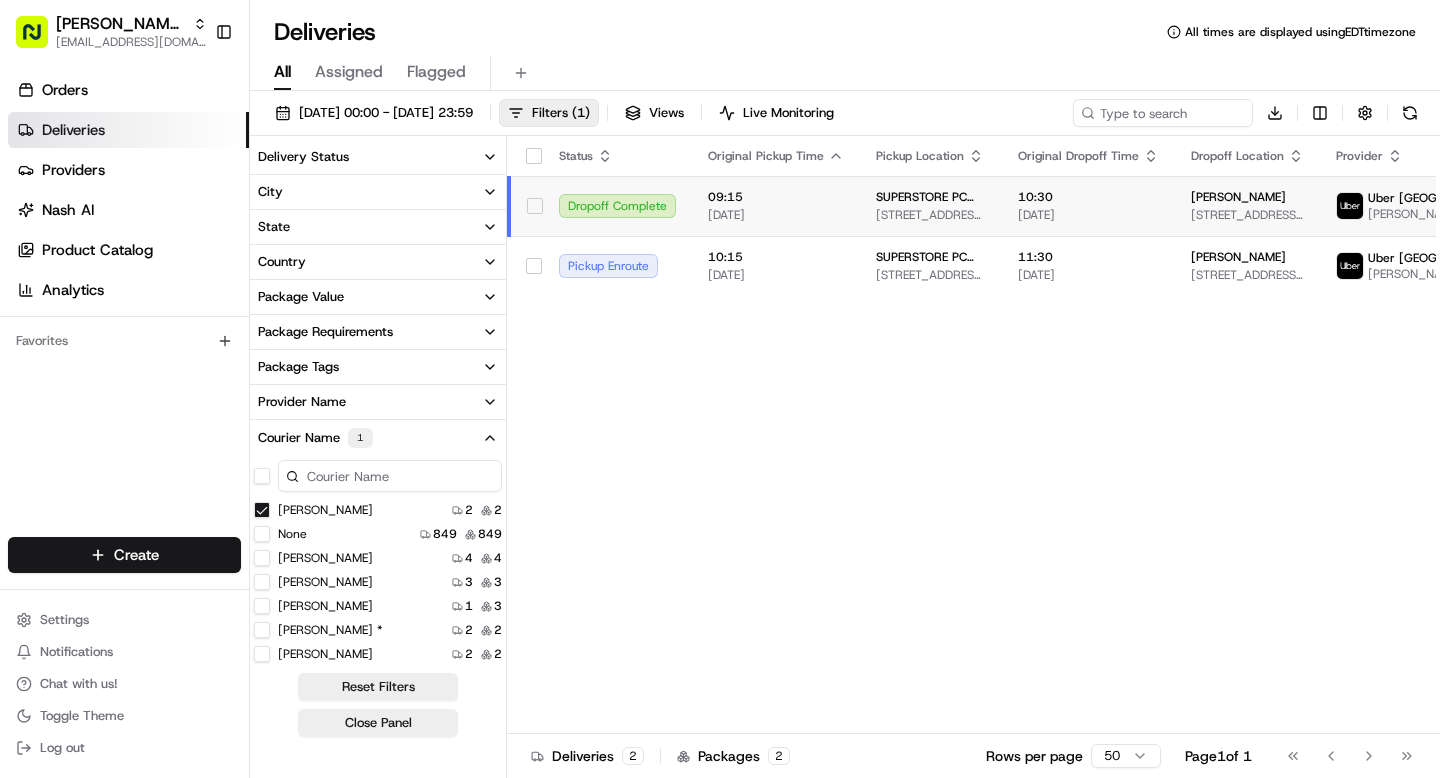 click on "[PERSON_NAME]" at bounding box center [262, 510] 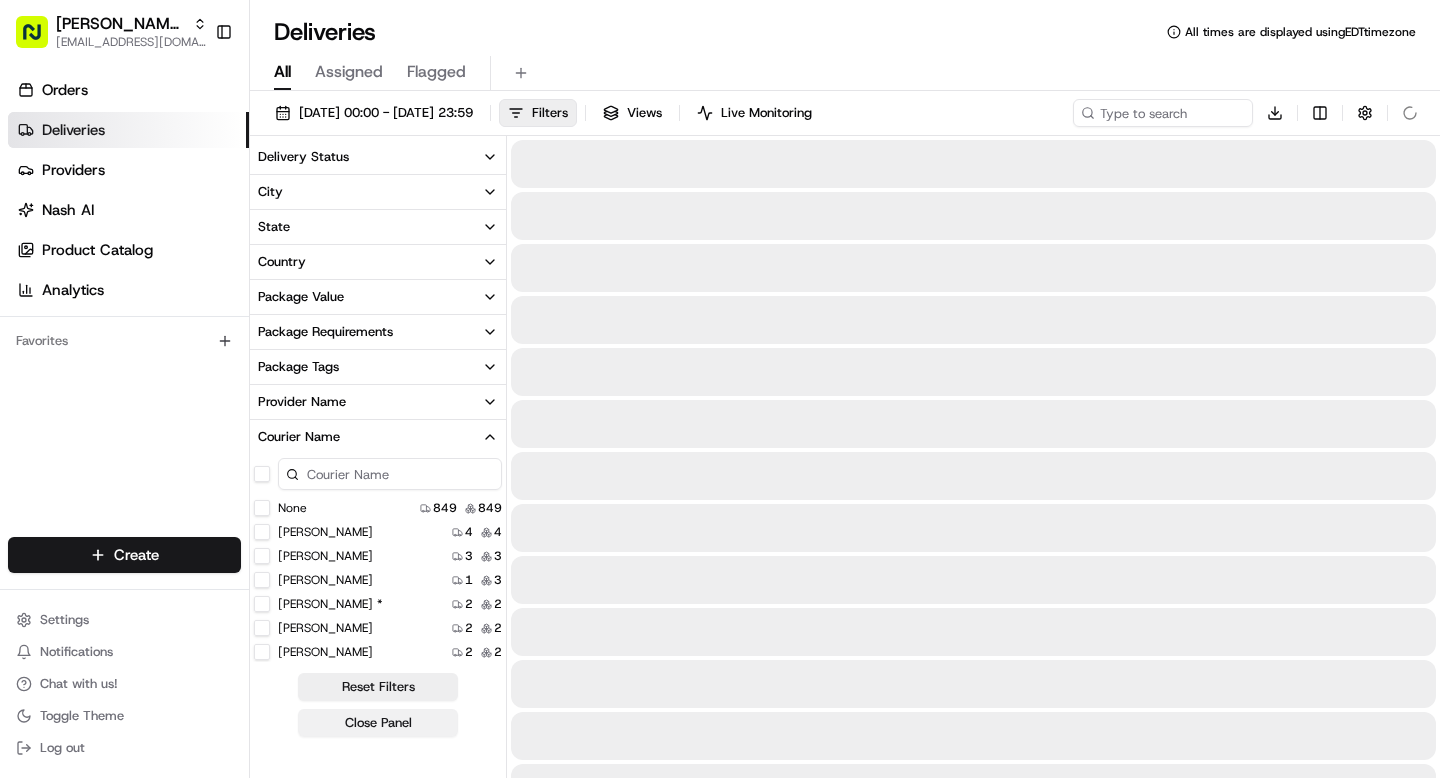 click on "Close Panel" at bounding box center [378, 723] 